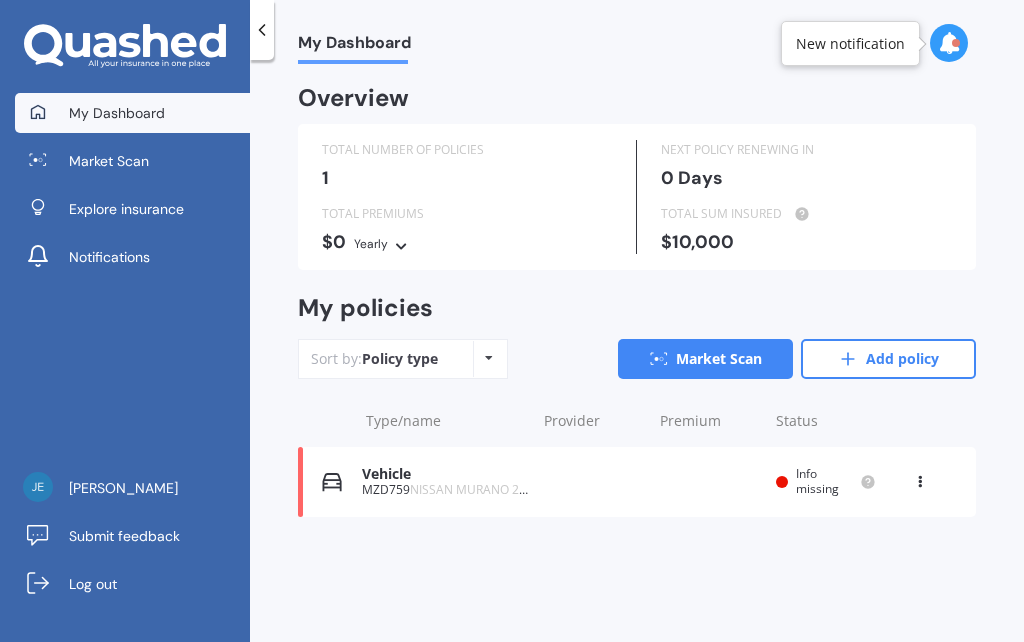 scroll, scrollTop: 0, scrollLeft: 0, axis: both 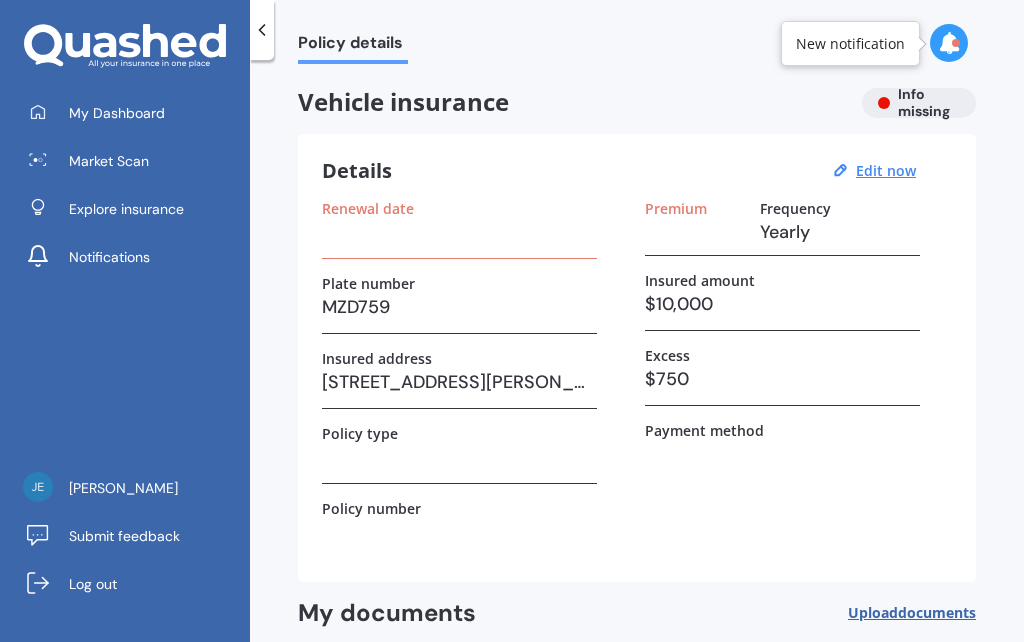click on "Policy details" at bounding box center [353, 46] 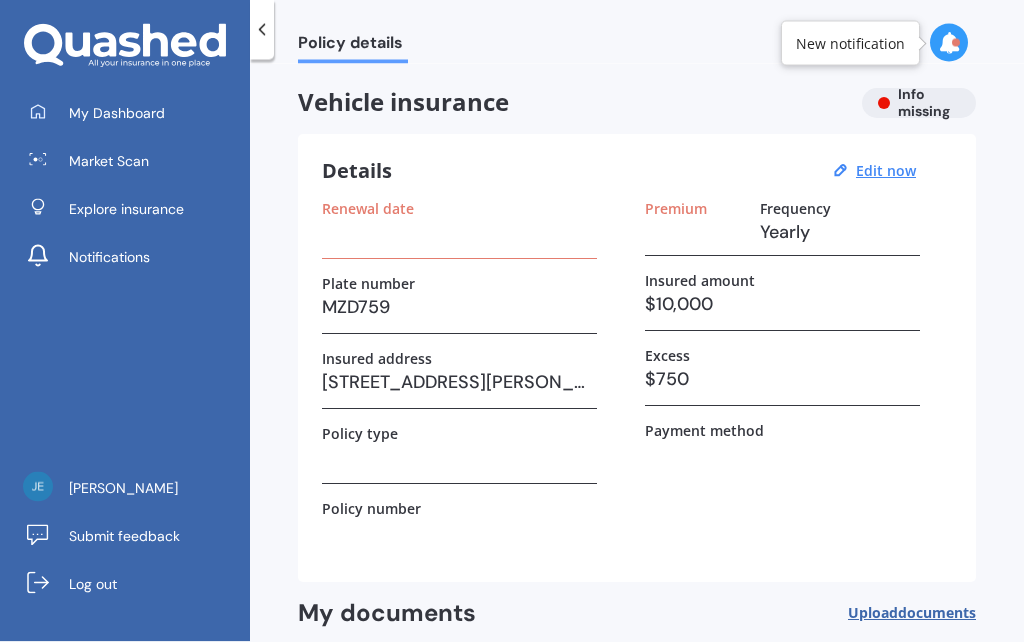scroll, scrollTop: 87, scrollLeft: 0, axis: vertical 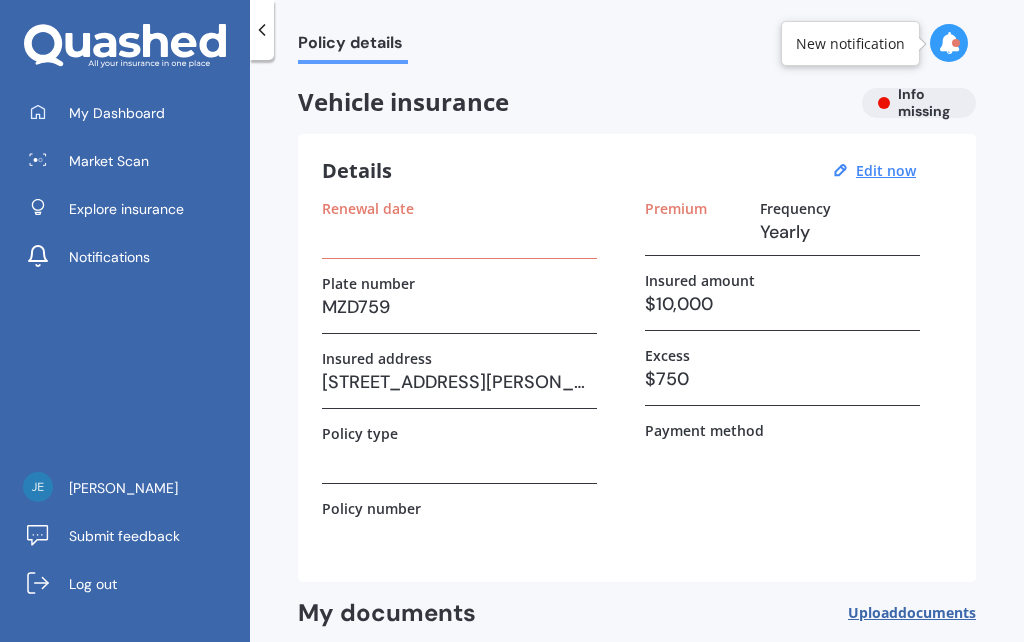 click on "[PERSON_NAME]" at bounding box center (132, 488) 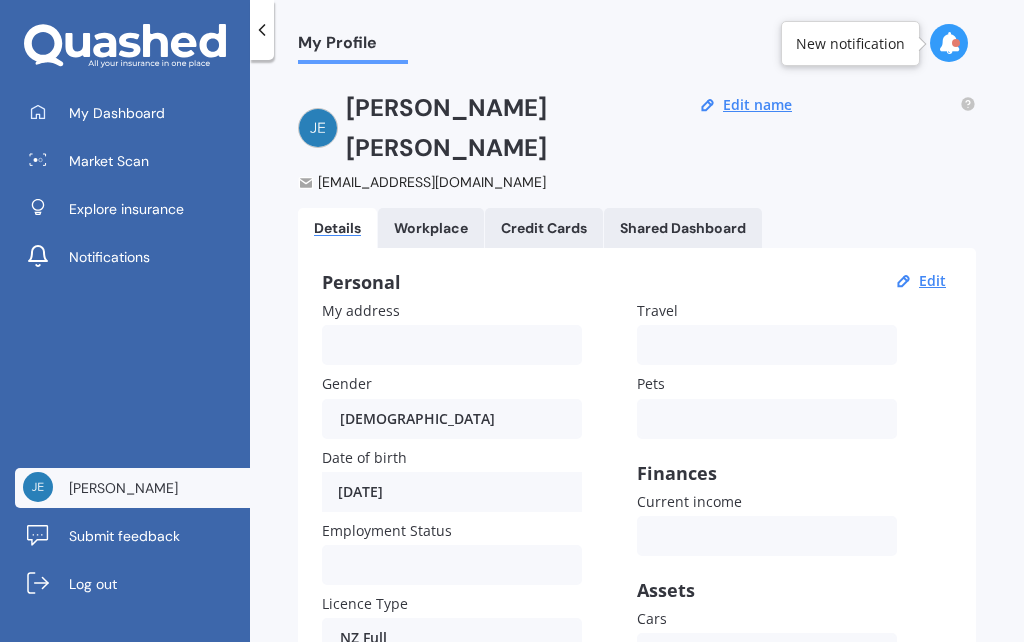click on "My Dashboard" at bounding box center (132, 113) 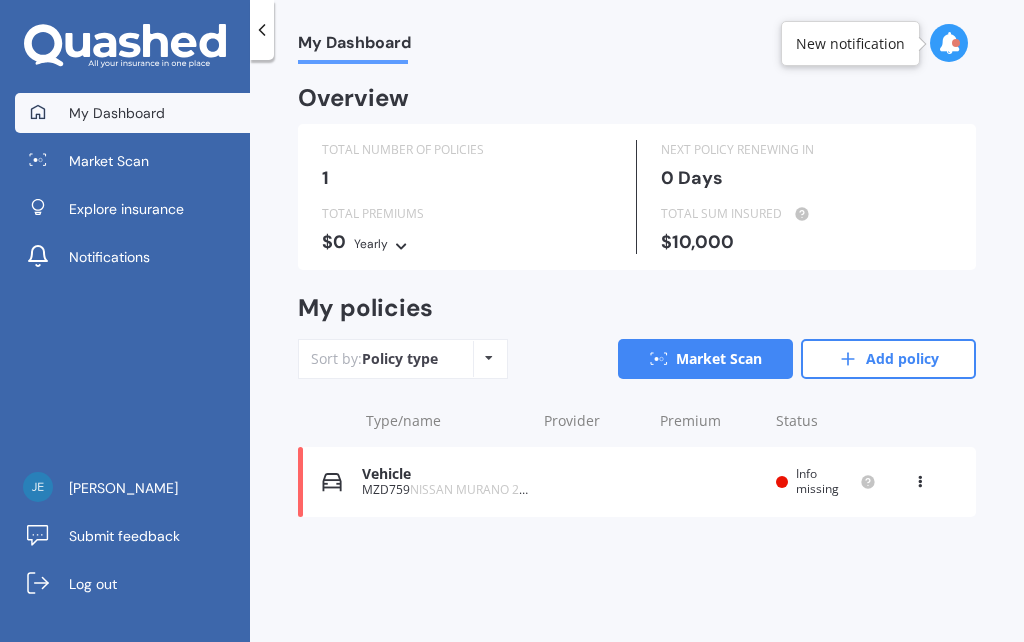 click on "Vehicle MZD759  NISSAN MURANO 2009 Renewal date Premium You are paying Yearly Status Info missing View option View policy Delete" at bounding box center (637, 482) 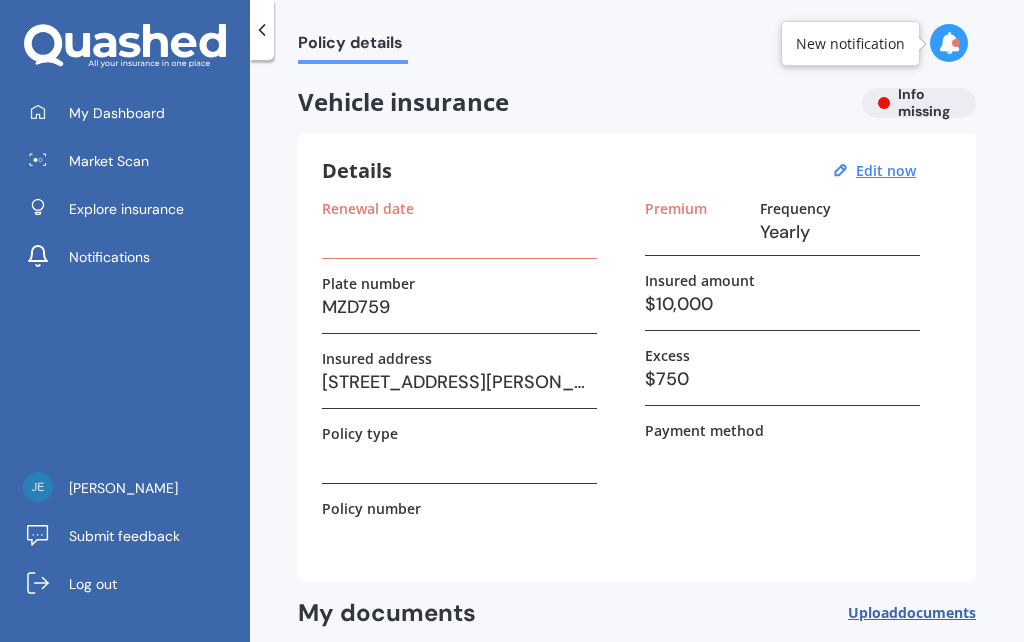 click on "Edit now" at bounding box center (886, 170) 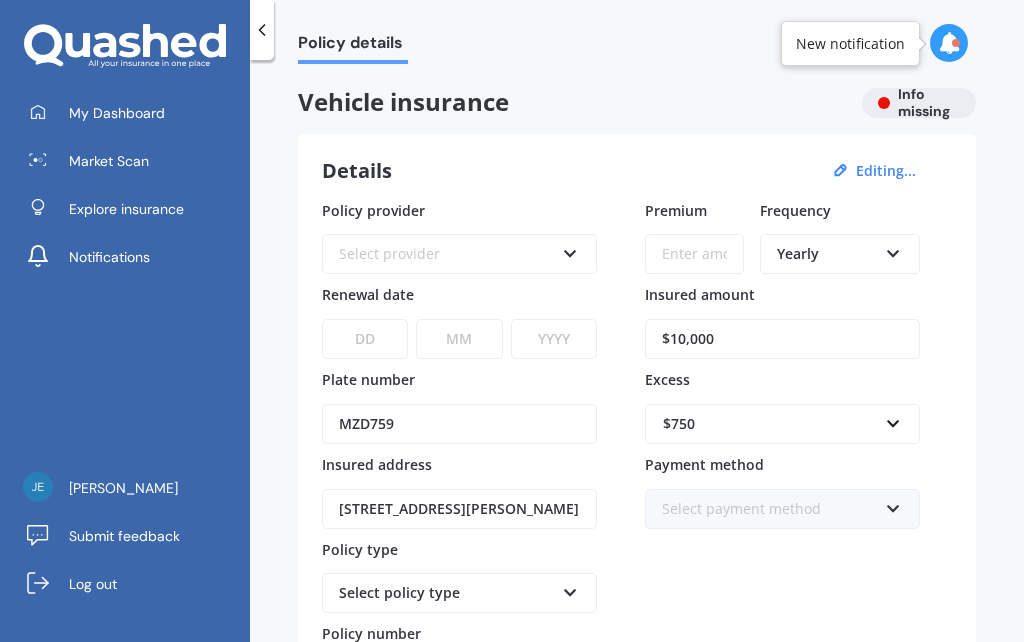 click on "$10,000" at bounding box center (782, 339) 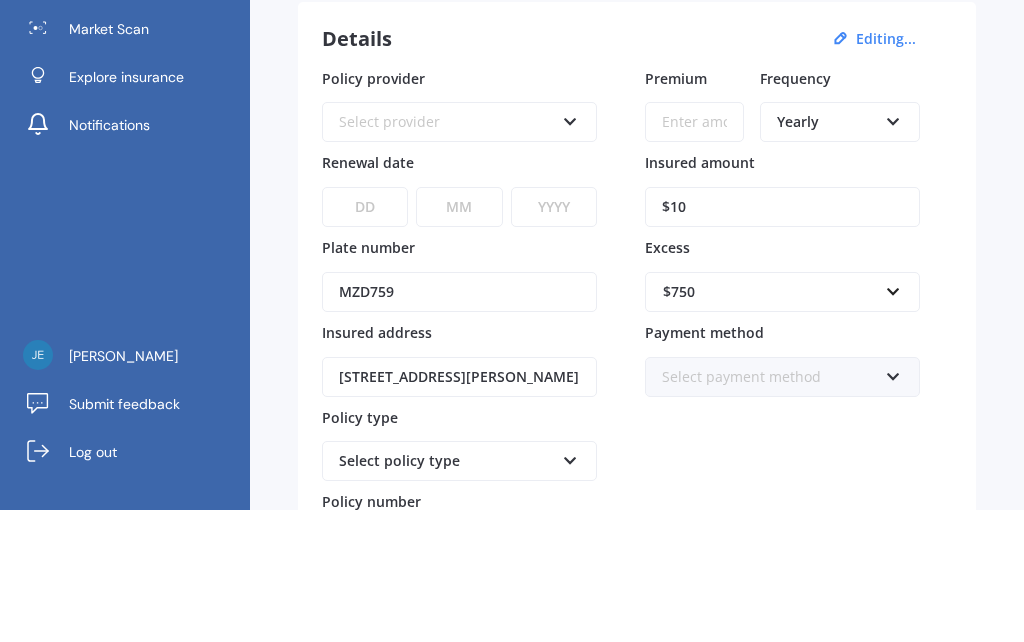 type on "$1" 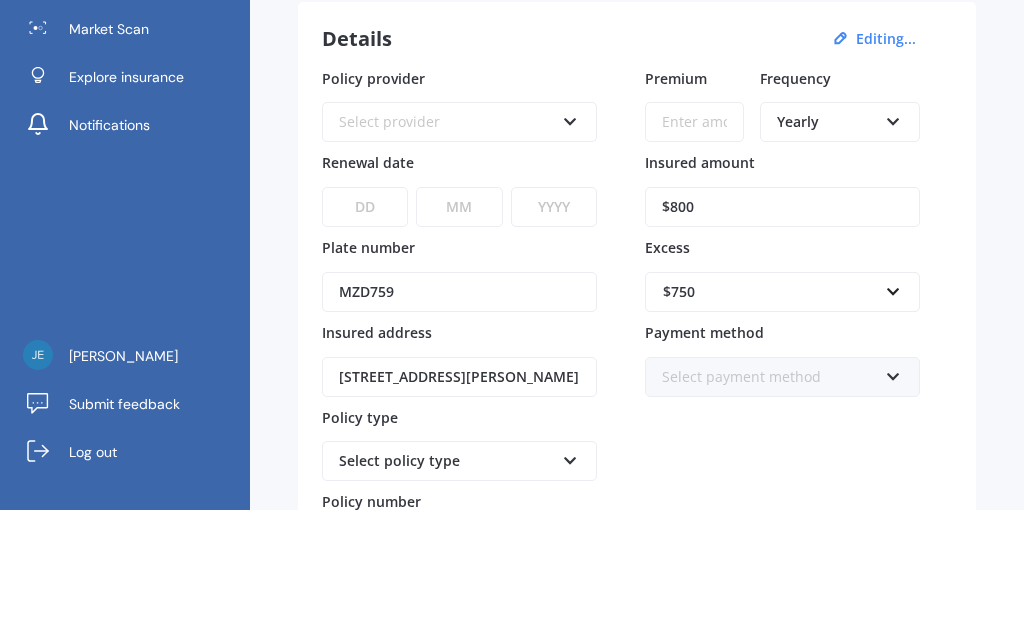 type on "$8,000" 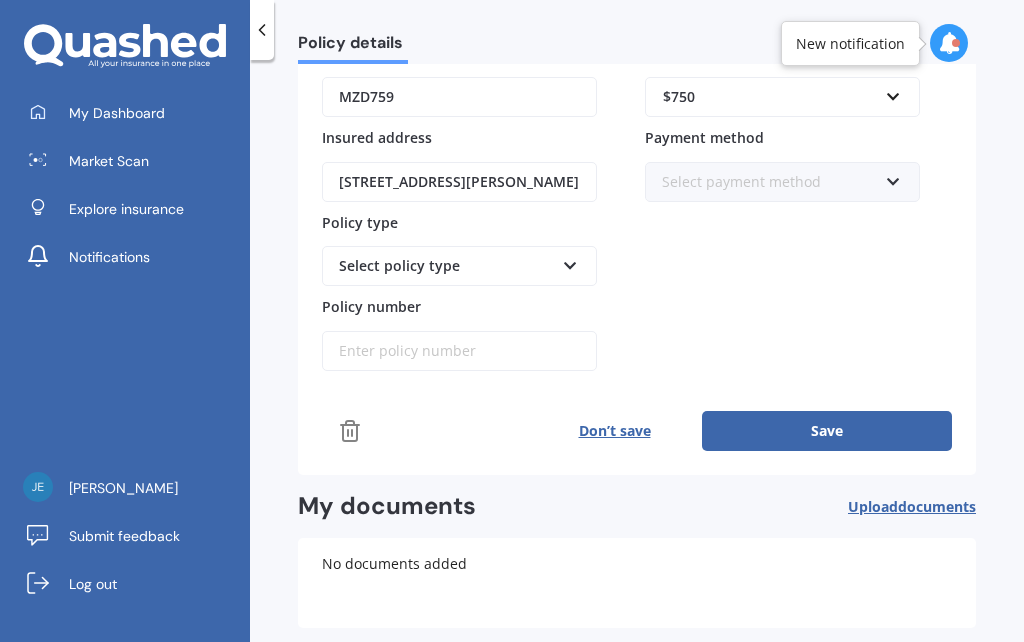 scroll, scrollTop: 326, scrollLeft: 0, axis: vertical 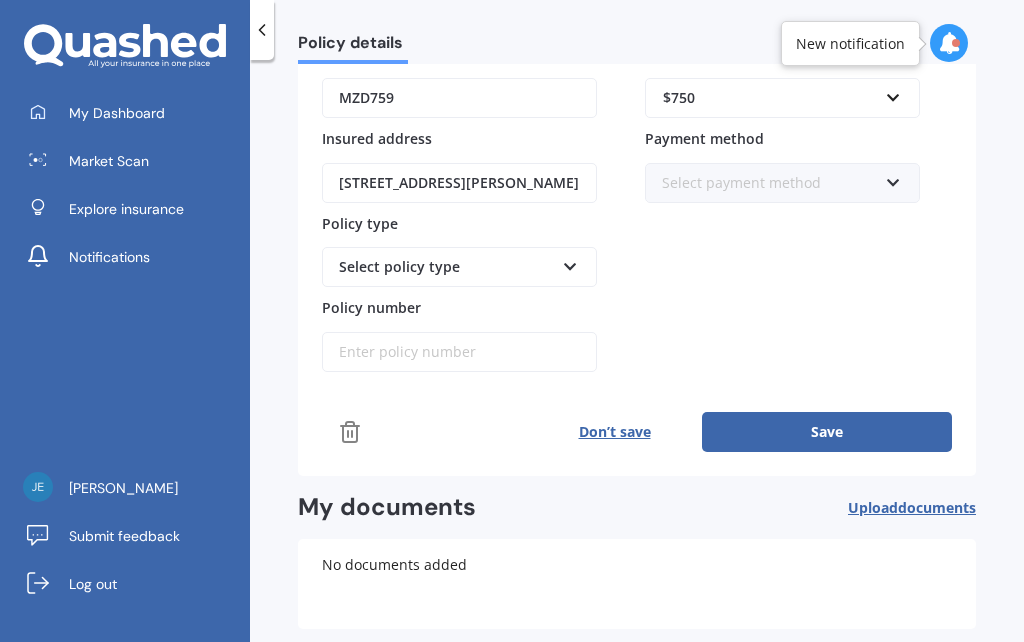 click on "Save" at bounding box center [827, 432] 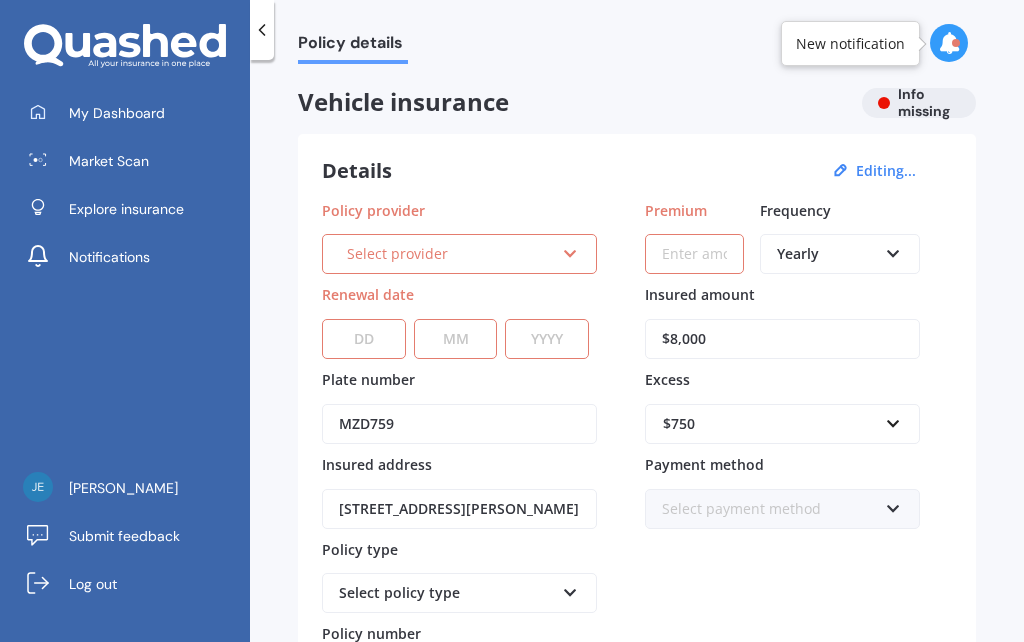 scroll, scrollTop: 0, scrollLeft: 0, axis: both 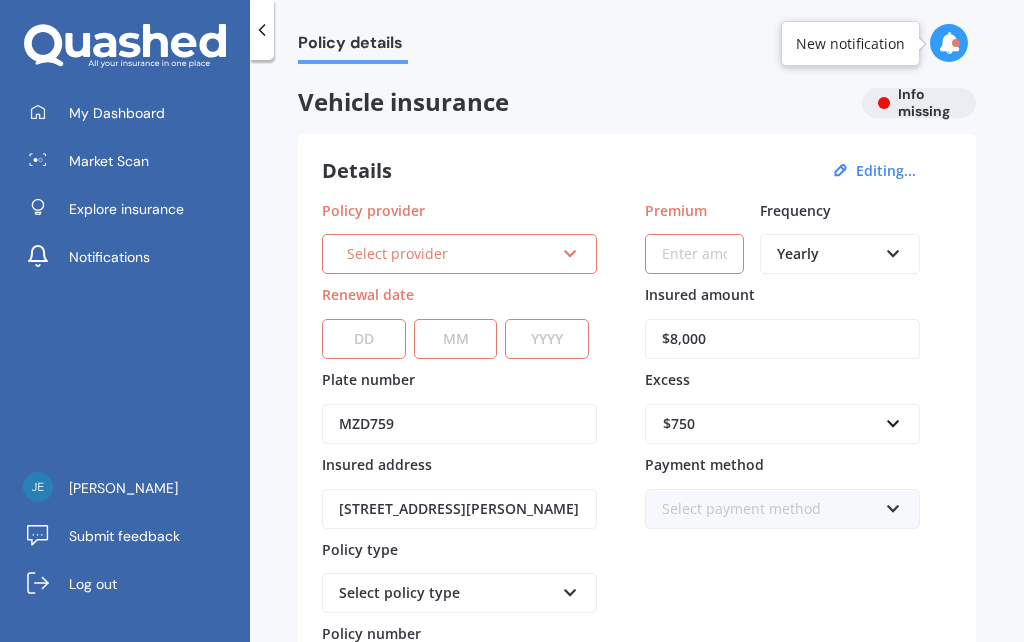 click on "My Dashboard" at bounding box center (132, 113) 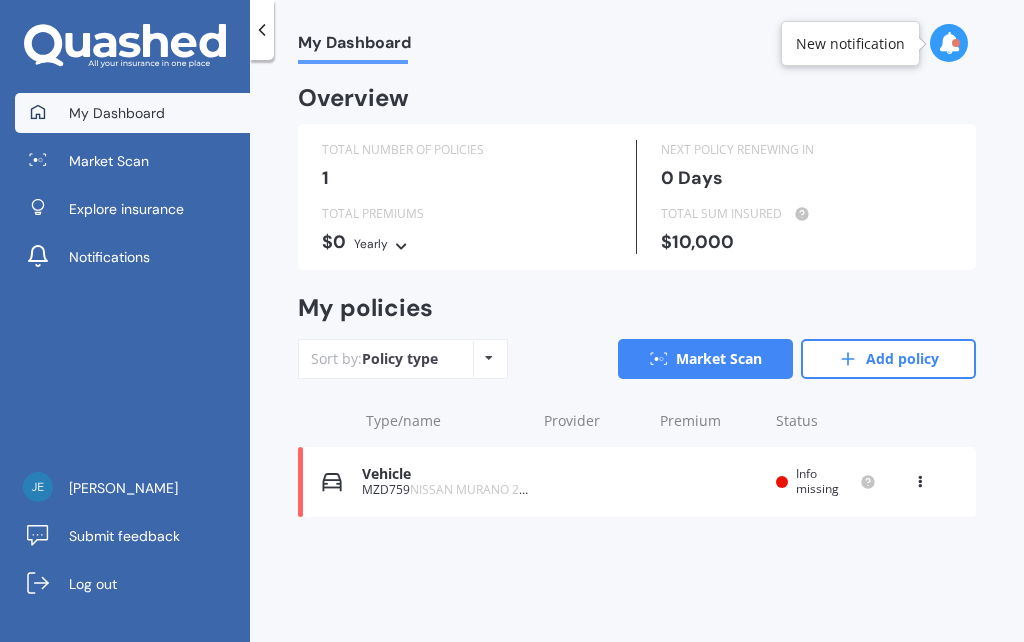 click on "Market Scan" at bounding box center [132, 161] 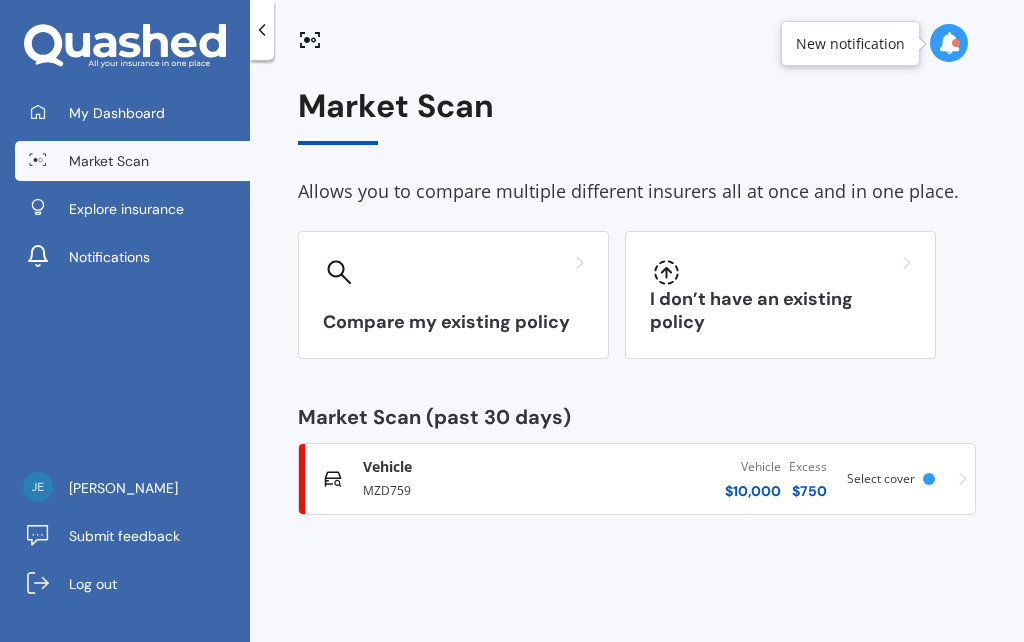 click on "Vehicle $ 10,000 Excess $ 750" at bounding box center (704, 479) 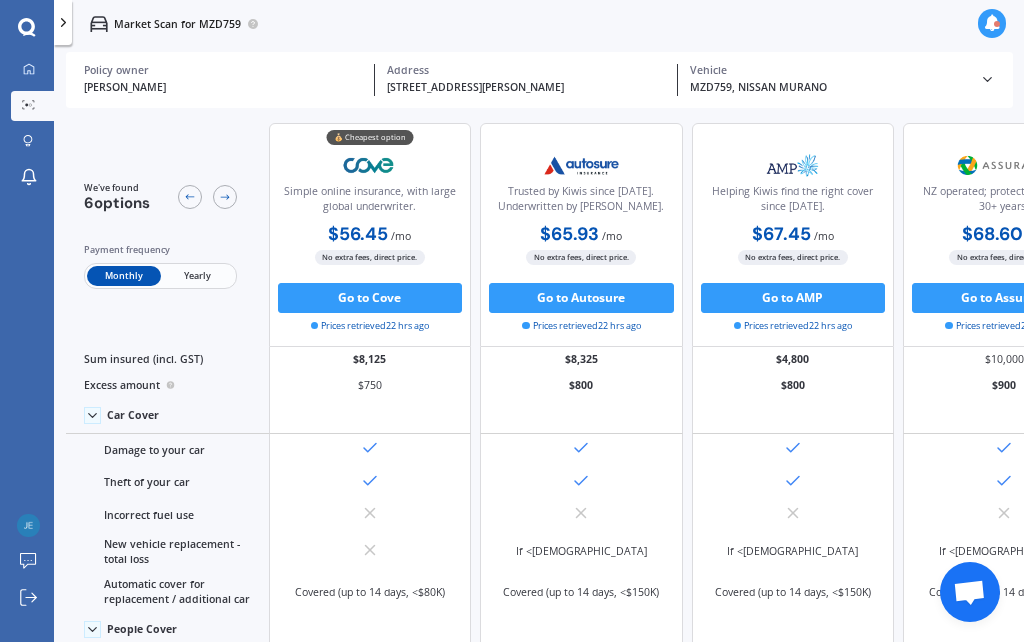 scroll, scrollTop: 0, scrollLeft: 0, axis: both 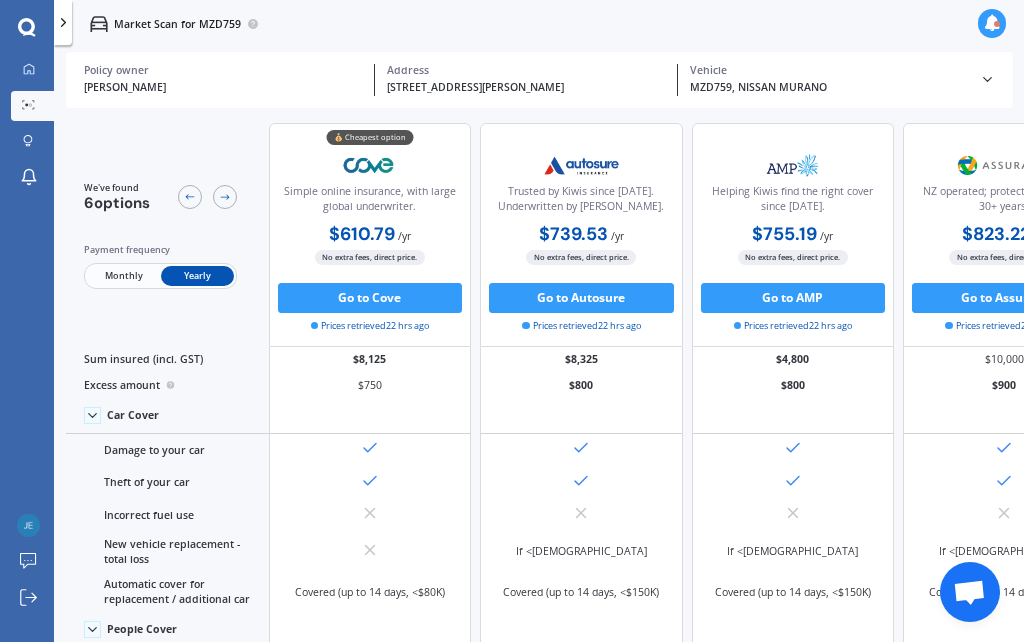click at bounding box center [27, 27] 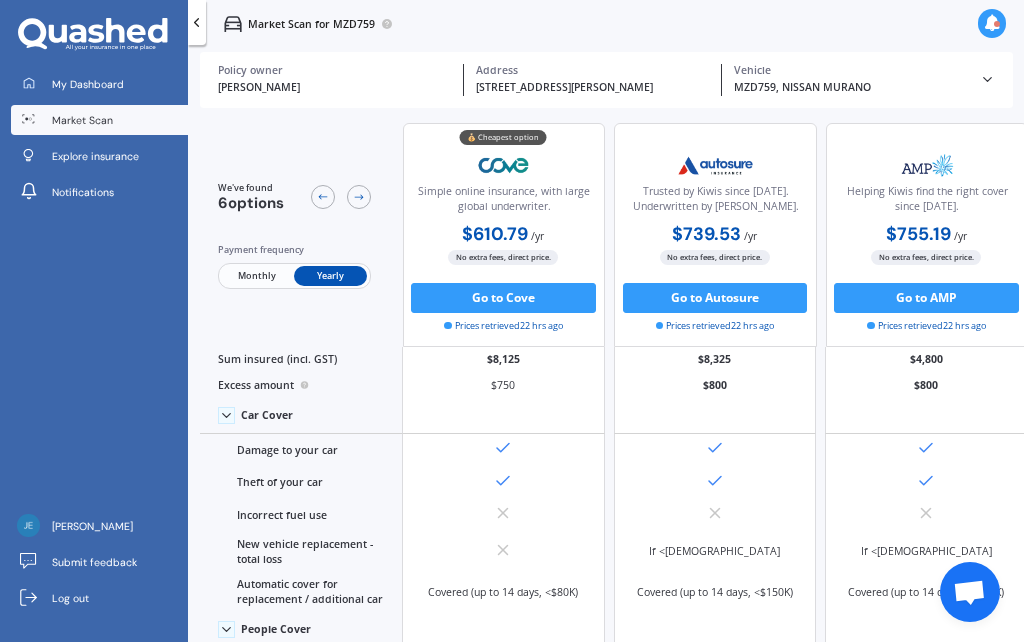 click on "My Dashboard" at bounding box center [99, 84] 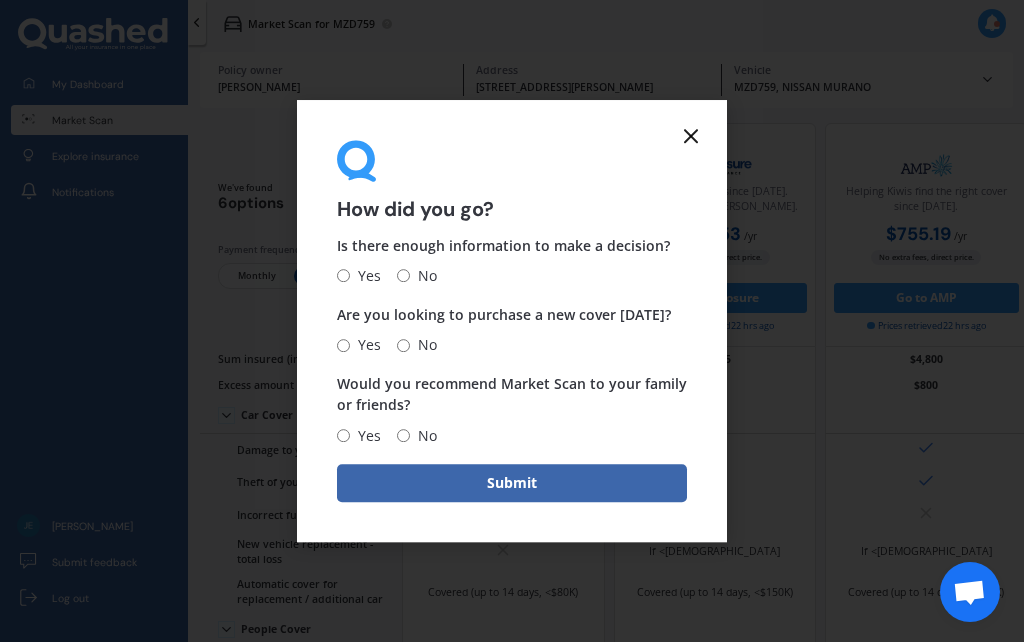 click 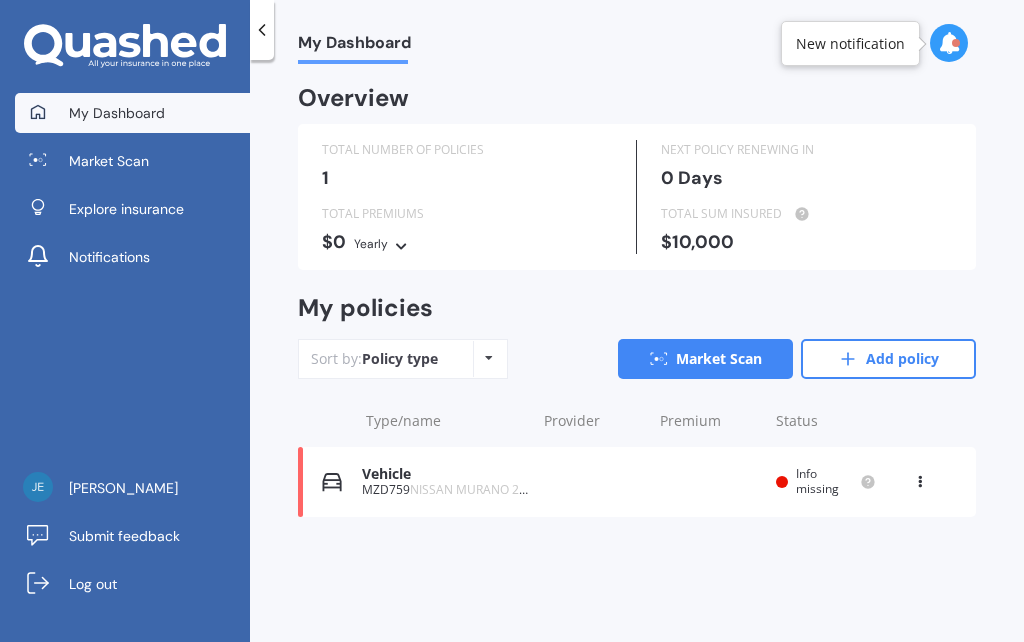 click on "TOTAL NUMBER OF POLICIES 1 NEXT POLICY RENEWING [DATE] TOTAL PREMIUMS $0 Yearly Yearly Six-Monthly Quarterly Monthly Fortnightly Weekly TOTAL SUM INSURED $10,000" at bounding box center [637, 197] 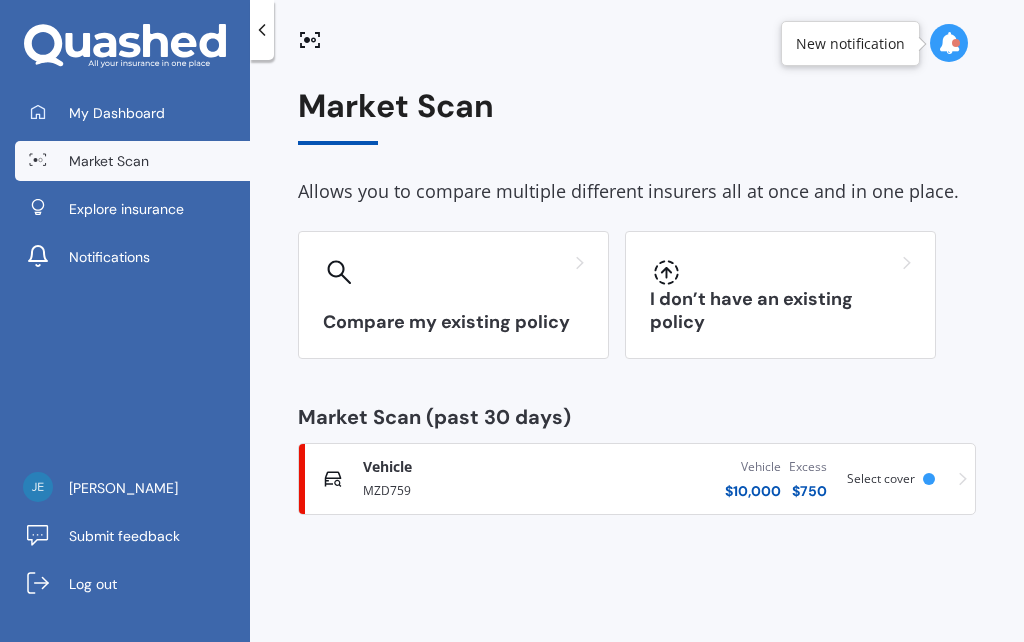 click on "Compare my existing policy" at bounding box center [453, 295] 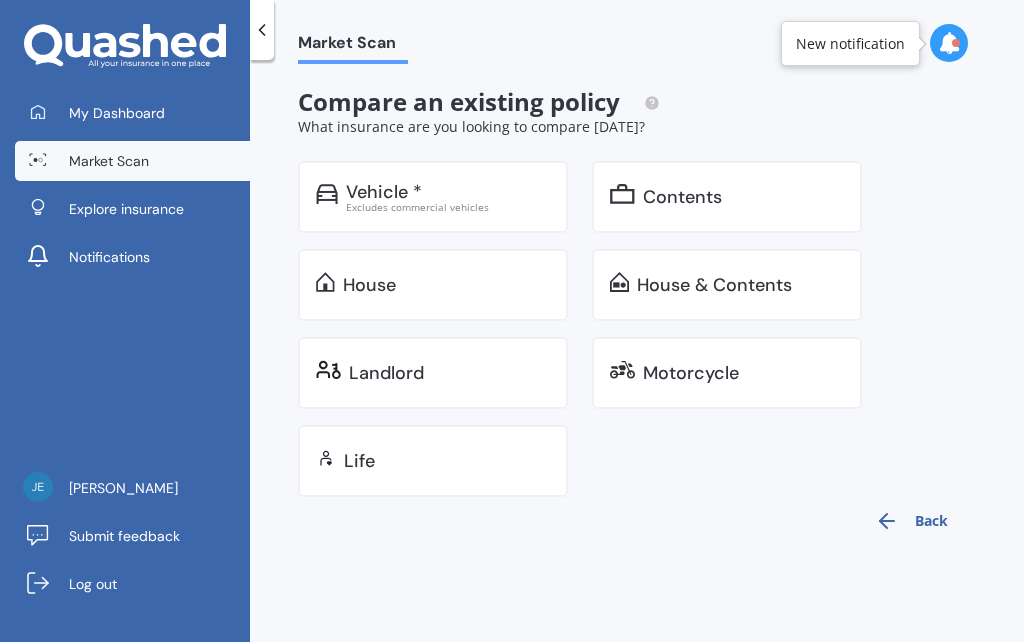 scroll, scrollTop: 15, scrollLeft: 0, axis: vertical 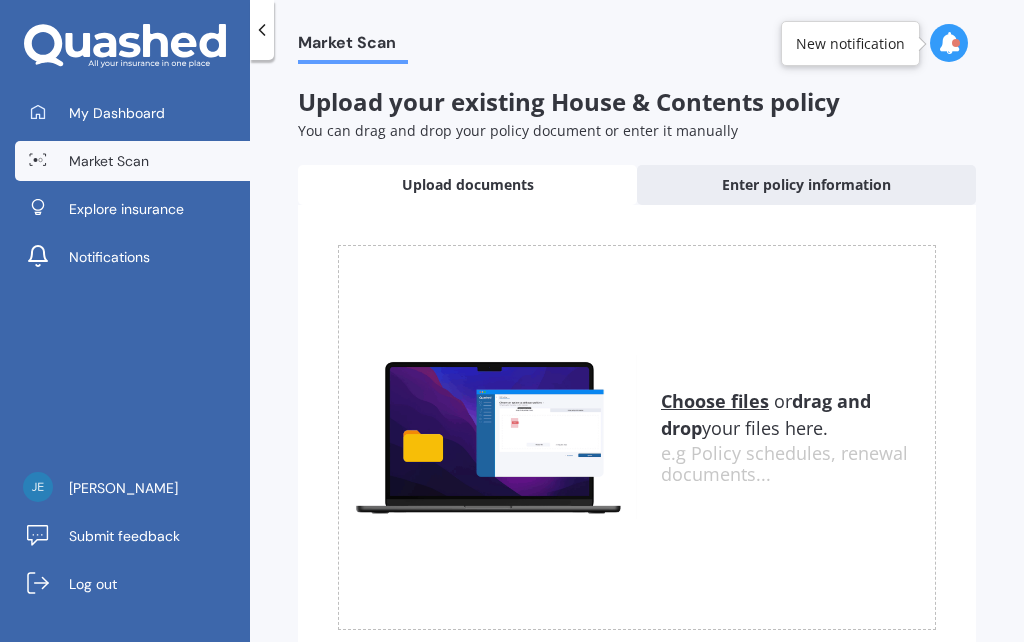 click on "Enter policy information" at bounding box center [806, 185] 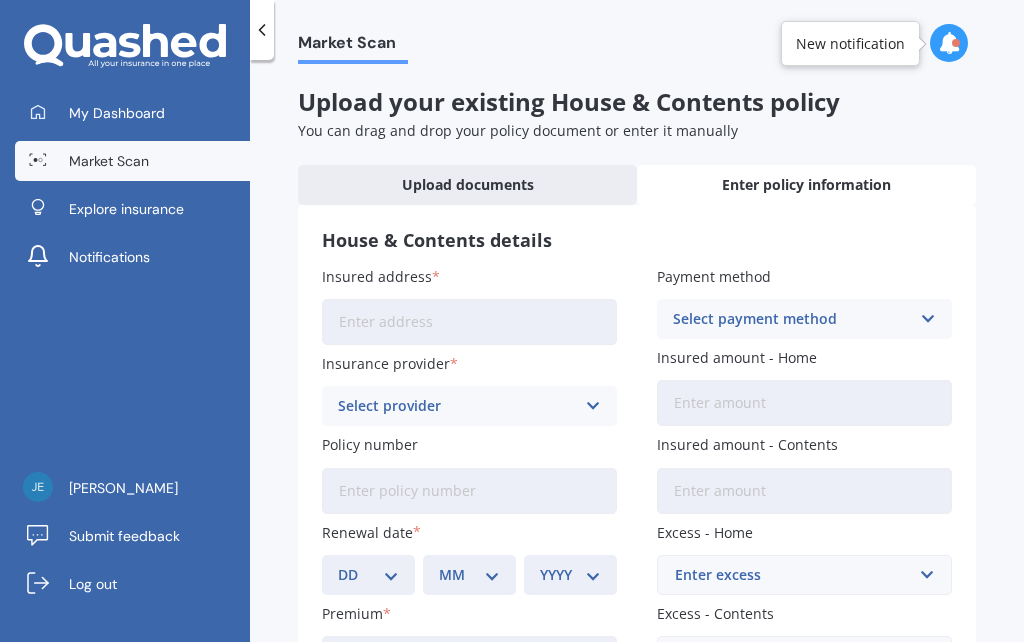 click on "Insured address" at bounding box center [469, 322] 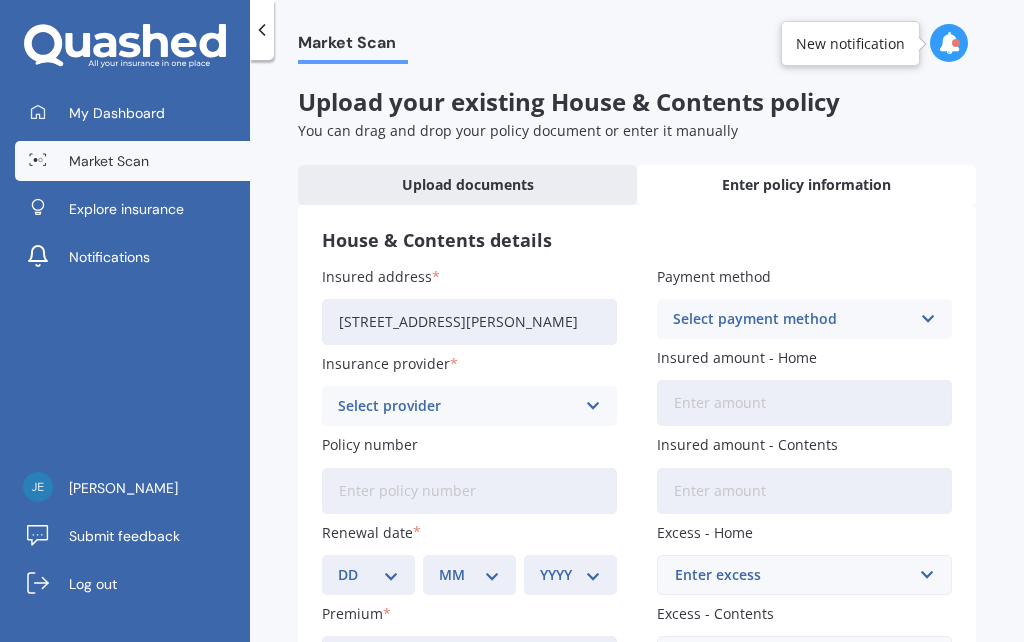 type on "[STREET_ADDRESS][PERSON_NAME]" 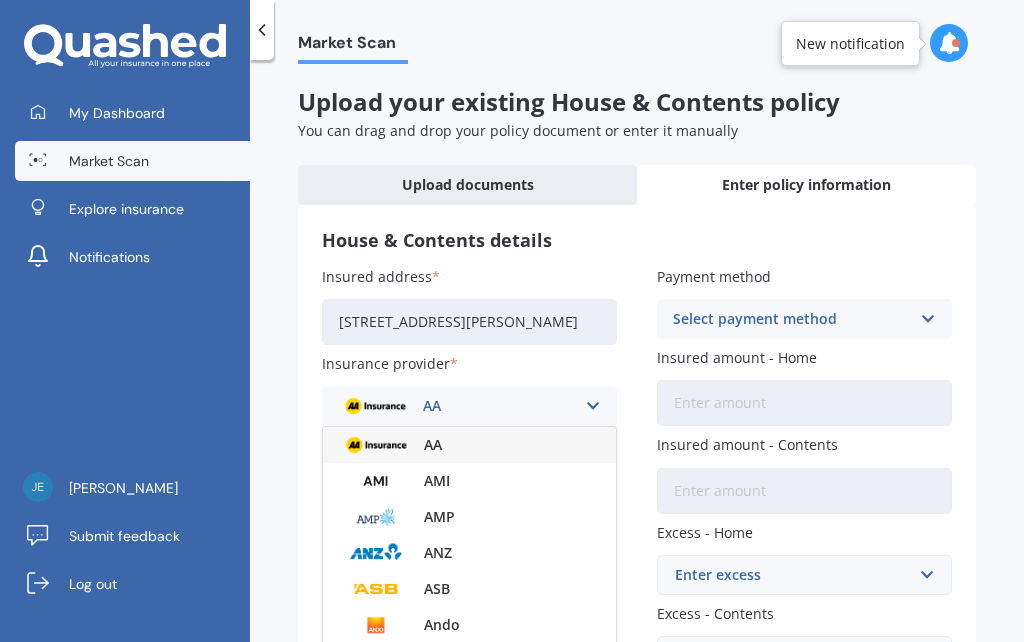 click on "AA" at bounding box center (469, 445) 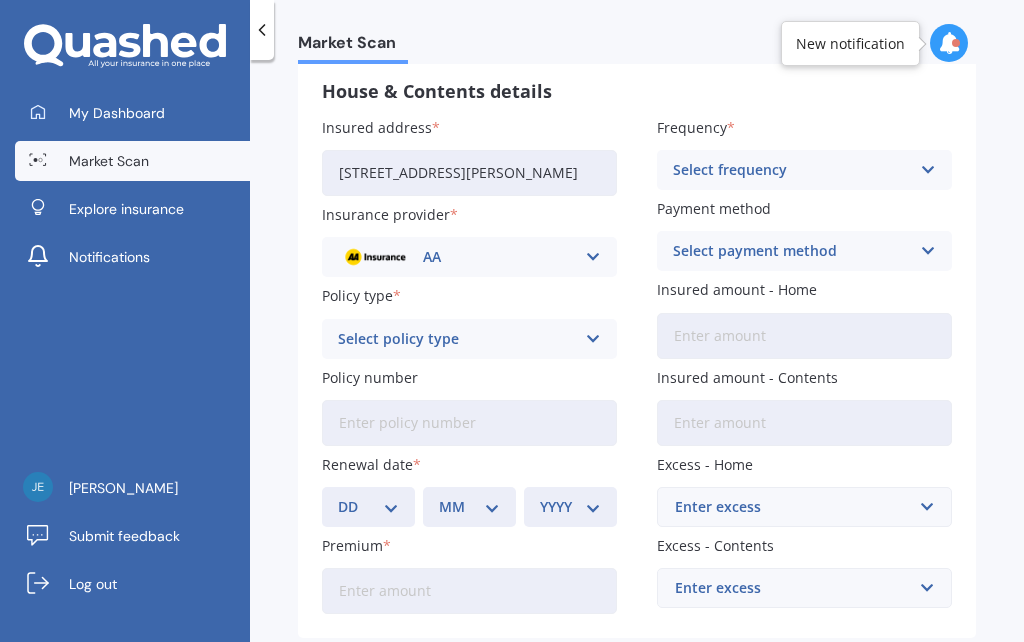 scroll, scrollTop: 148, scrollLeft: 0, axis: vertical 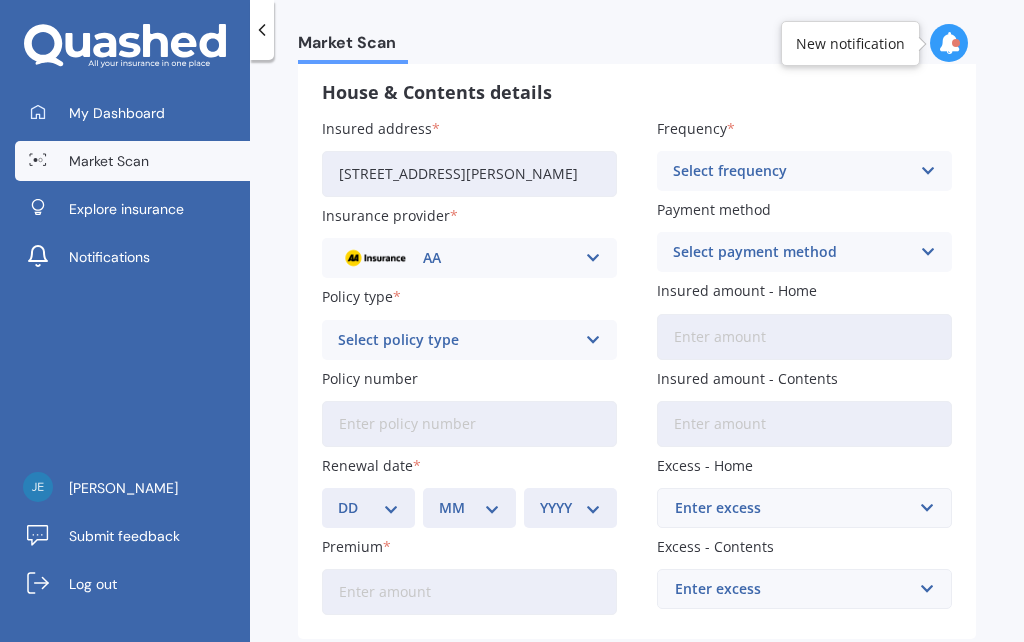 click on "Select policy type" at bounding box center [456, 340] 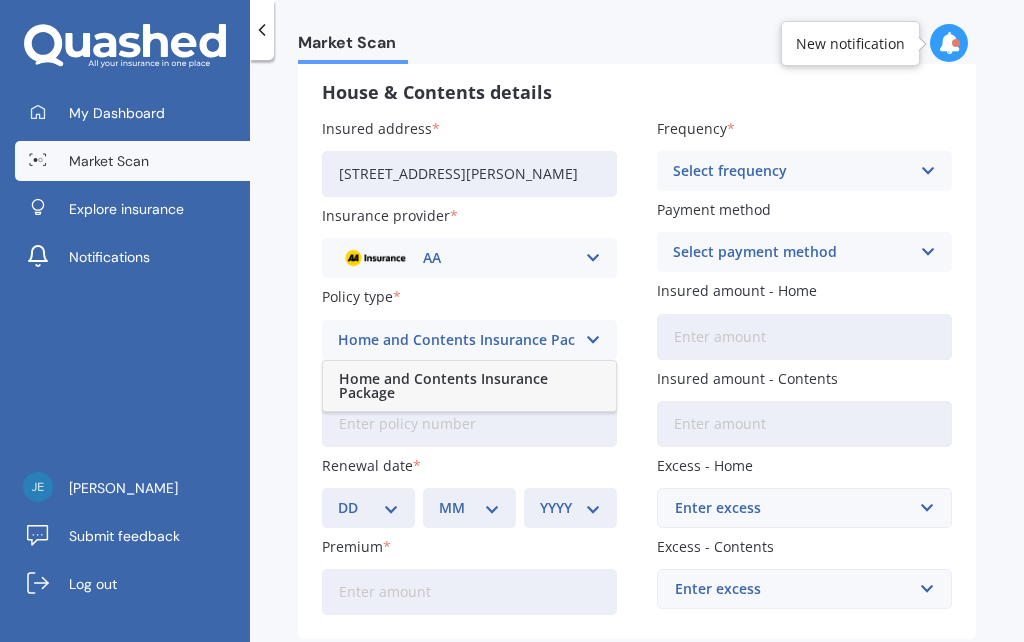 click on "Home and Contents Insurance Package" at bounding box center [469, 386] 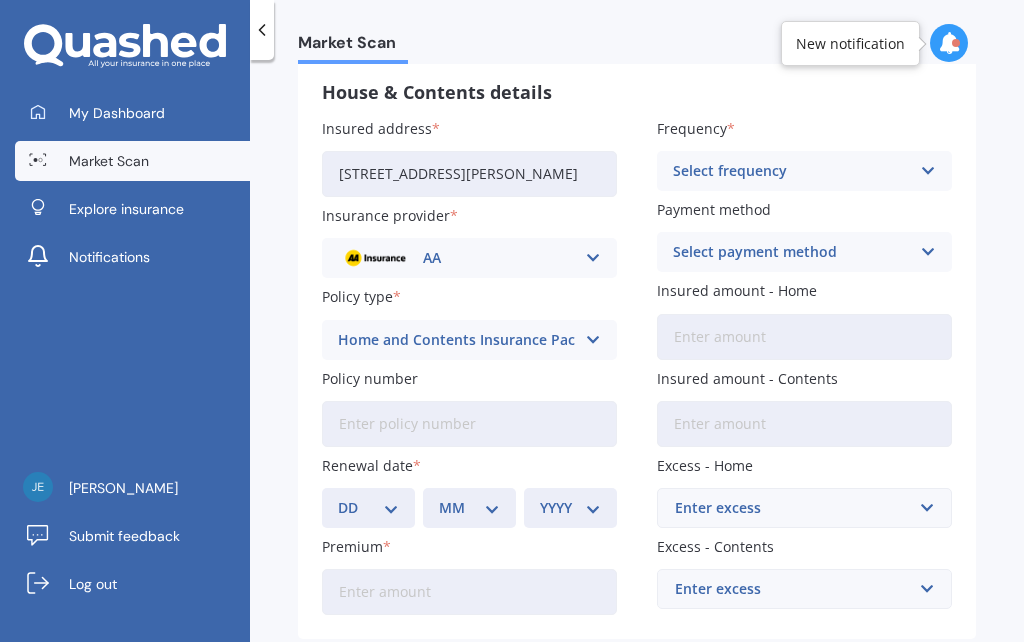 click on "DD 01 02 03 04 05 06 07 08 09 10 11 12 13 14 15 16 17 18 19 20 21 22 23 24 25 26 27 28 29 30 31" at bounding box center [368, 508] 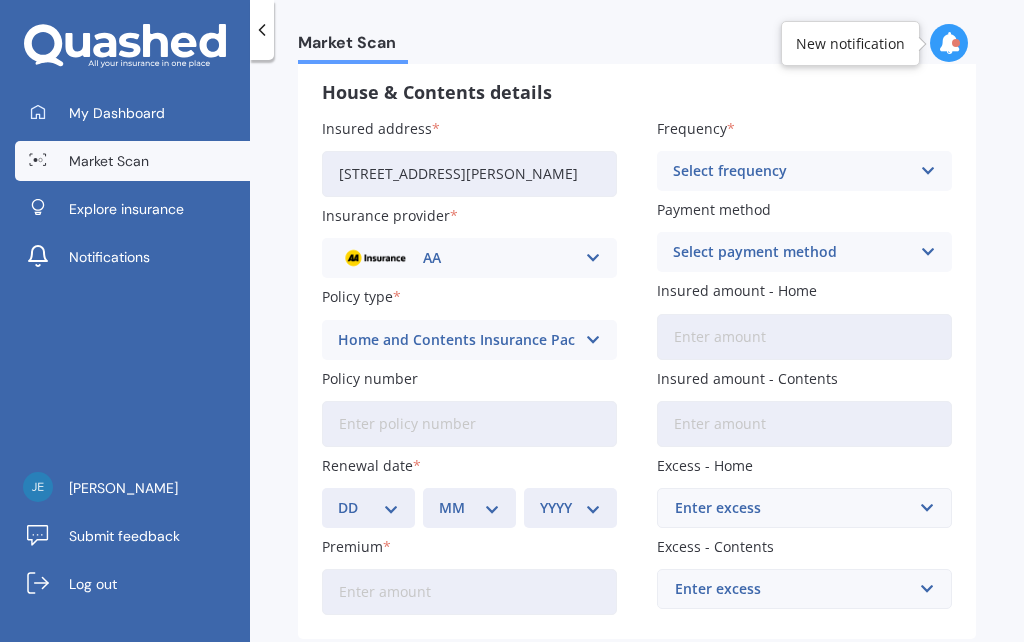 select on "25" 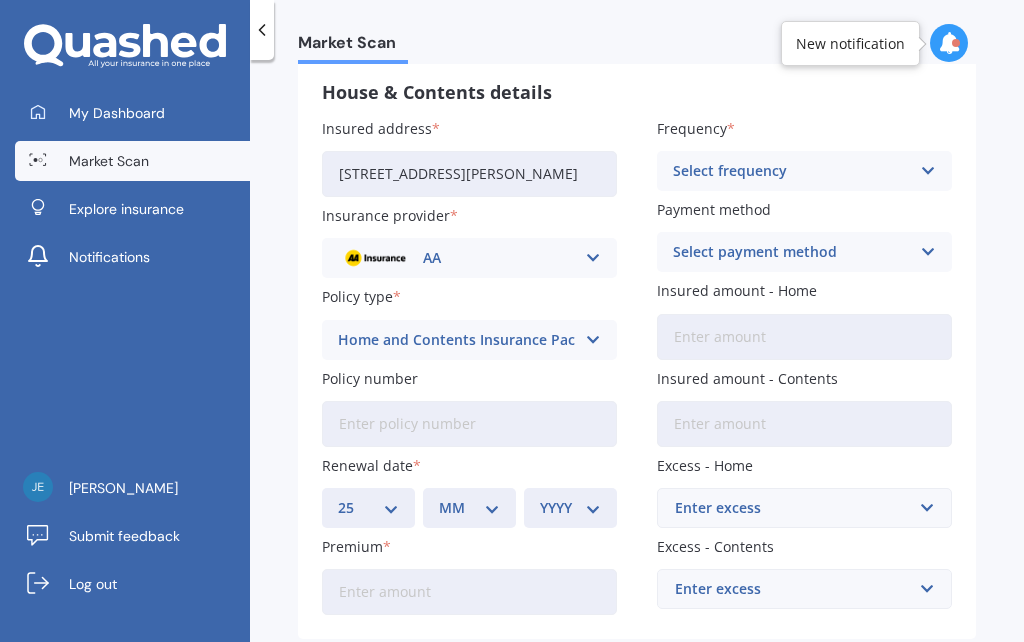 click on "MM 01 02 03 04 05 06 07 08 09 10 11 12" at bounding box center (469, 508) 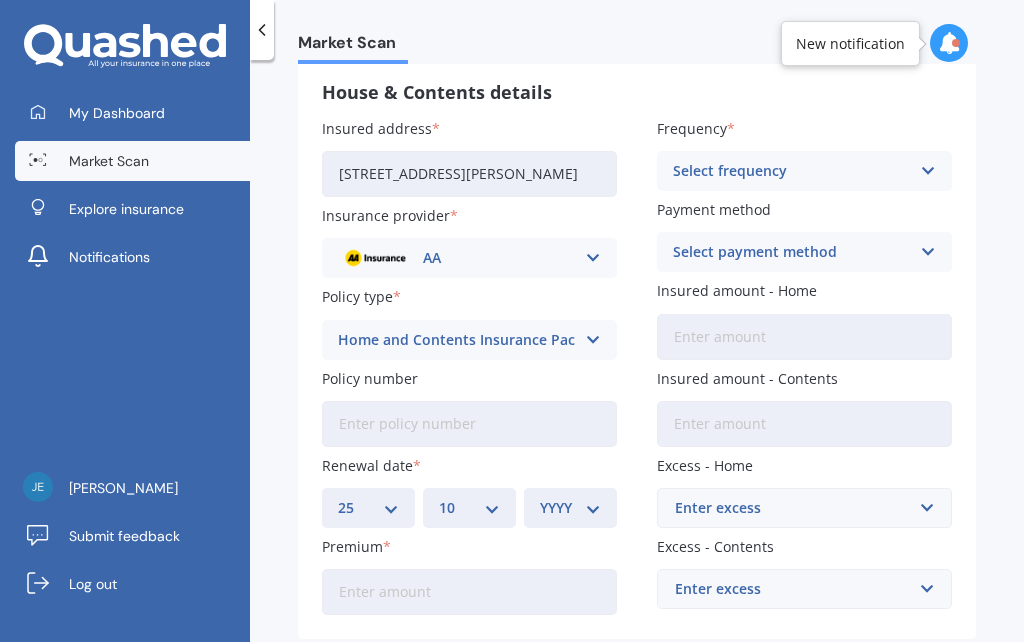 click on "MM 01 02 03 04 05 06 07 08 09 10 11 12" at bounding box center (469, 508) 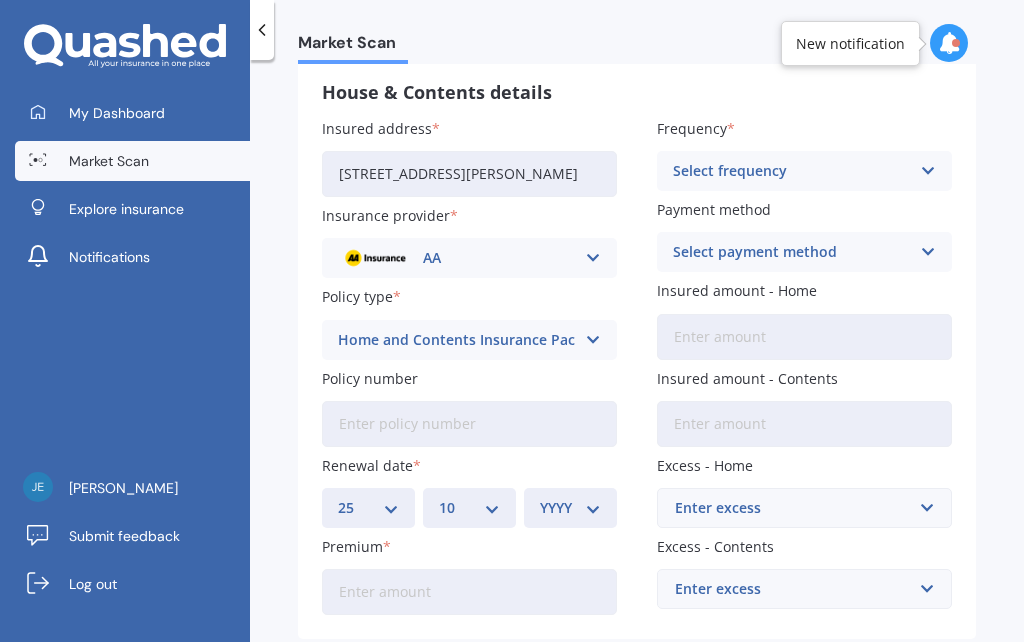 select on "09" 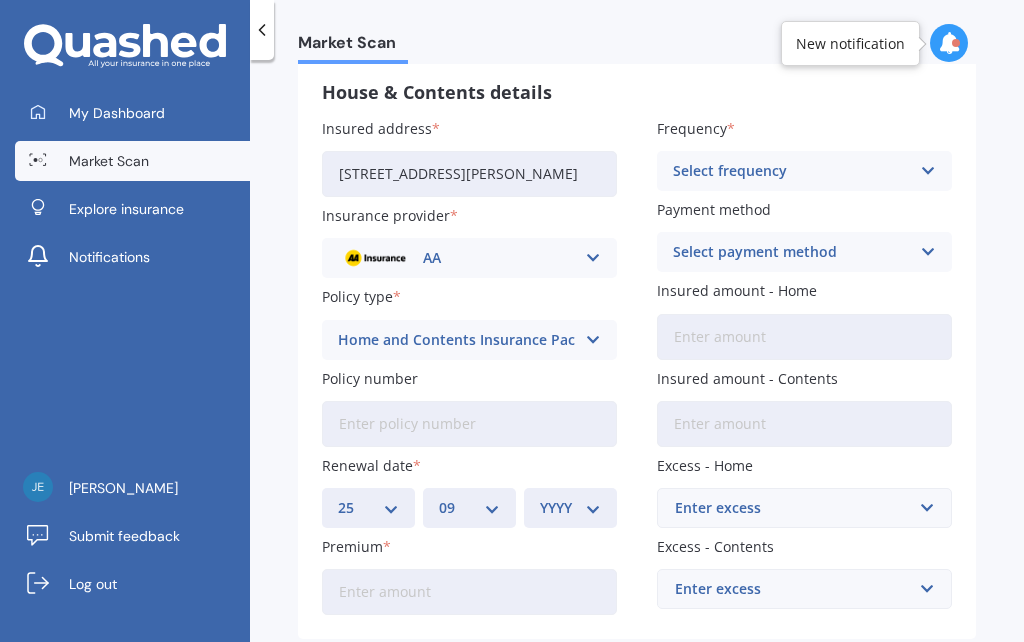 click on "MM 01 02 03 04 05 06 07 08 09 10 11 12" at bounding box center [469, 508] 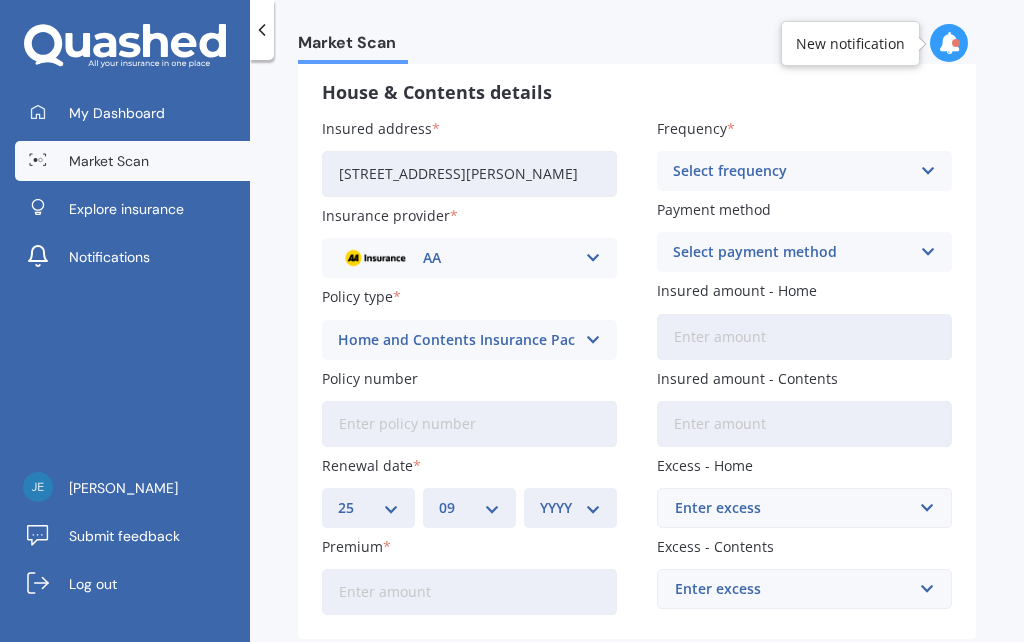 click on "YYYY 2027 2026 2025 2024 2023 2022 2021 2020 2019 2018 2017 2016 2015 2014 2013 2012 2011 2010 2009 2008 2007 2006 2005 2004 2003 2002 2001 2000 1999 1998 1997 1996 1995 1994 1993 1992 1991 1990 1989 1988 1987 1986 1985 1984 1983 1982 1981 1980 1979 1978 1977 1976 1975 1974 1973 1972 1971 1970 1969 1968 1967 1966 1965 1964 1963 1962 1961 1960 1959 1958 1957 1956 1955 1954 1953 1952 1951 1950 1949 1948 1947 1946 1945 1944 1943 1942 1941 1940 1939 1938 1937 1936 1935 1934 1933 1932 1931 1930 1929 1928" at bounding box center [570, 508] 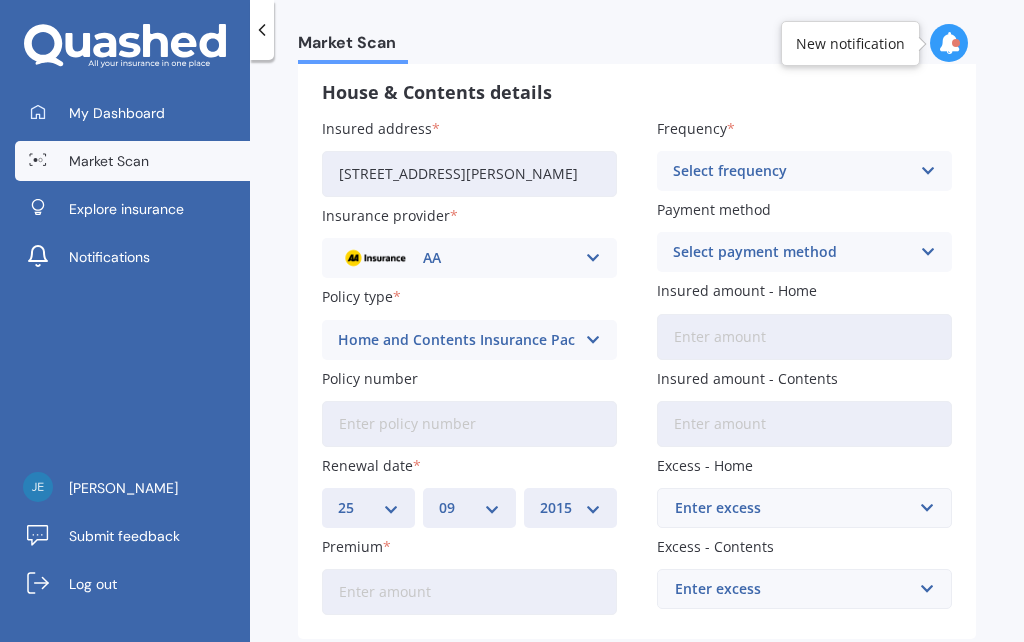 scroll, scrollTop: 46, scrollLeft: 0, axis: vertical 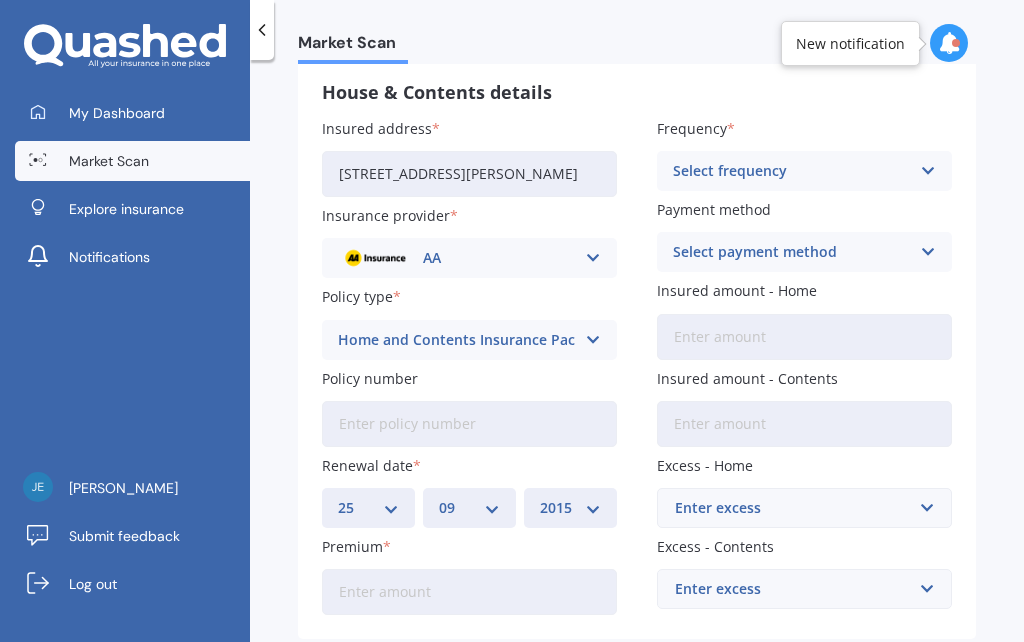 click on "YYYY 2027 2026 2025 2024 2023 2022 2021 2020 2019 2018 2017 2016 2015 2014 2013 2012 2011 2010 2009 2008 2007 2006 2005 2004 2003 2002 2001 2000 1999 1998 1997 1996 1995 1994 1993 1992 1991 1990 1989 1988 1987 1986 1985 1984 1983 1982 1981 1980 1979 1978 1977 1976 1975 1974 1973 1972 1971 1970 1969 1968 1967 1966 1965 1964 1963 1962 1961 1960 1959 1958 1957 1956 1955 1954 1953 1952 1951 1950 1949 1948 1947 1946 1945 1944 1943 1942 1941 1940 1939 1938 1937 1936 1935 1934 1933 1932 1931 1930 1929 1928" at bounding box center [570, 508] 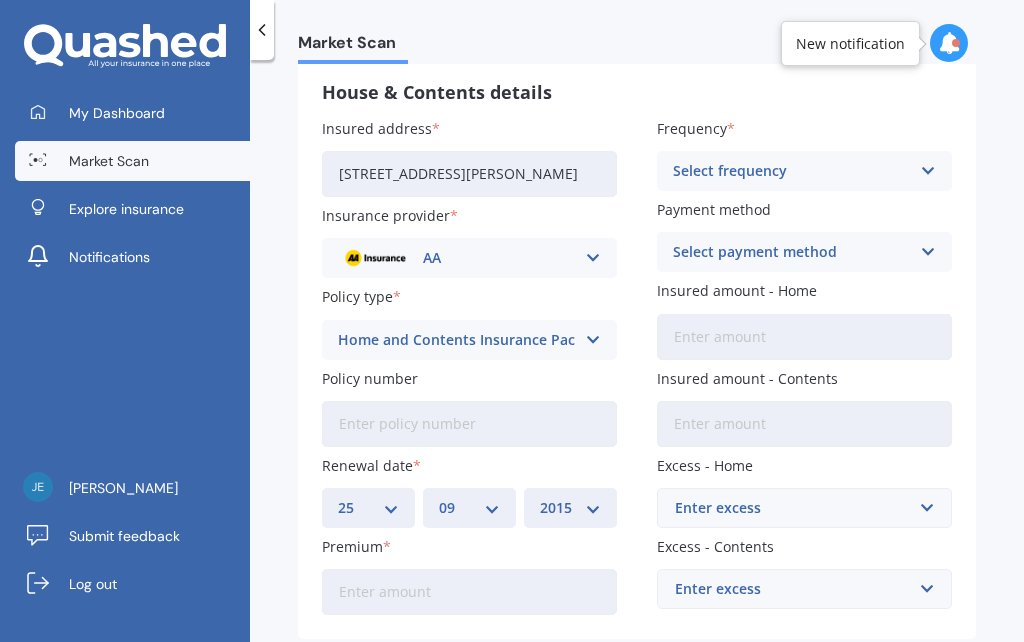 select on "2025" 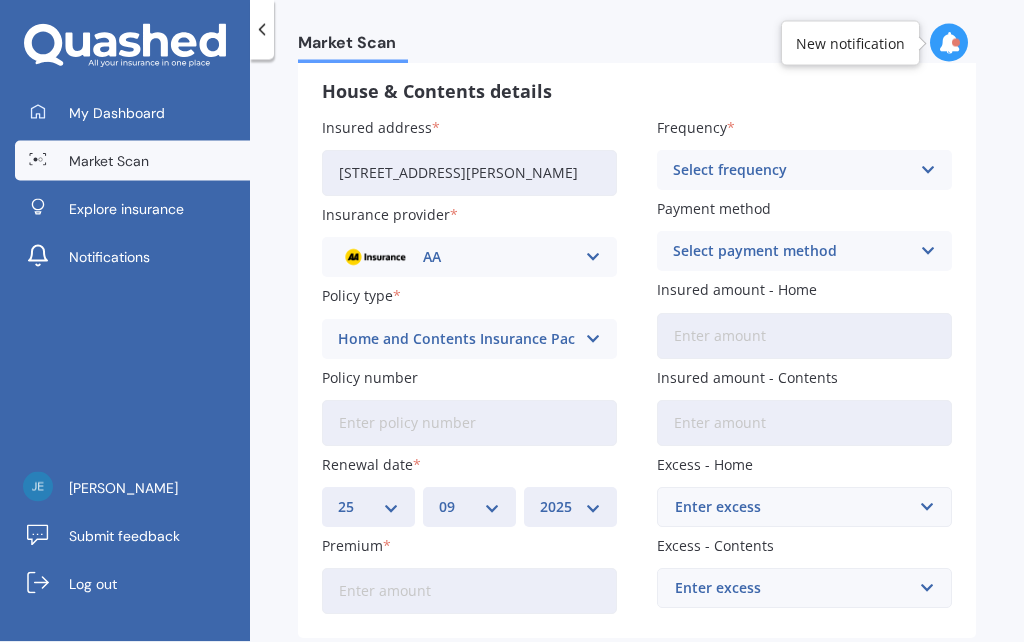 scroll, scrollTop: 87, scrollLeft: 0, axis: vertical 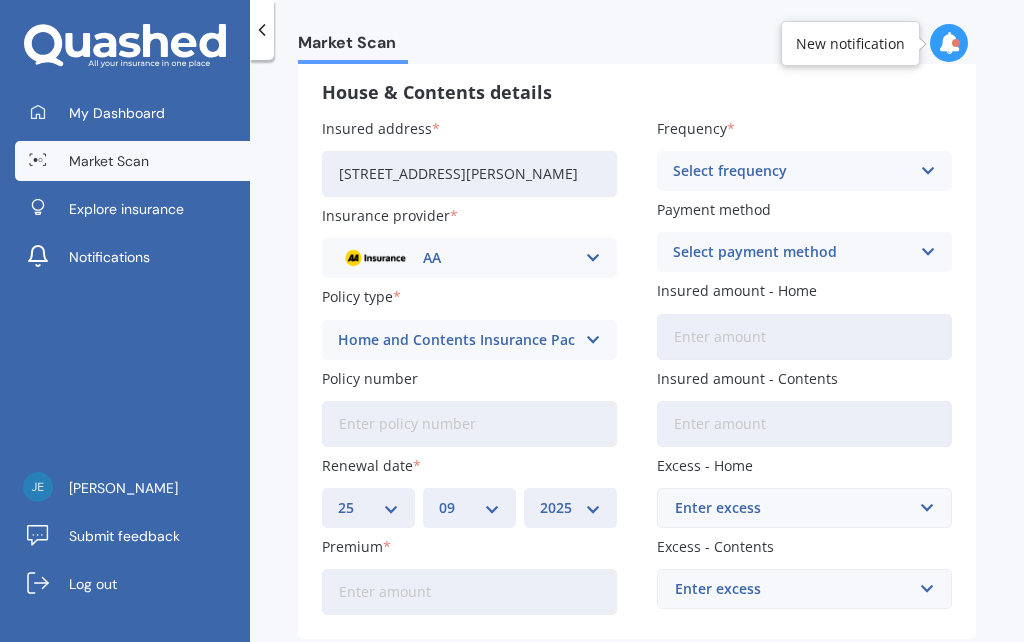 click on "Premium" at bounding box center [469, 592] 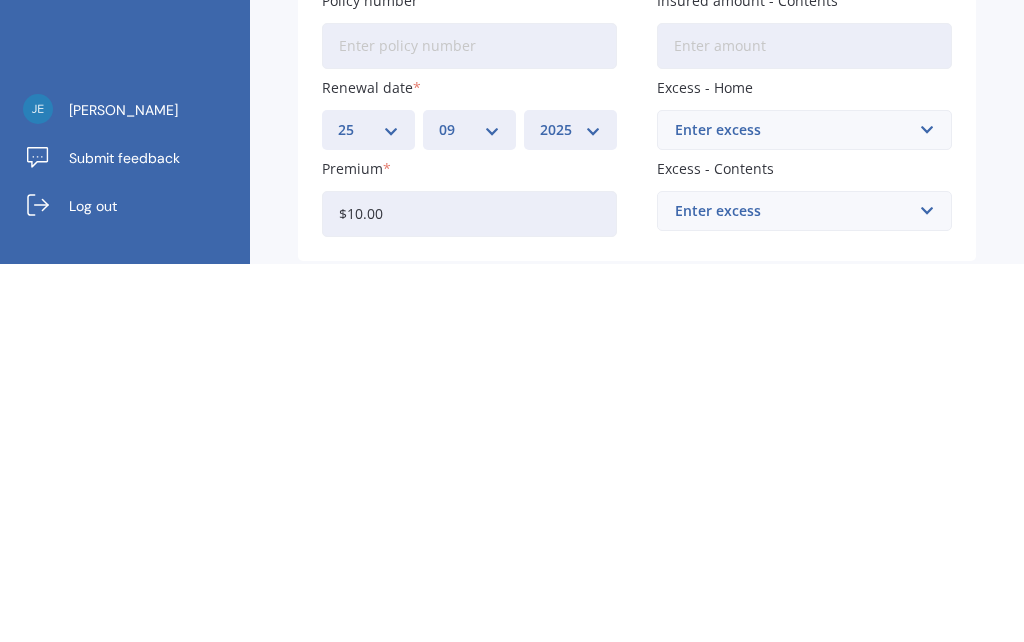 type on "$1.00" 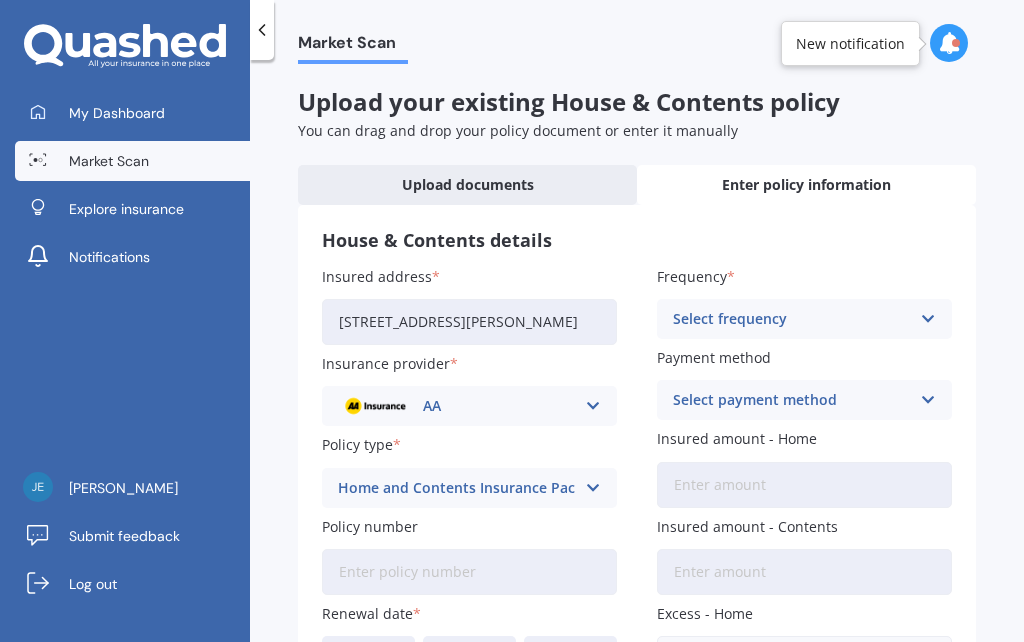 scroll, scrollTop: 0, scrollLeft: 0, axis: both 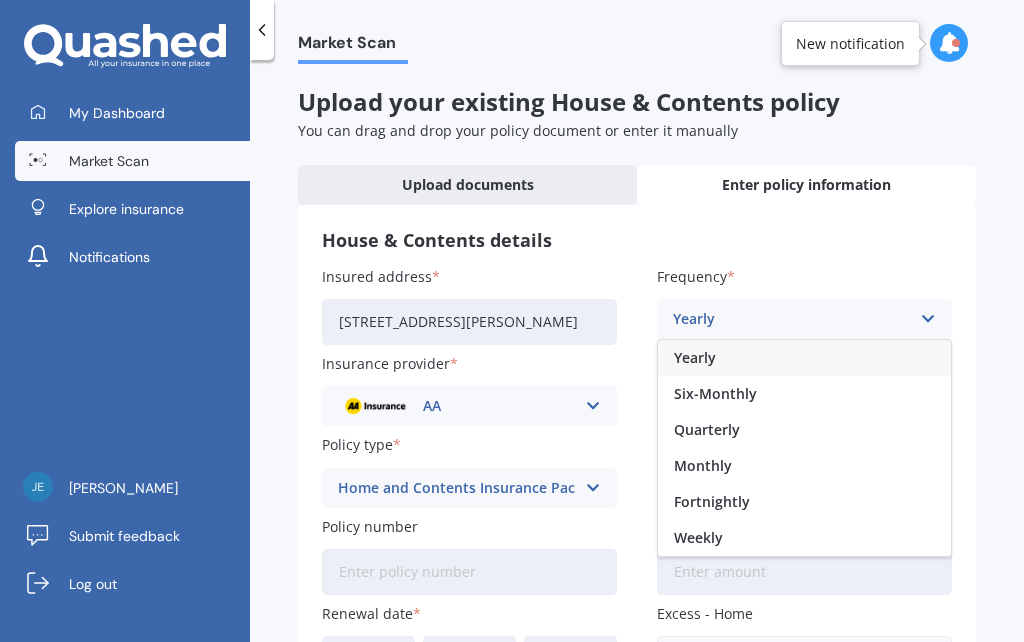 click on "Yearly" at bounding box center [804, 358] 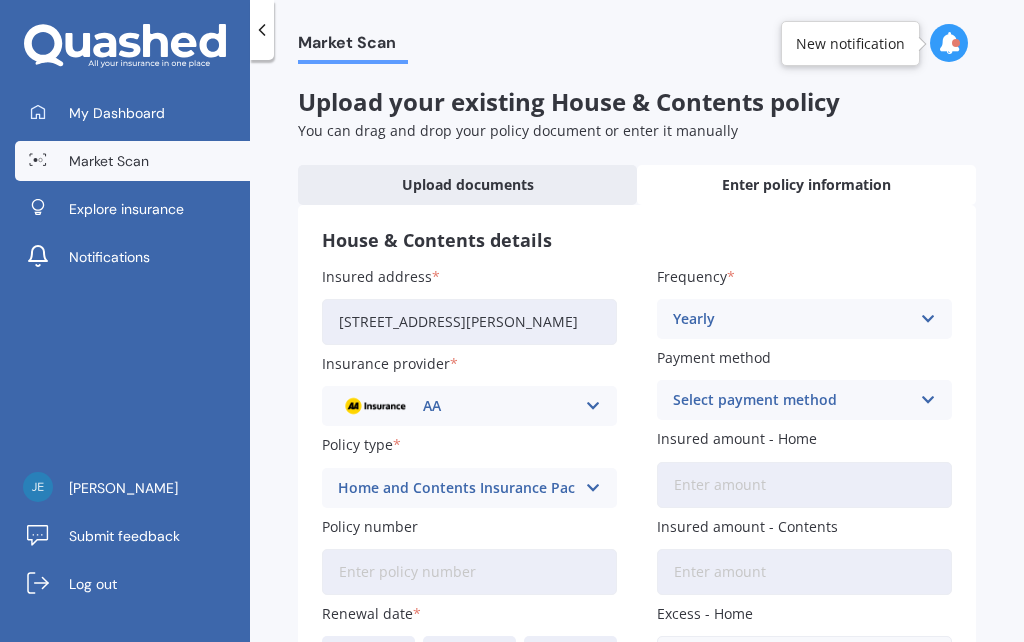 click on "Select payment method" at bounding box center [791, 400] 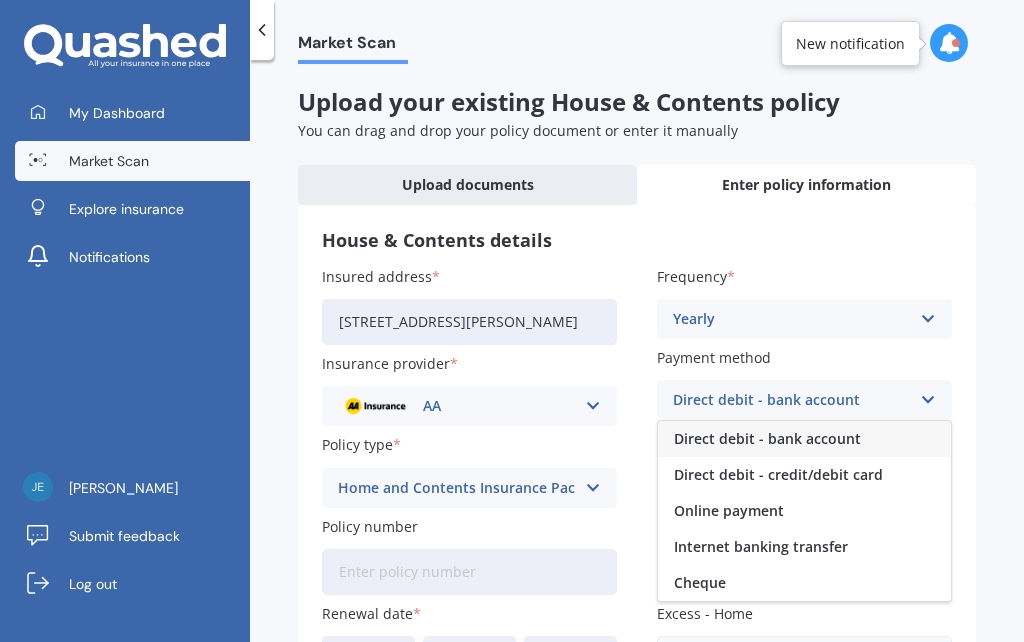 click on "Direct debit - bank account" at bounding box center (804, 439) 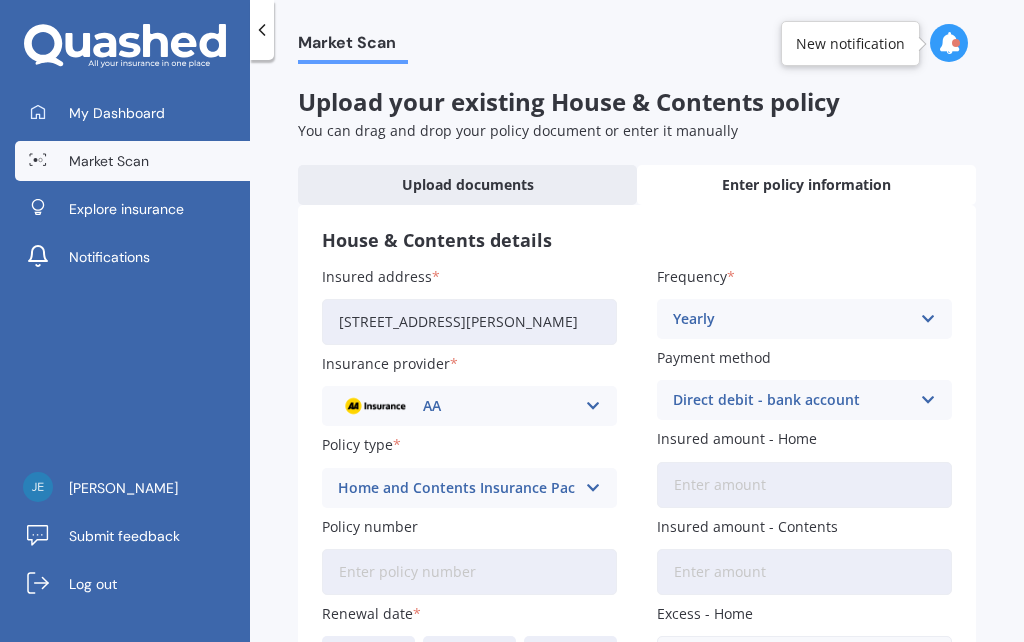 click on "Insured amount - Home" at bounding box center (804, 485) 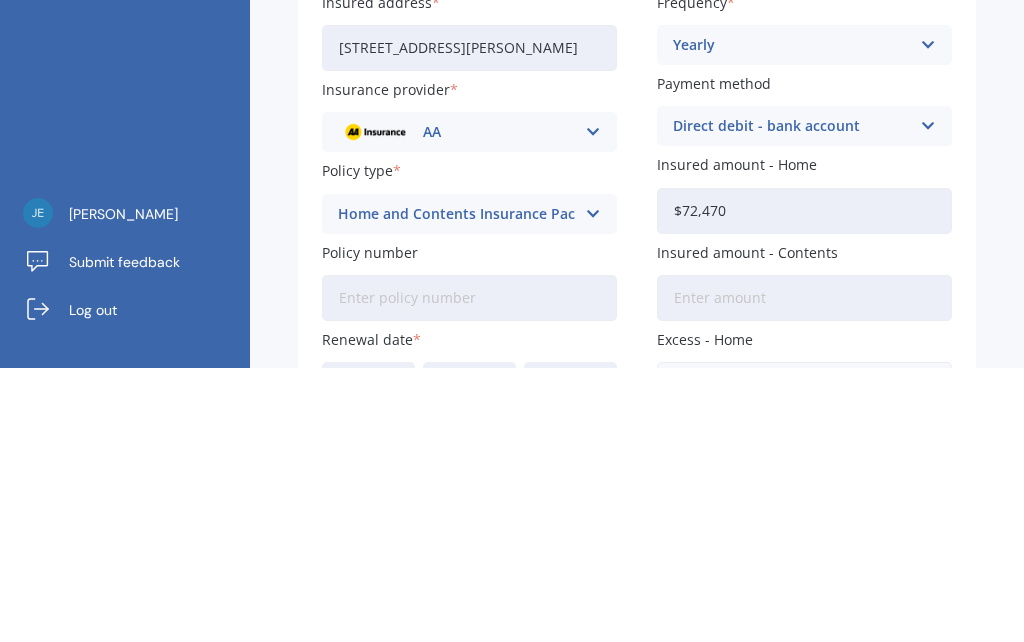 type on "$724,700" 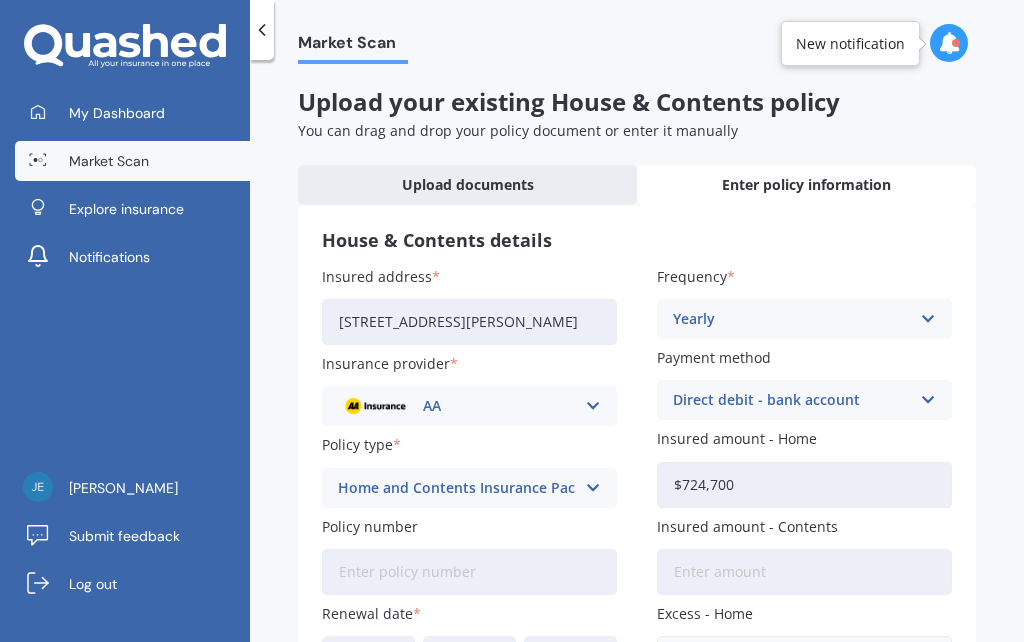 click on "Insured amount - Contents" at bounding box center [804, 572] 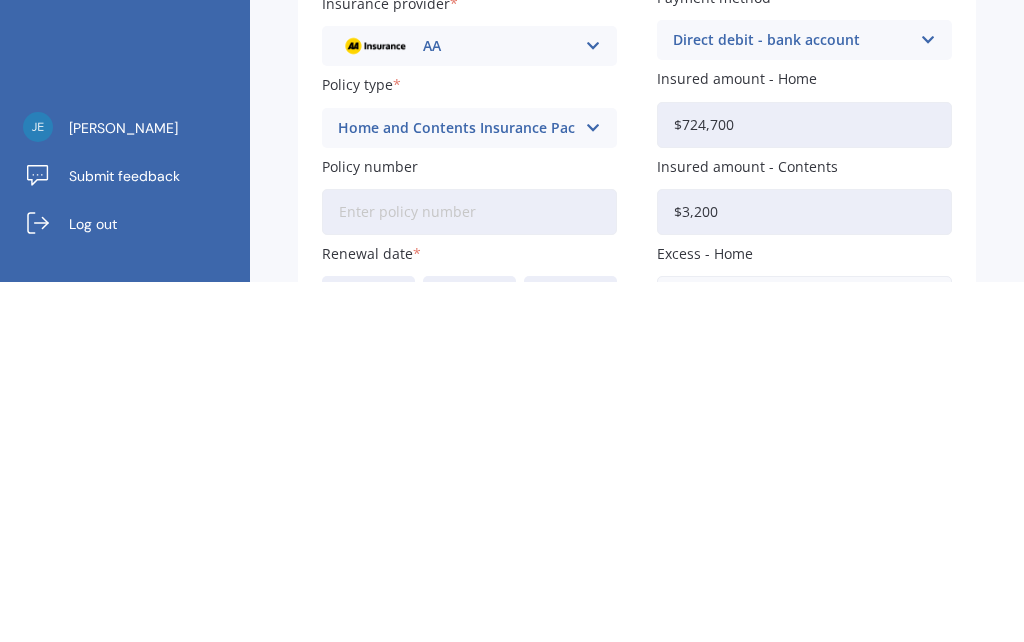 type on "$32,000" 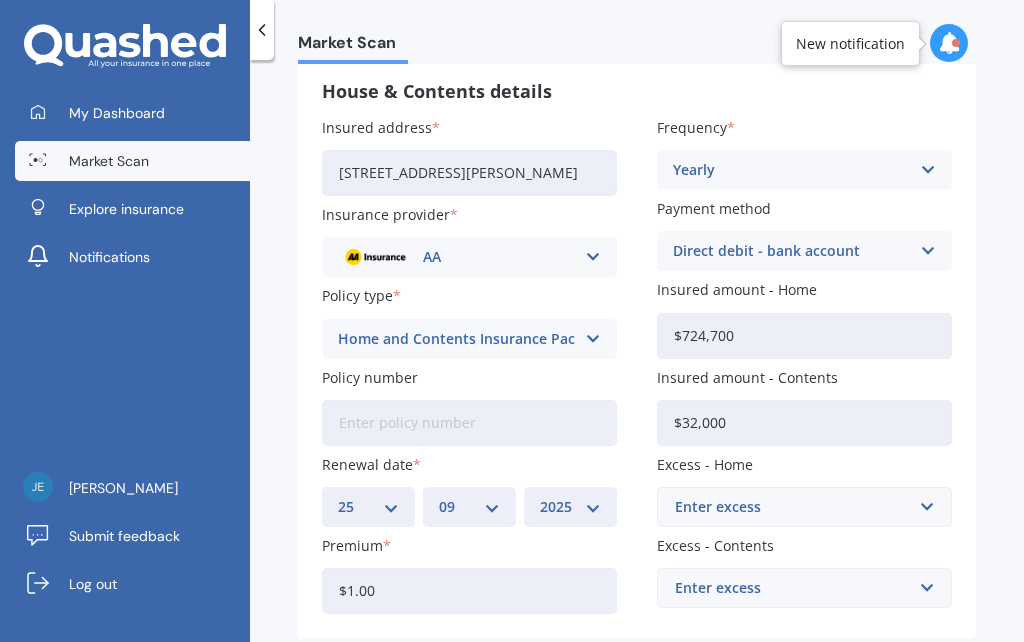 scroll, scrollTop: 148, scrollLeft: 0, axis: vertical 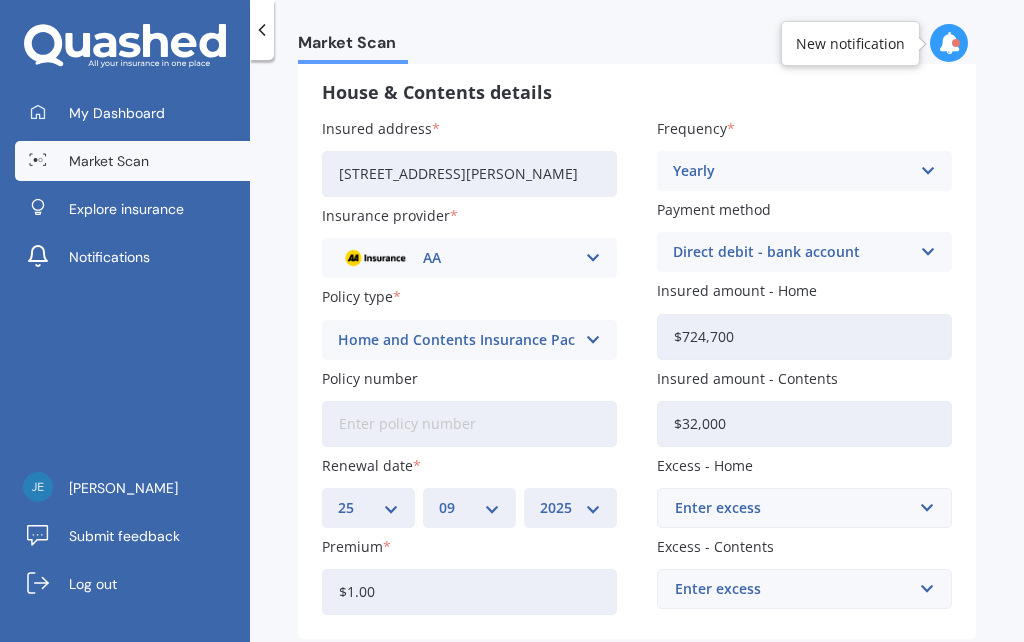 click on "Premium" at bounding box center (352, 546) 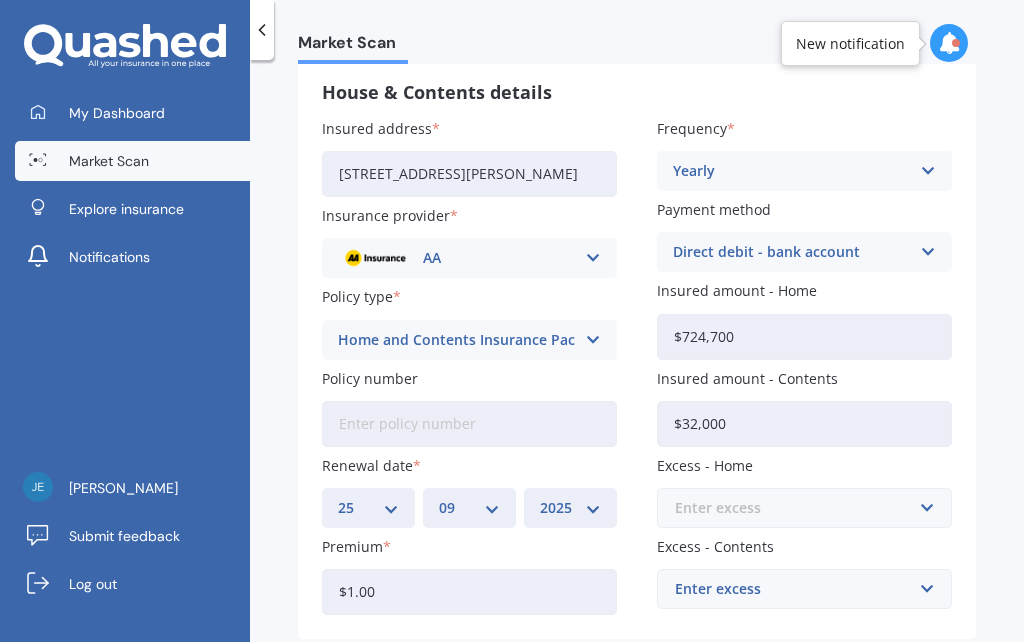 click at bounding box center (797, 508) 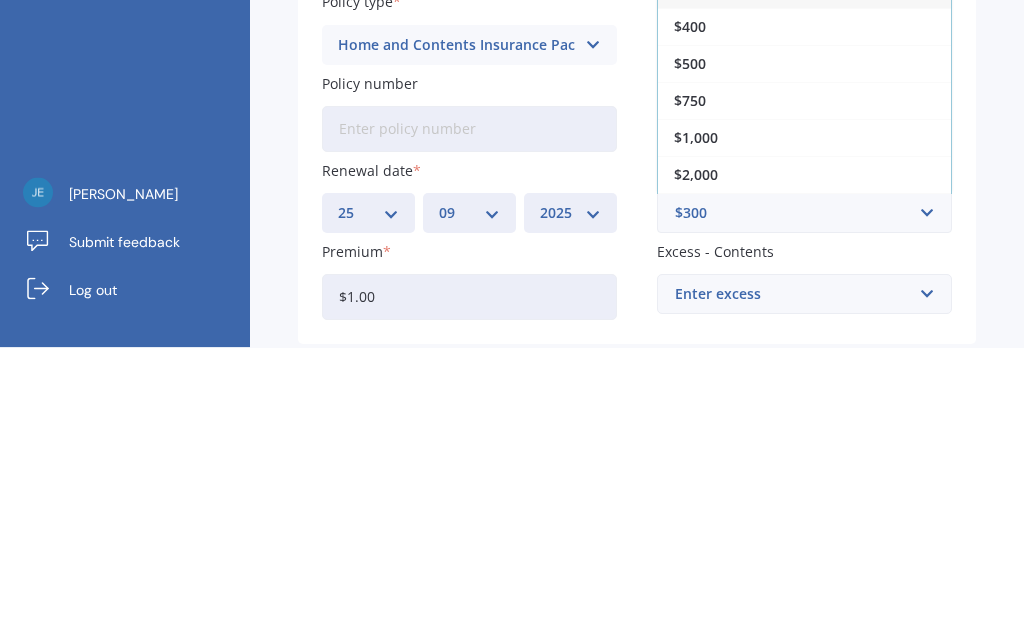 click on "$1,000" at bounding box center (804, 432) 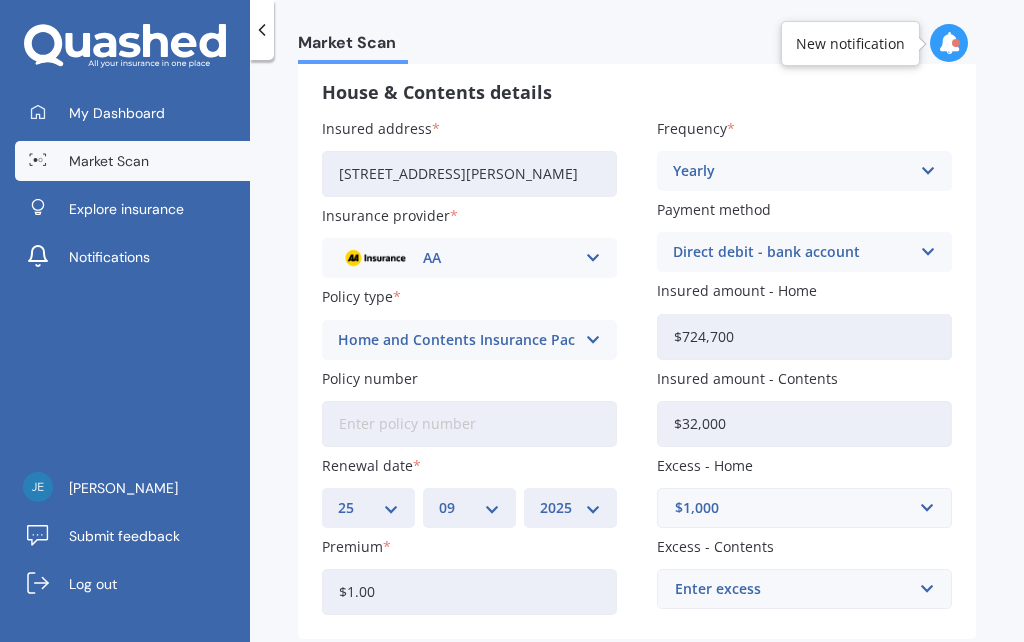 click on "Enter excess" at bounding box center [792, 589] 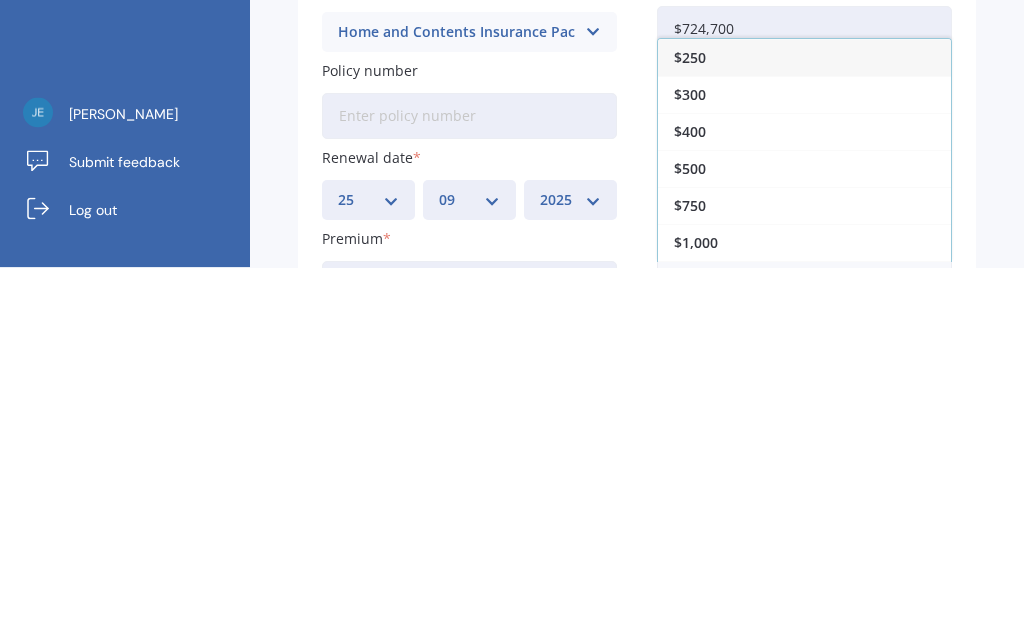 scroll, scrollTop: 75, scrollLeft: 0, axis: vertical 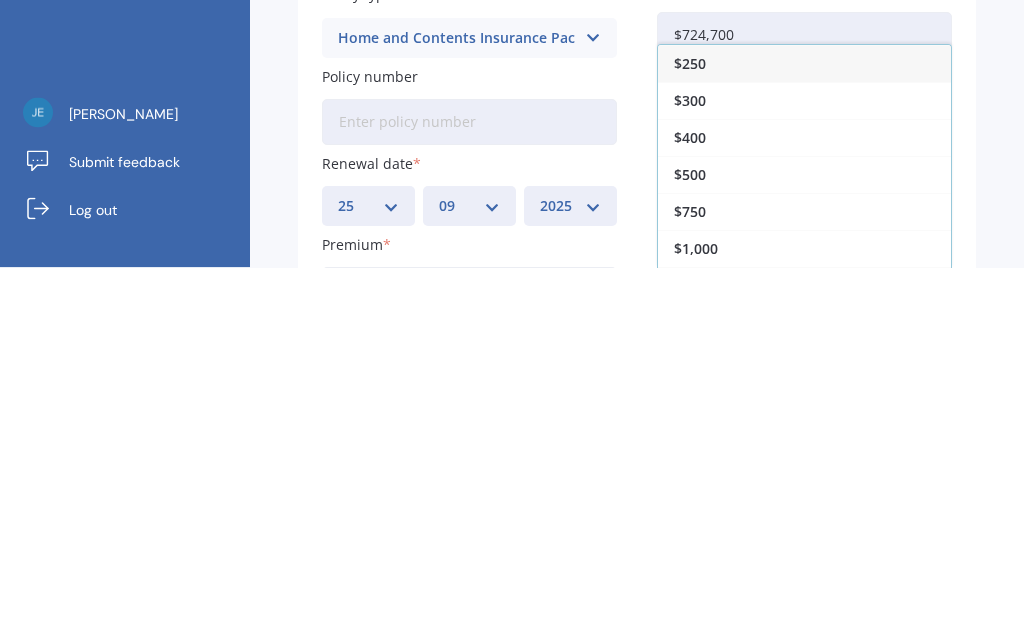 click on "$400" at bounding box center [804, 512] 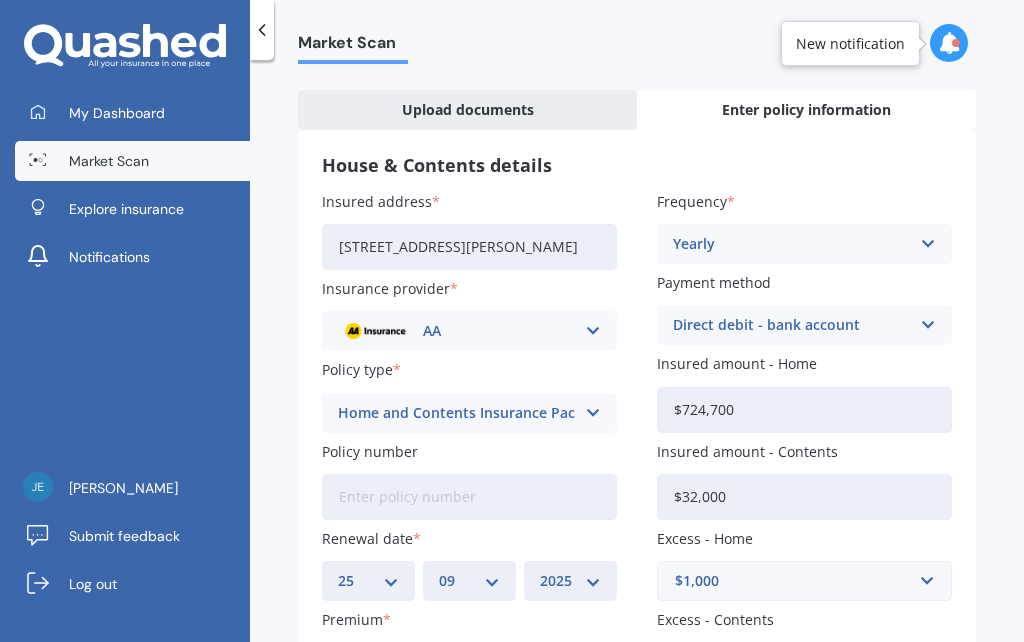 click on "$1.00" at bounding box center (469, 665) 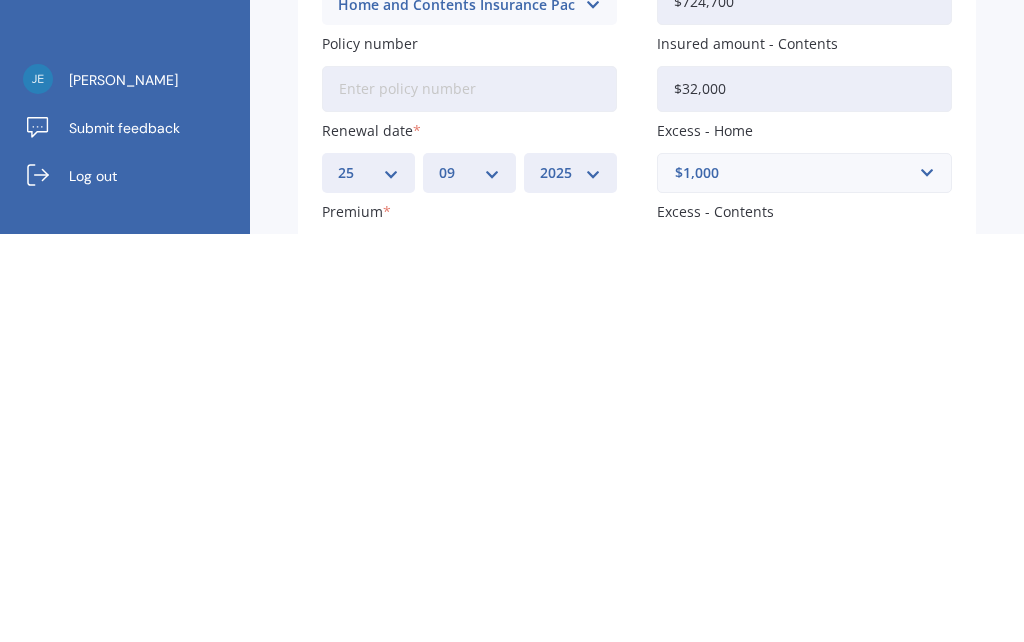 type on "$1.00" 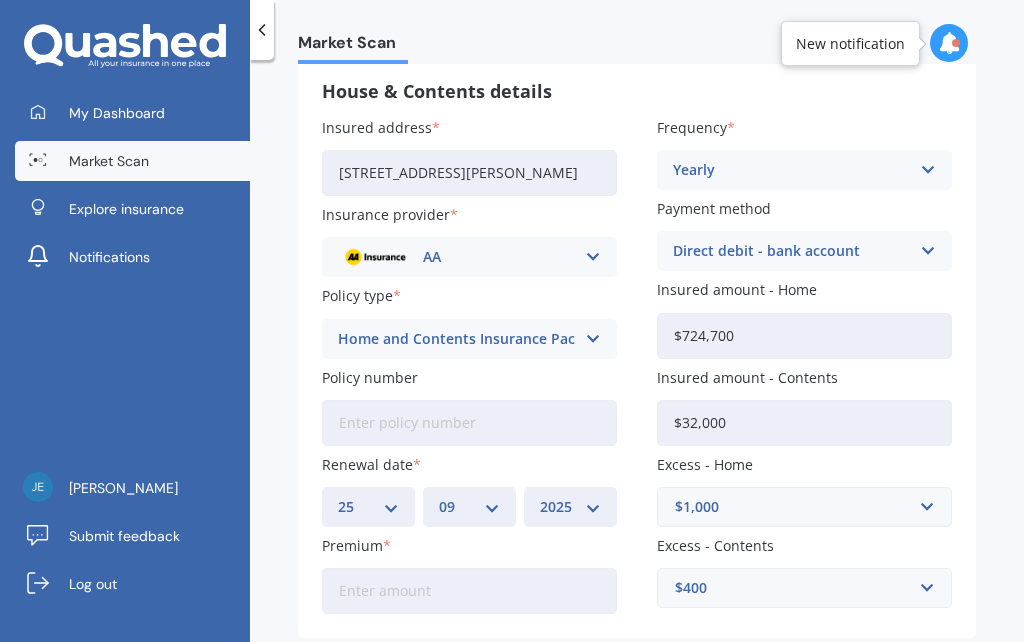 scroll, scrollTop: 148, scrollLeft: 0, axis: vertical 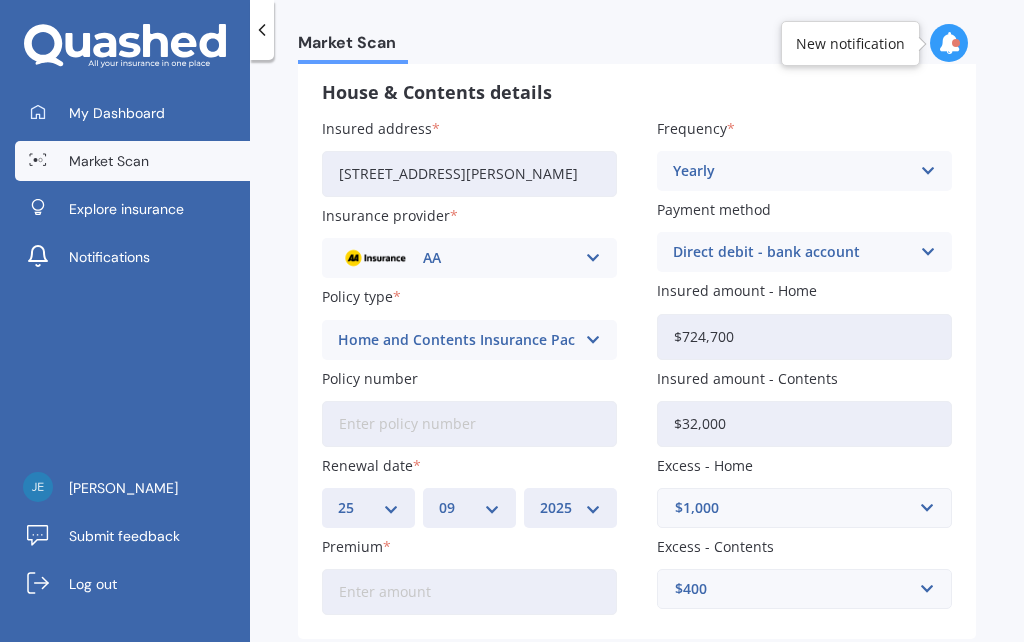 click on "Add" at bounding box center (886, 679) 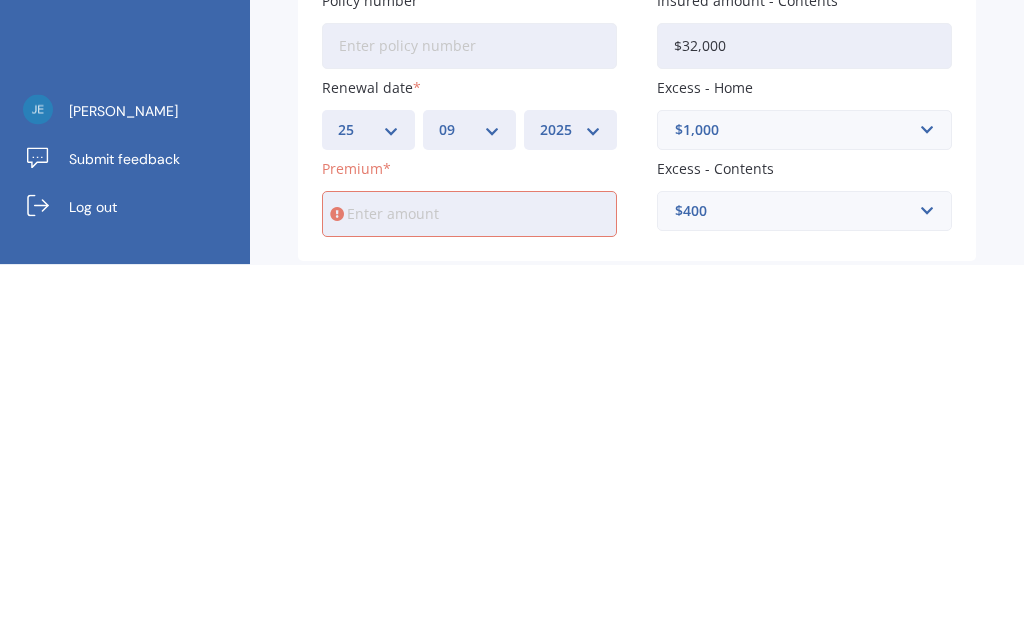 click on "Premium" at bounding box center (352, 546) 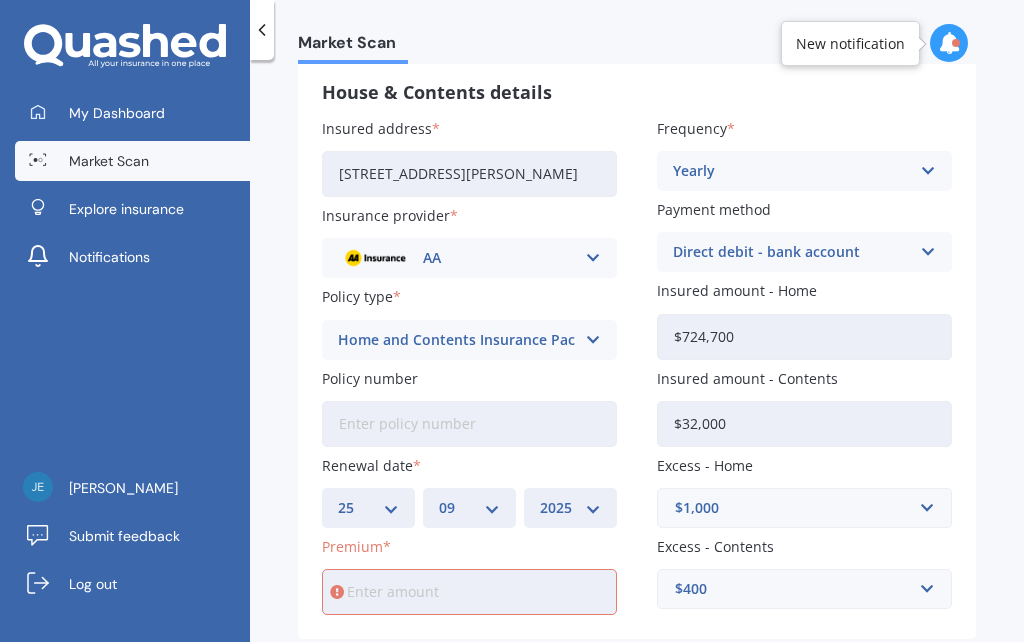 click at bounding box center [337, 592] 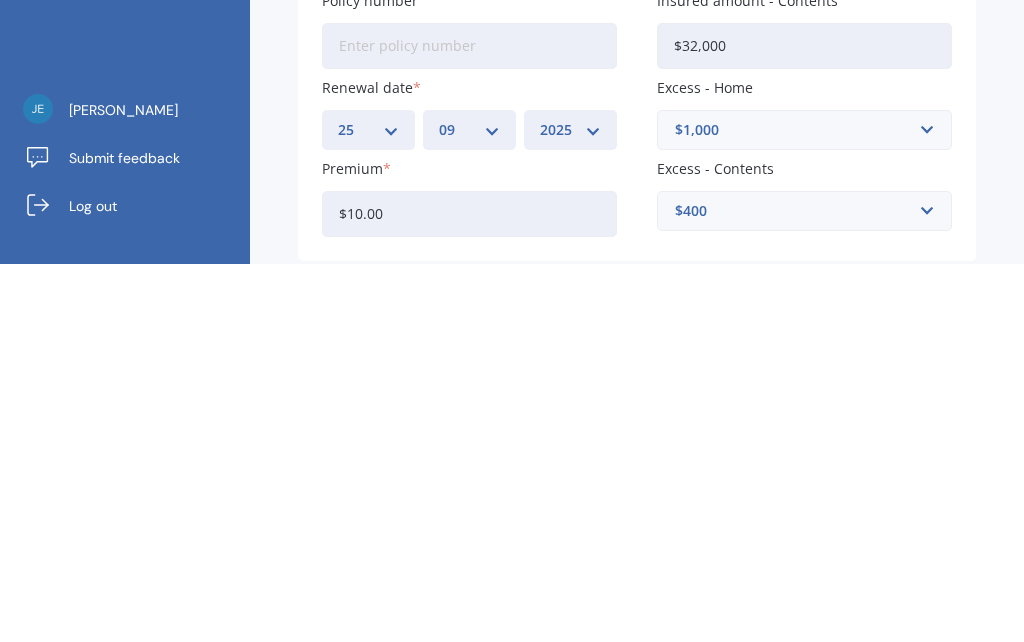 type on "$1.00" 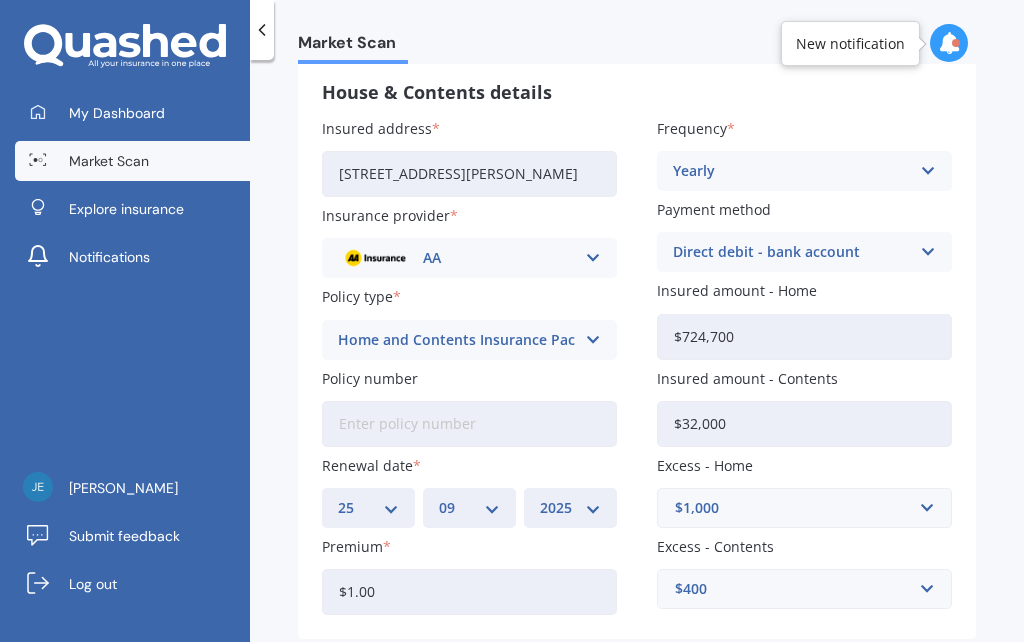 click on "Add" at bounding box center [886, 679] 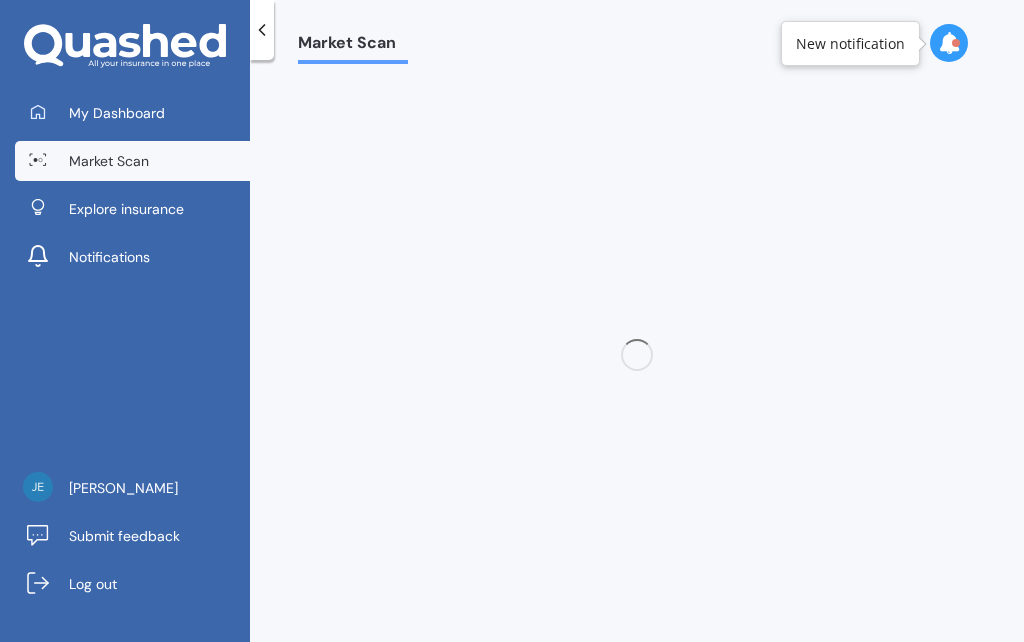 scroll, scrollTop: 0, scrollLeft: 0, axis: both 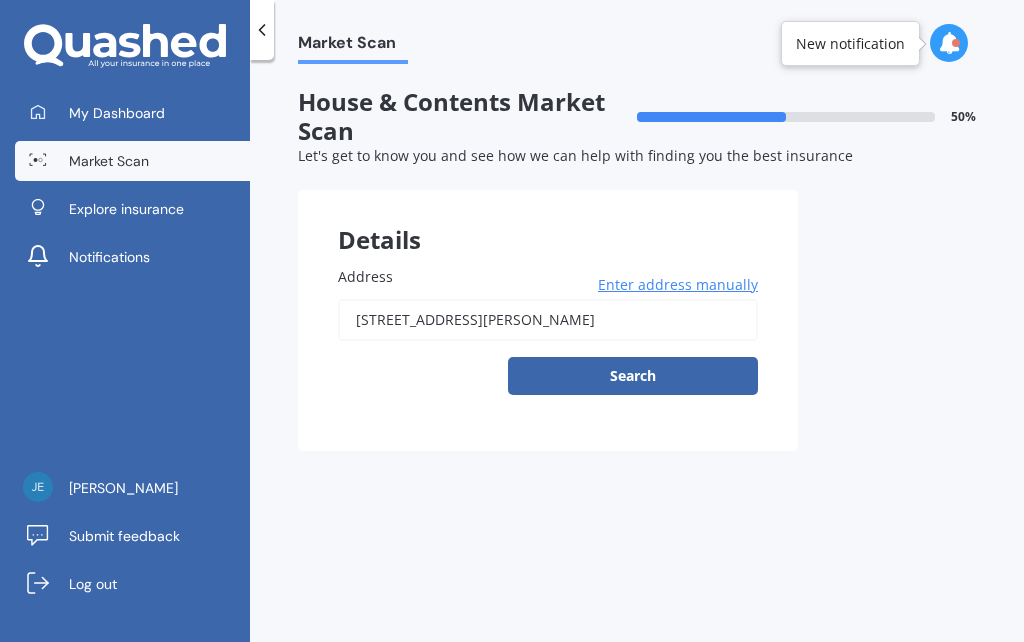 click on "Search" at bounding box center [633, 376] 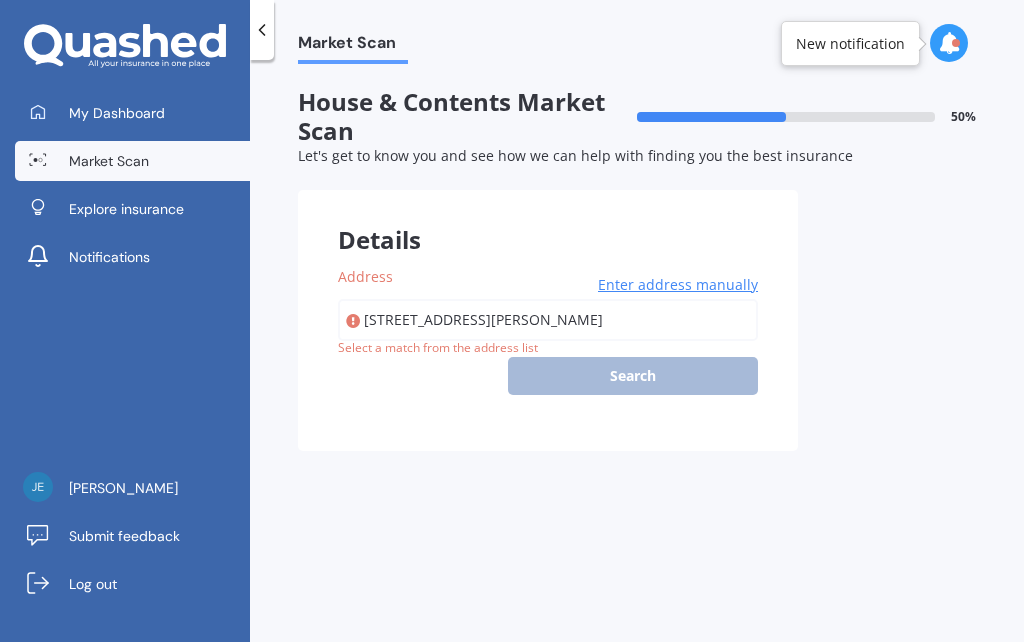 type on "[STREET_ADDRESS][PERSON_NAME]" 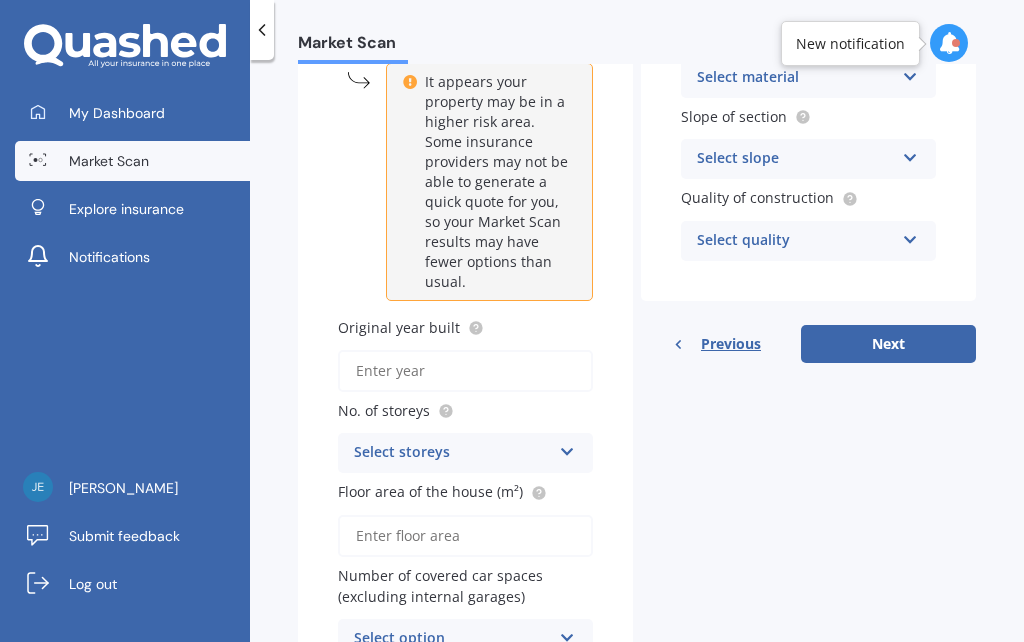 scroll, scrollTop: 285, scrollLeft: 0, axis: vertical 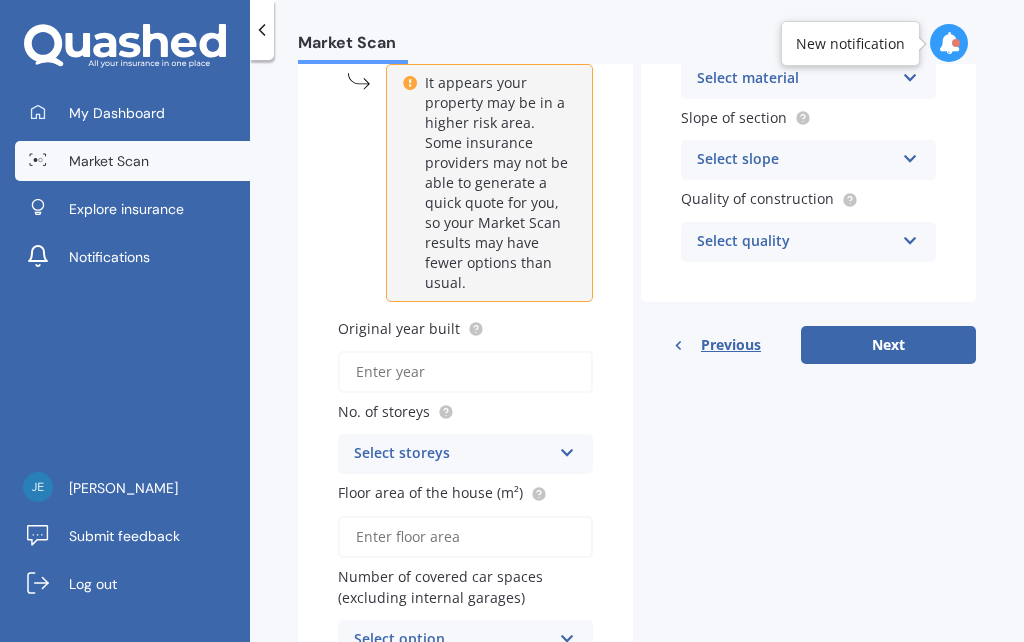 click on "Original year built" at bounding box center [465, 372] 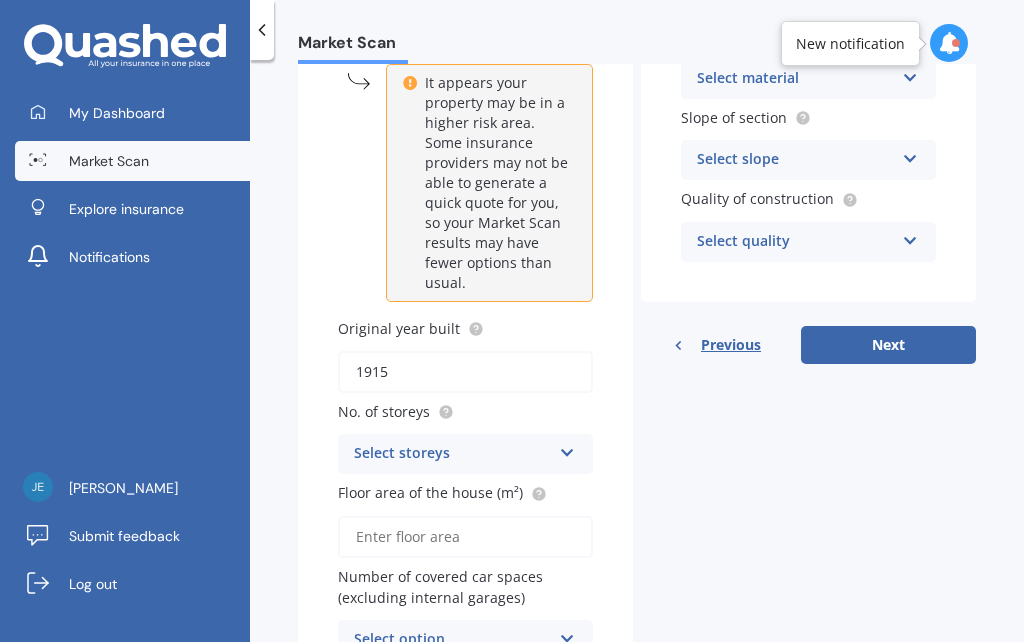 type on "1915" 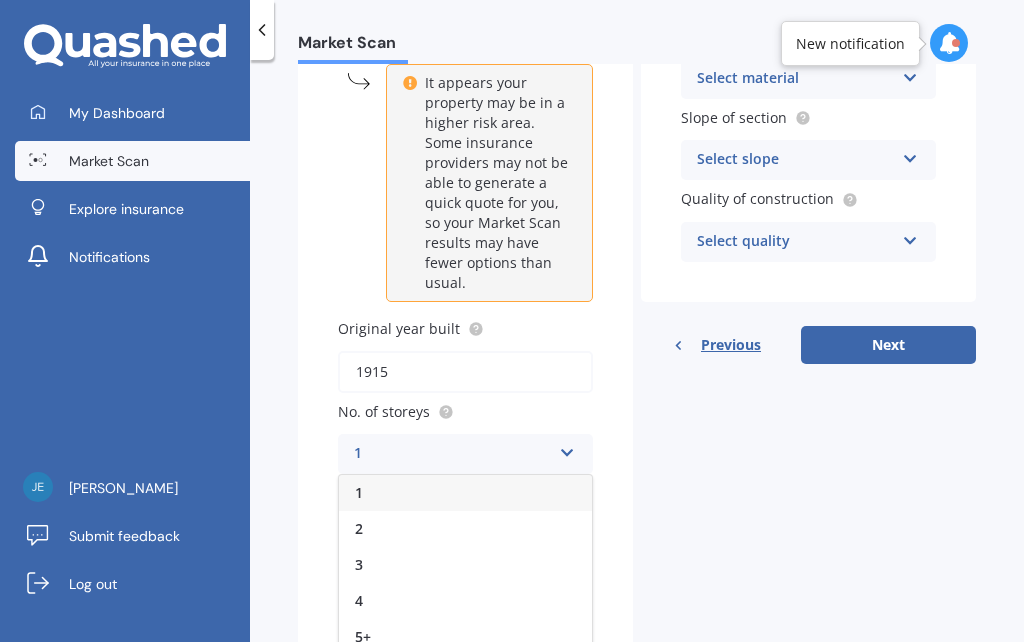 click on "1" at bounding box center [359, 492] 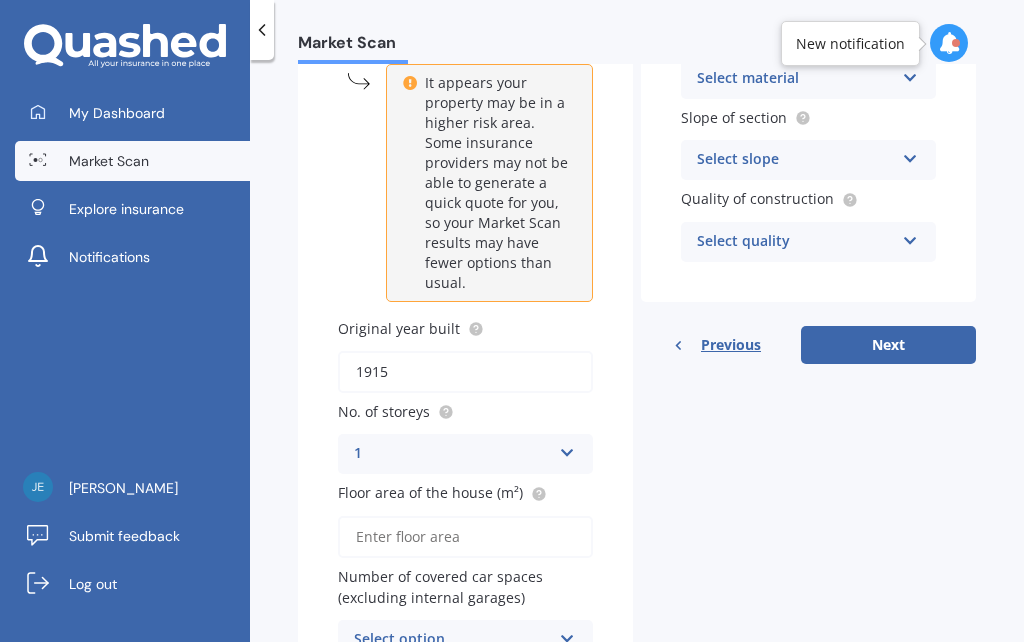 click on "Floor area of the house (m²)" at bounding box center [465, 537] 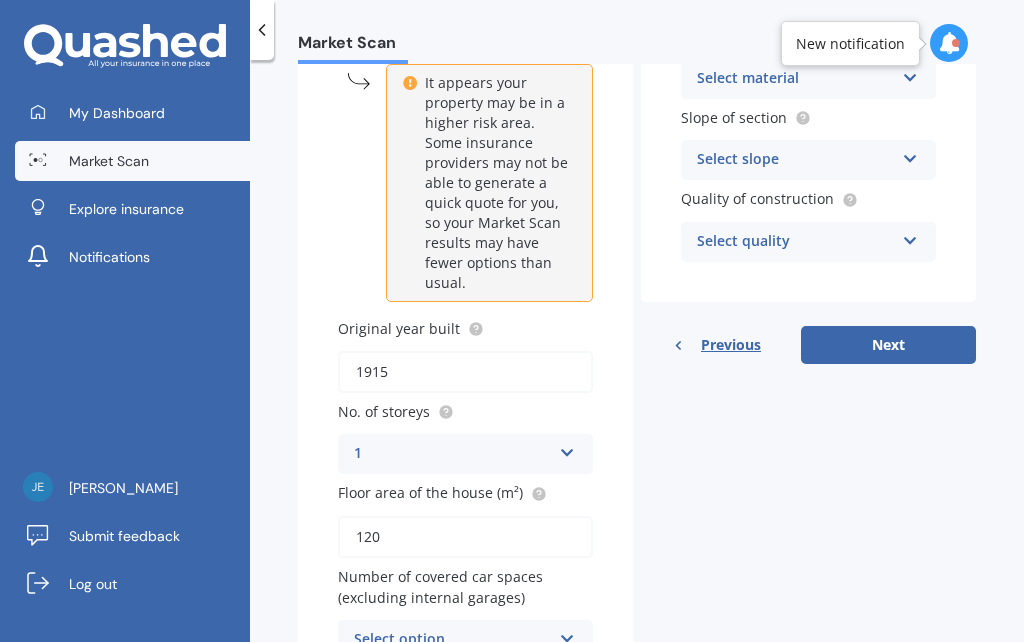type on "120" 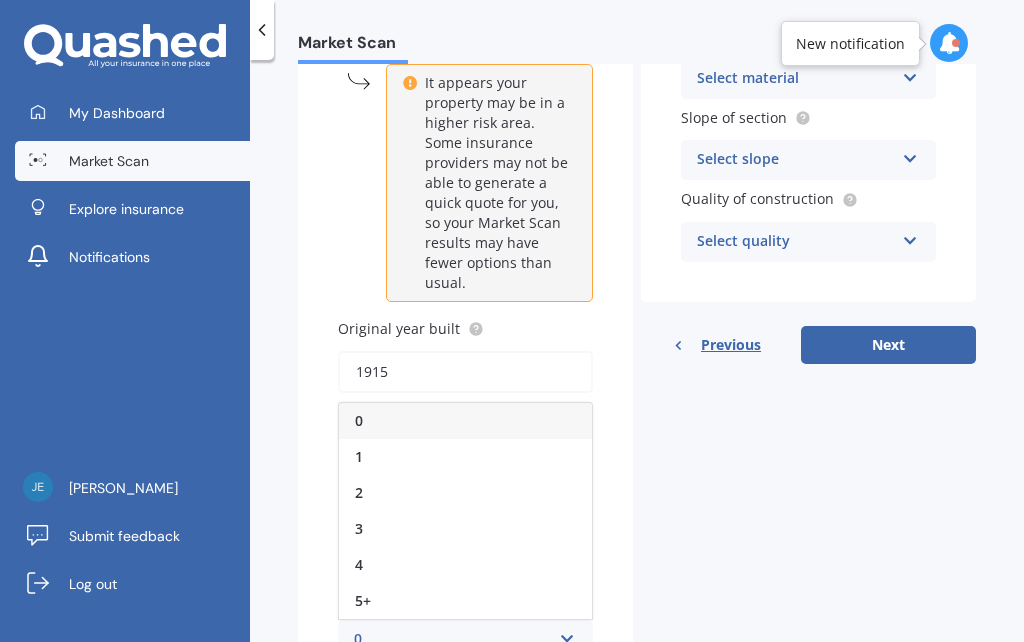 click on "1" at bounding box center (465, 457) 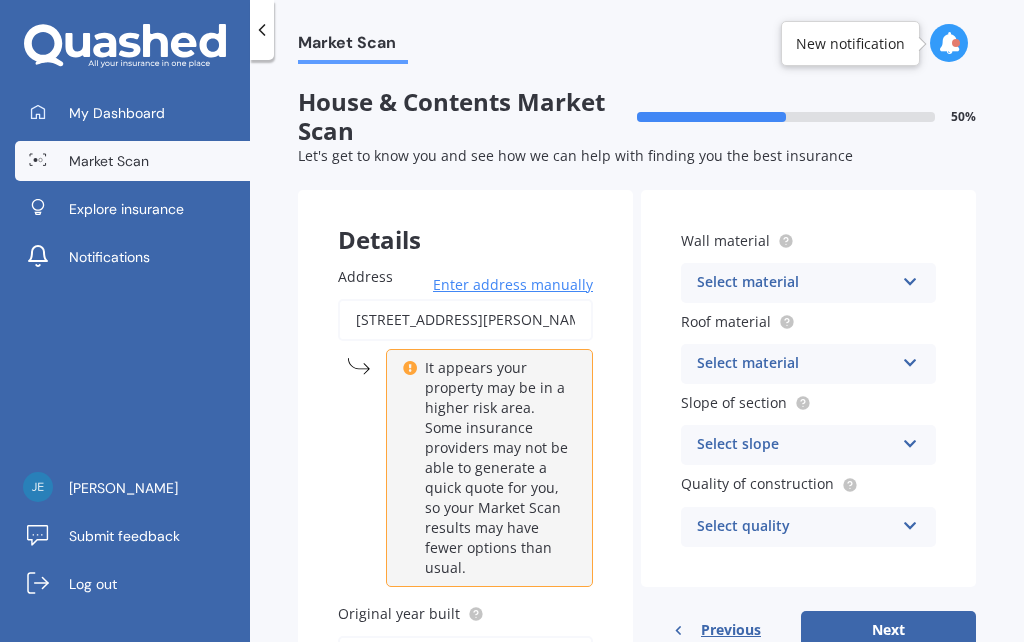 scroll, scrollTop: 0, scrollLeft: 0, axis: both 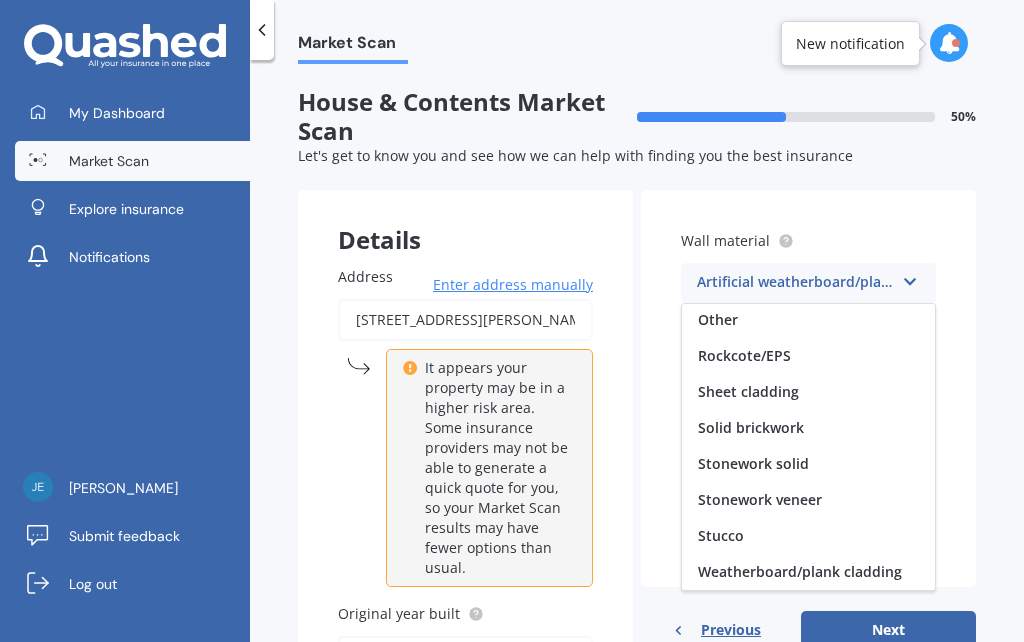 click on "Market Scan House & Contents Market Scan 50 % Let's get to know you and see how we can help with finding you the best insurance Details Address [STREET_ADDRESS][PERSON_NAME] Enter address manually It appears your property may be in a higher risk area. Some insurance providers may not be able to generate a quick quote for you, so your Market Scan results may have fewer options than usual. Search Original year built 1915 No. of storeys 1 1 2 3 4 5+ Floor area of the house (m²) 120 Number of covered car spaces (excluding internal garages) 1 0 1 2 3 4 5+ Wall material Artificial weatherboard/plank cladding Artificial weatherboard/plank cladding Blockwork Brick veneer Double brick Mud brick Other Rockcote/EPS Sheet cladding Solid brickwork Stonework solid Stonework veneer Stucco Weatherboard/plank cladding Roof material Select material Flat fibre cement Flat membrane Flat metal covering Pitched concrete tiles Pitched fibre cement covering Pitched metal covering Pitched slate Other Select slope" at bounding box center [637, 355] 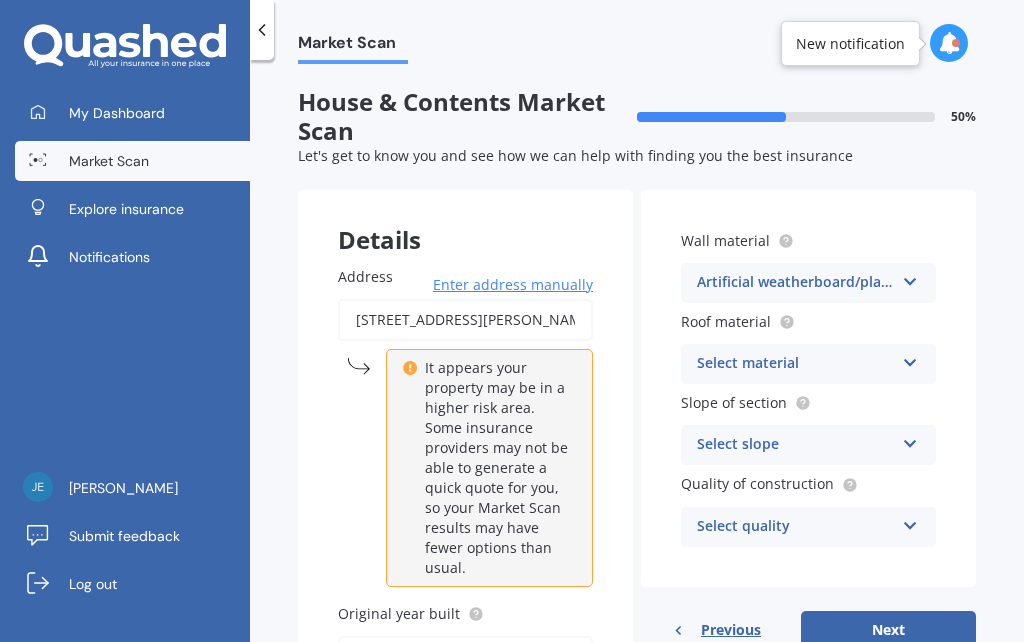 click on "Select material Flat fibre cement Flat membrane Flat metal covering Pitched concrete tiles Pitched fibre cement covering Pitched metal covering Pitched slate Pitched terracotta tiles Pitched timber shingles Other" at bounding box center (808, 364) 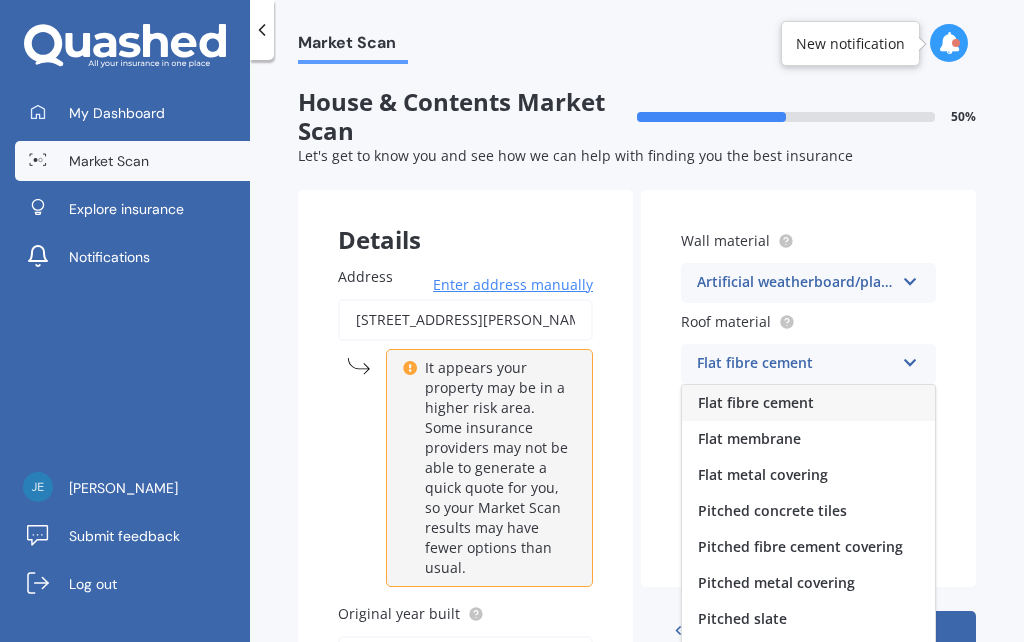 scroll, scrollTop: 0, scrollLeft: 0, axis: both 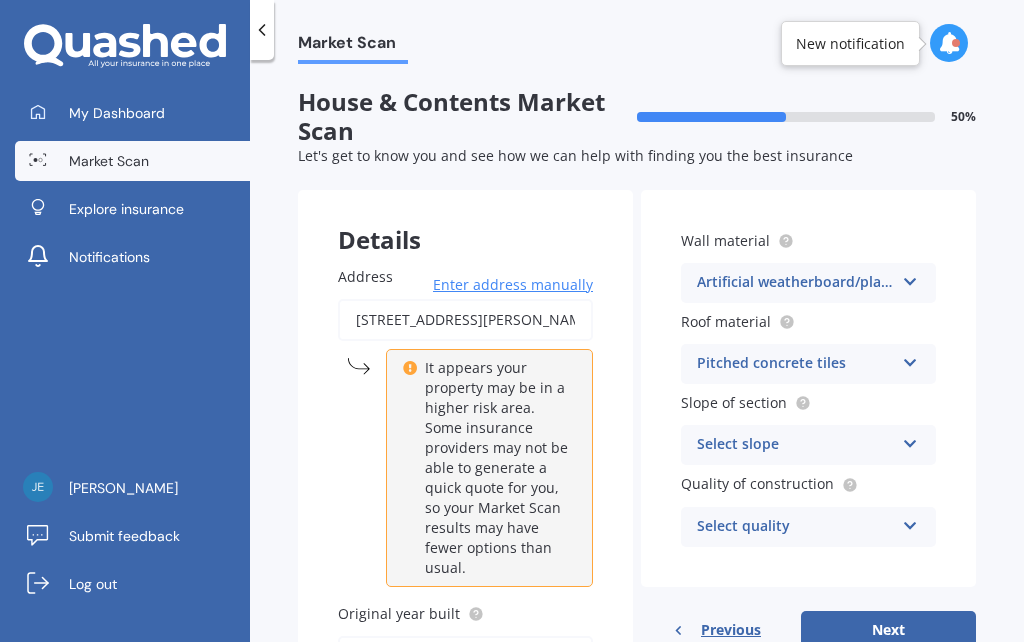 click on "Select slope" at bounding box center (795, 445) 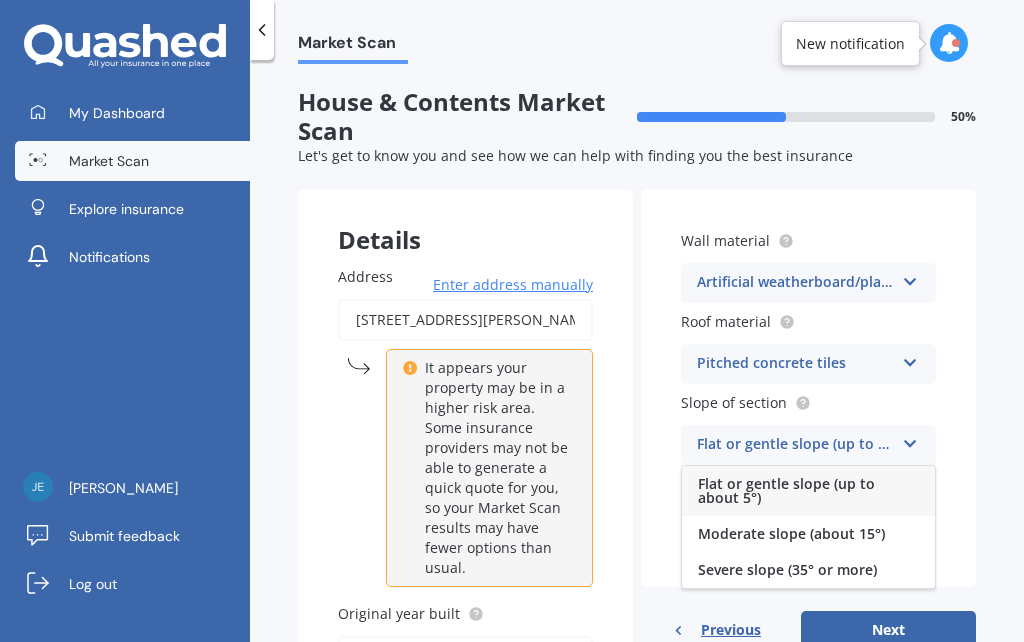 click on "Wall material Artificial weatherboard/plank cladding Artificial weatherboard/plank cladding Blockwork Brick veneer Double brick Mud brick Other Rockcote/EPS Sheet cladding Solid brickwork Stonework solid Stonework veneer Stucco Weatherboard/plank cladding Roof material Pitched concrete tiles Flat fibre cement Flat membrane Flat metal covering Pitched concrete tiles Pitched fibre cement covering Pitched metal covering Pitched slate Pitched terracotta tiles Pitched timber shingles Other Slope of section Flat or gentle slope (up to about 5°) Flat or gentle slope (up to about 5°) Moderate slope (about 15°) Severe slope (35° or more) Quality of construction Select quality Standard High Prestige" at bounding box center (808, 388) 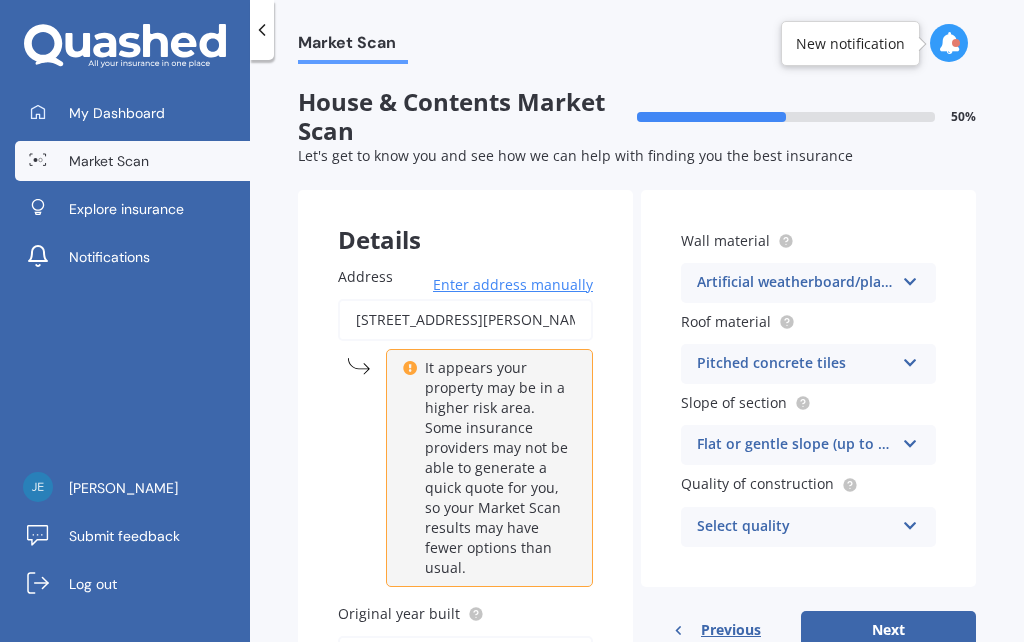 click on "Select quality" at bounding box center (795, 527) 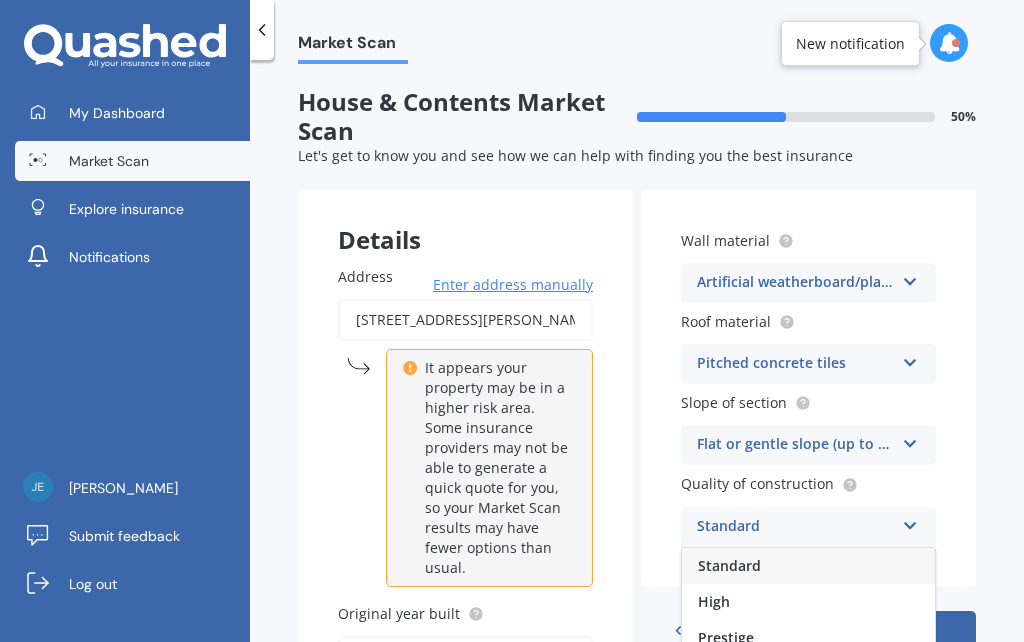 click on "High" at bounding box center (808, 602) 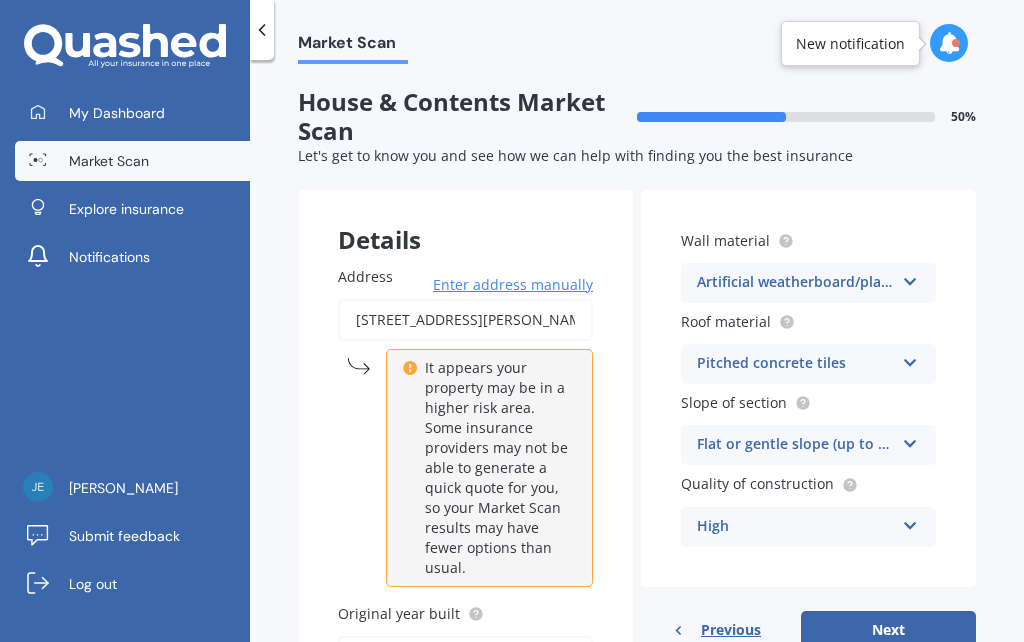 click on "Artificial weatherboard/plank cladding" at bounding box center [795, 283] 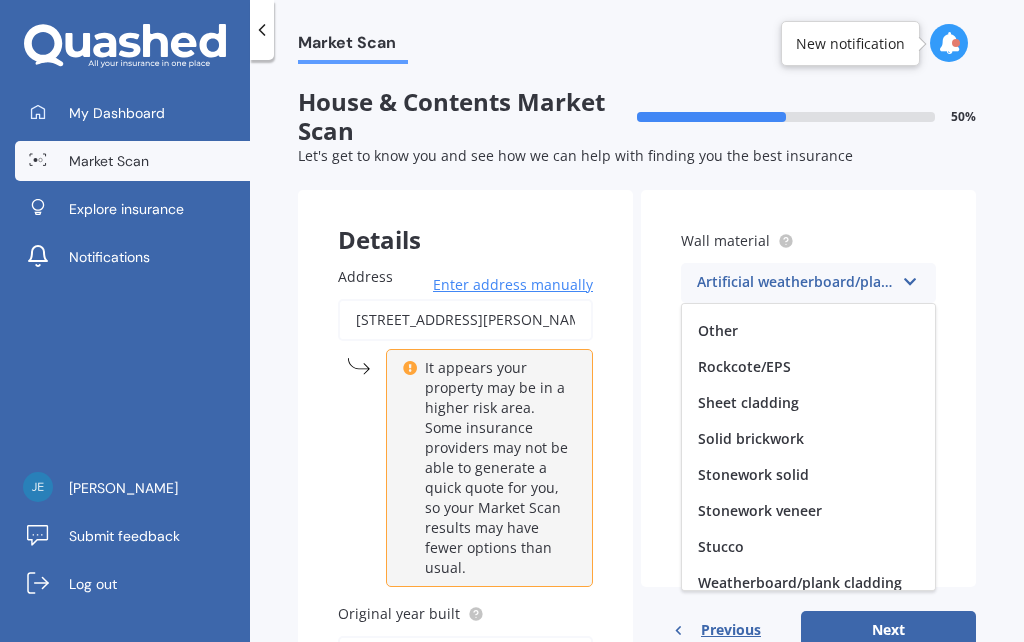 scroll, scrollTop: 189, scrollLeft: 0, axis: vertical 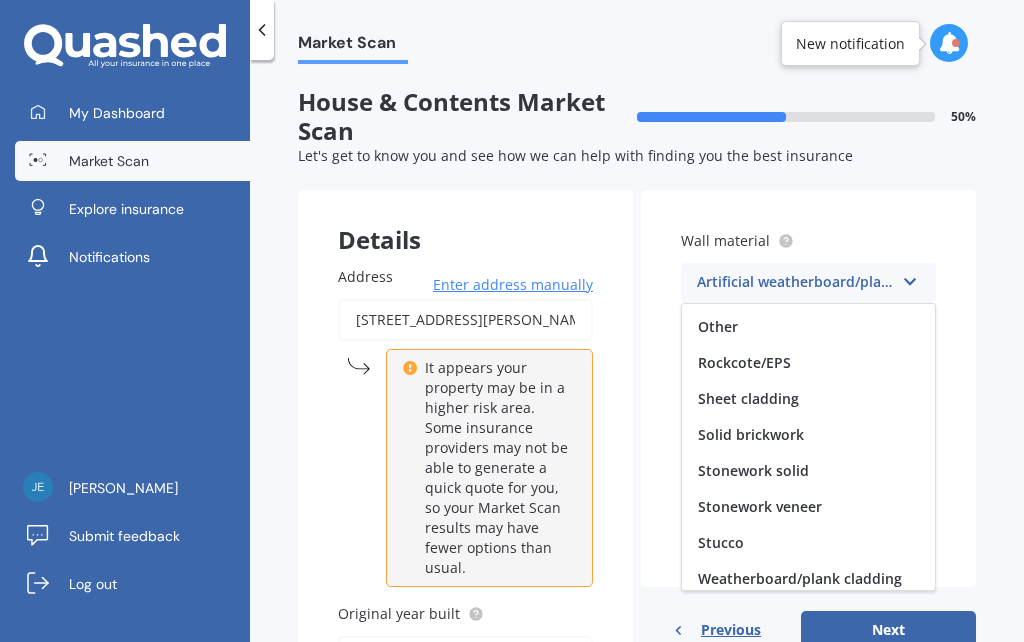 click on "Stucco" at bounding box center [808, 543] 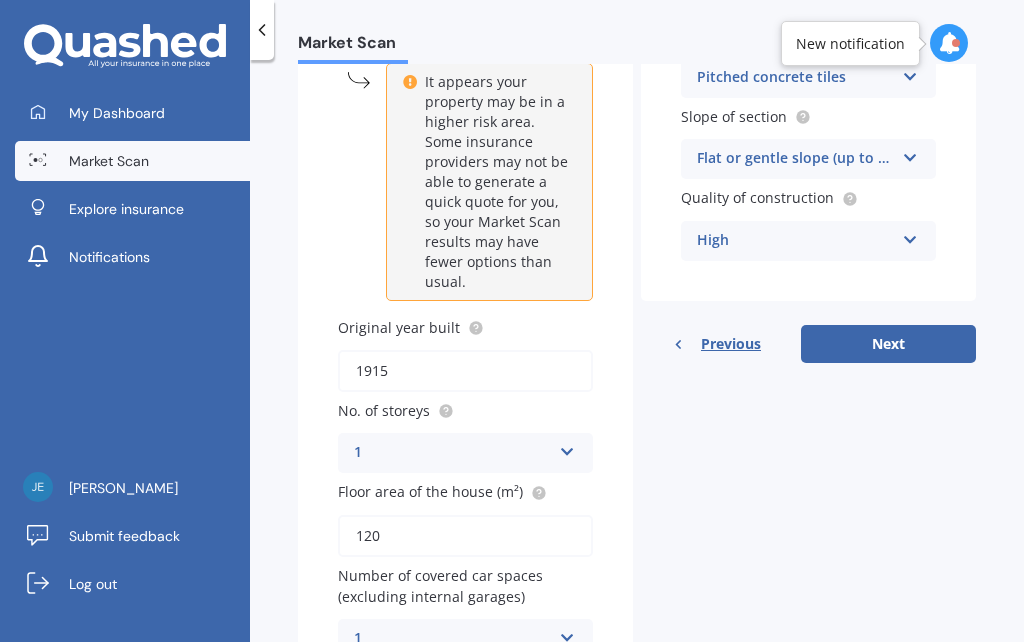 scroll, scrollTop: 285, scrollLeft: 0, axis: vertical 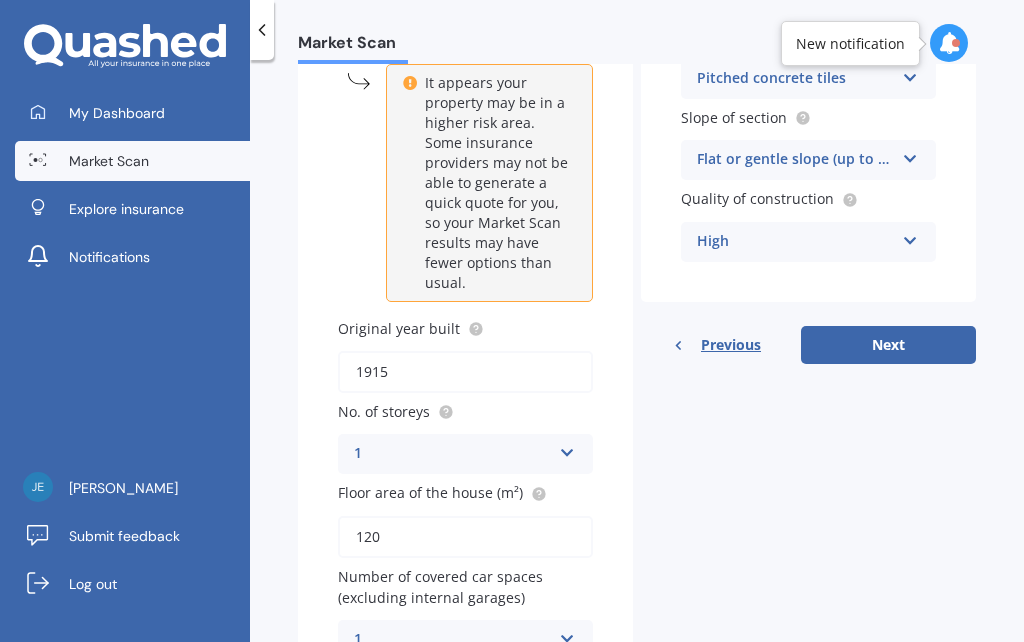 click on "Next" at bounding box center (888, 345) 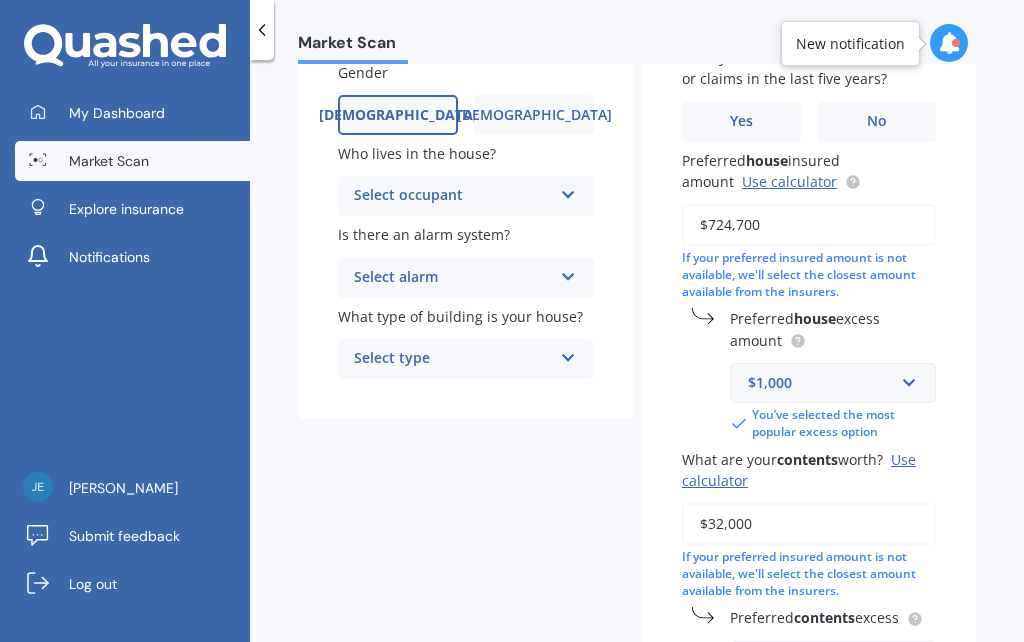 scroll, scrollTop: 0, scrollLeft: 0, axis: both 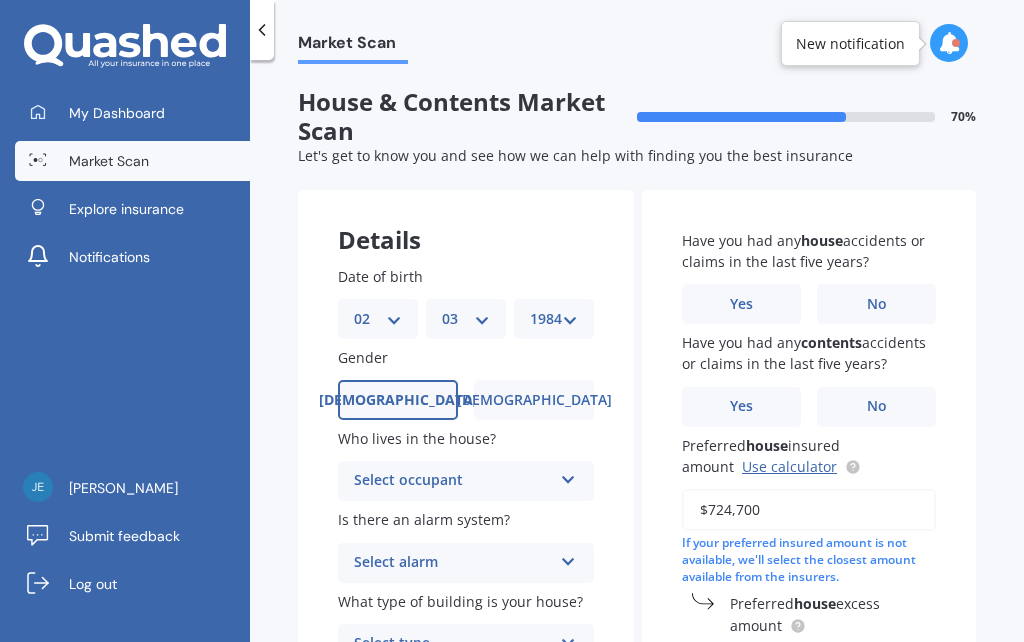 click on "Select occupant" at bounding box center [453, 481] 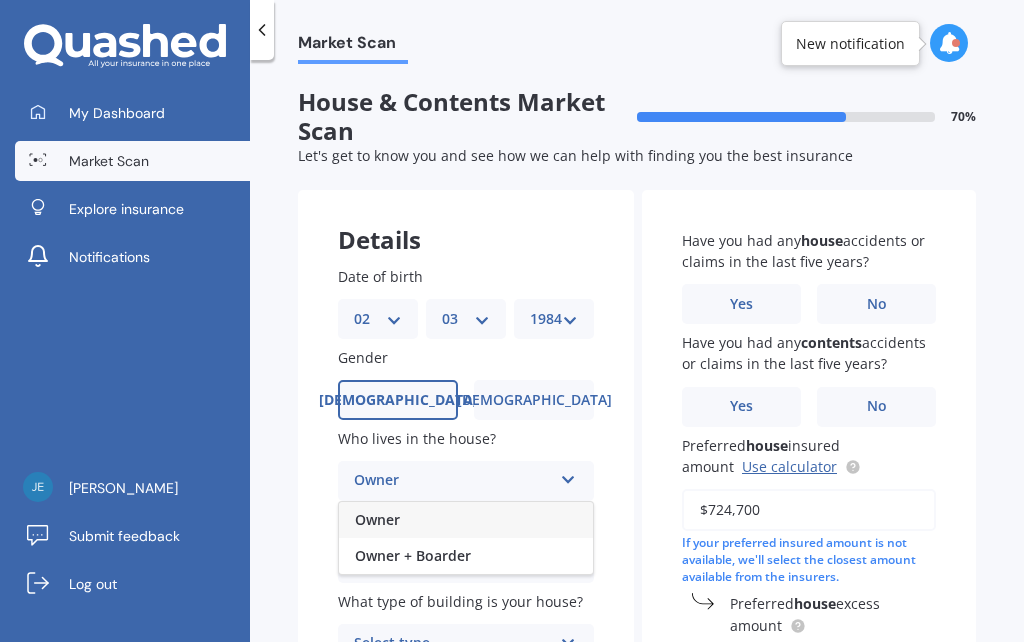 click on "Owner" at bounding box center (466, 520) 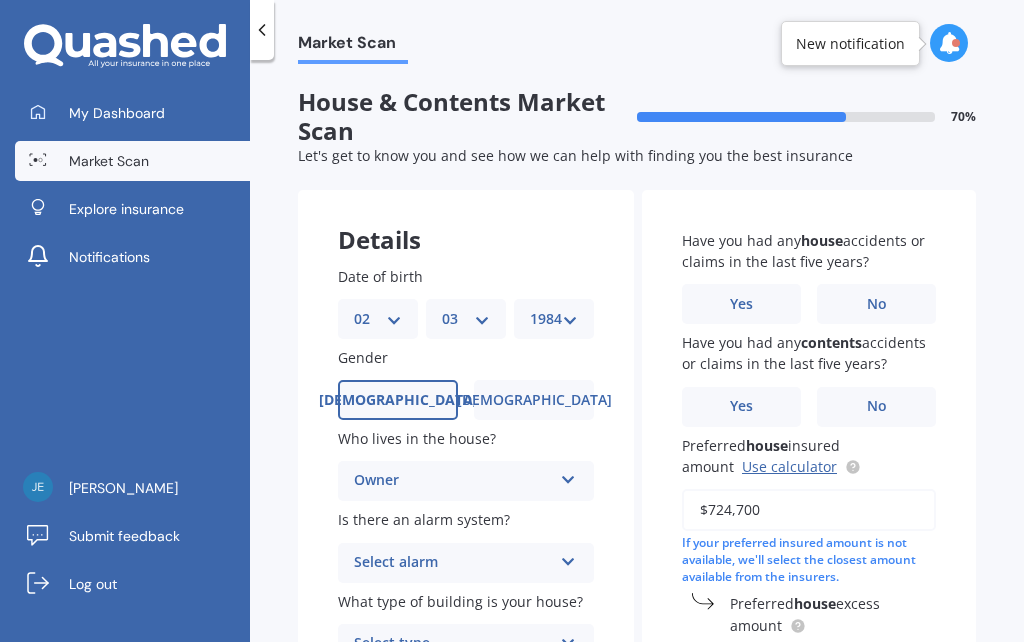 click on "Owner" at bounding box center [453, 481] 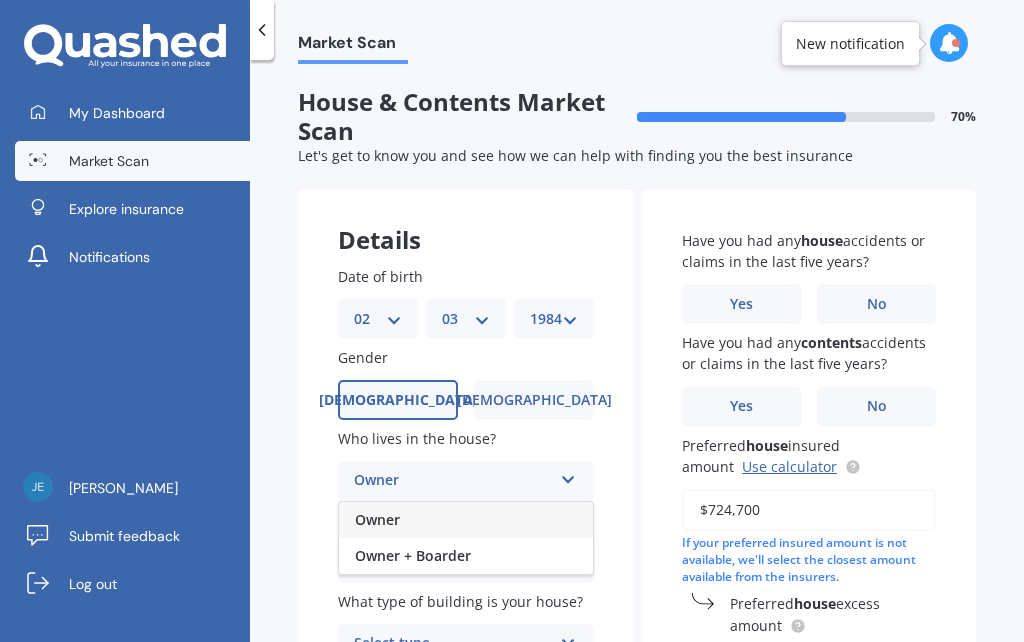 click on "Owner + Boarder" at bounding box center (466, 556) 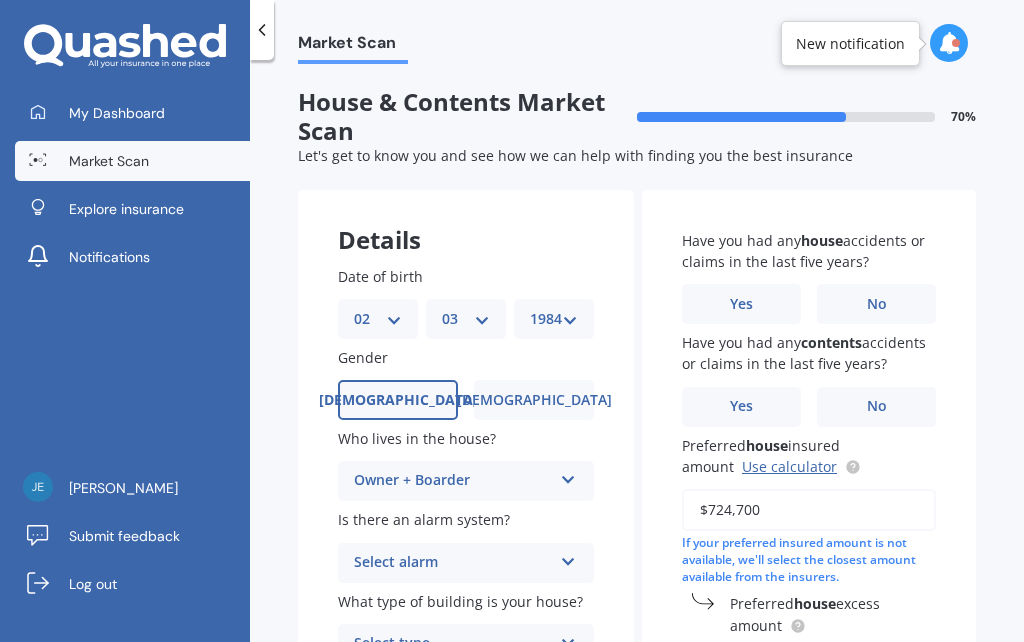 click on "Select alarm" at bounding box center [453, 563] 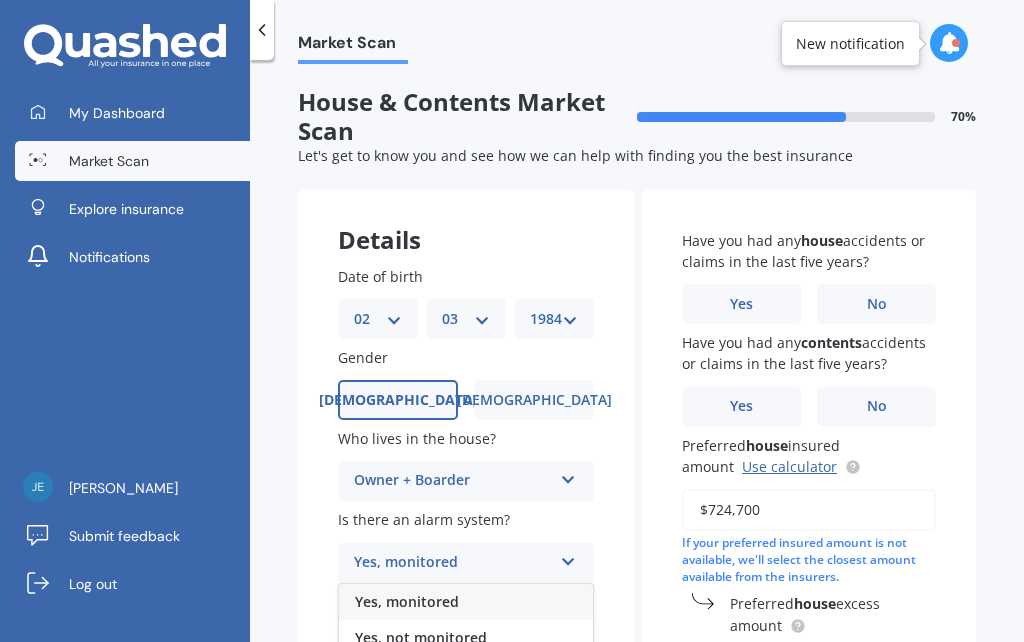 click on "Yes, monitored" at bounding box center [466, 602] 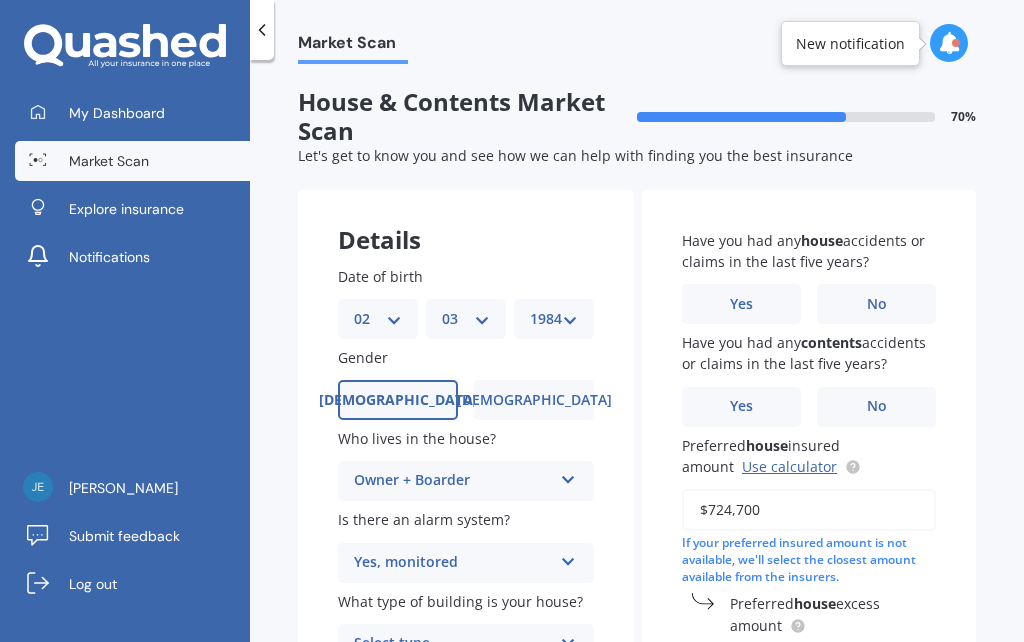 click on "Yes, monitored" at bounding box center (453, 563) 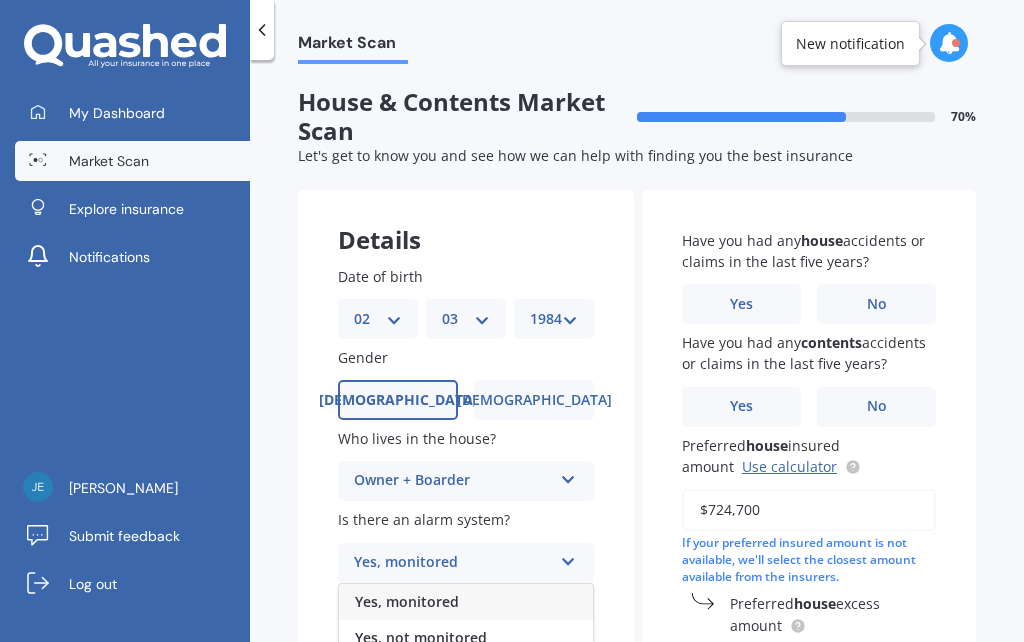 click on "Yes, not monitored" at bounding box center [466, 638] 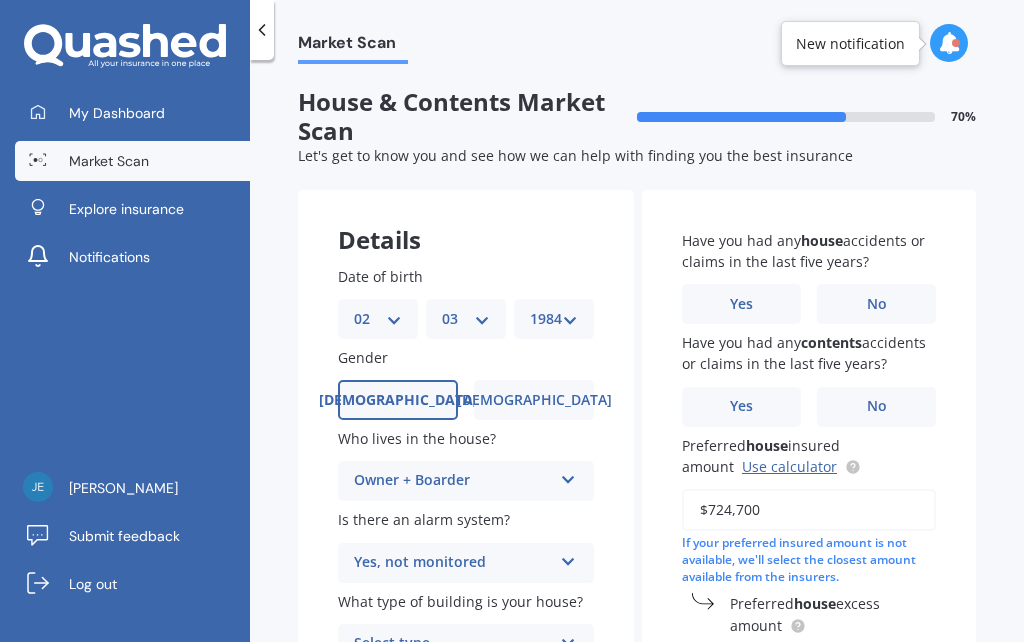 click on "Select type" at bounding box center [453, 644] 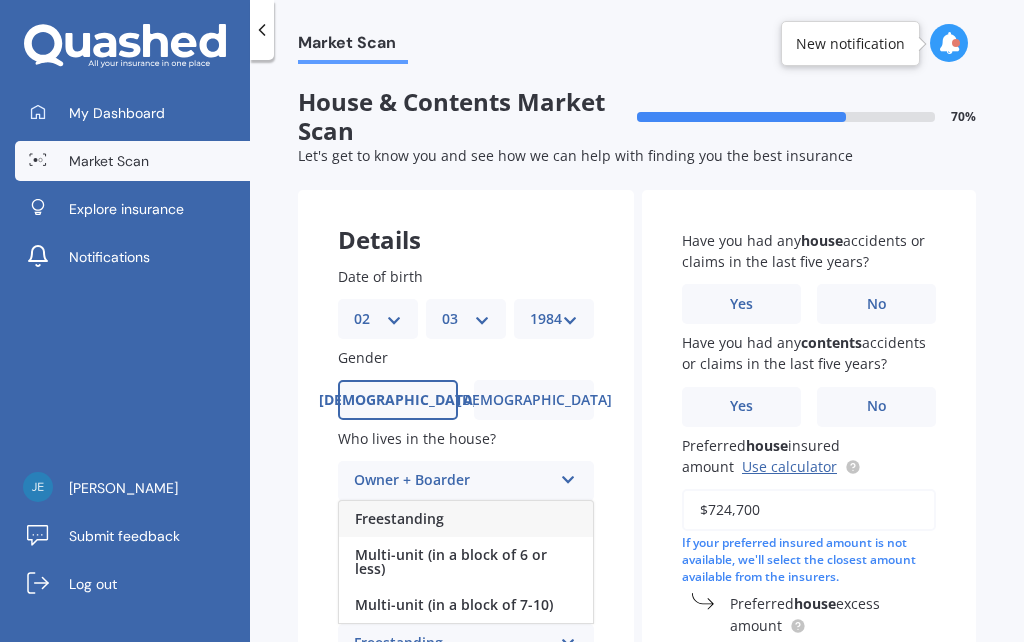 click on "Freestanding" at bounding box center [453, 644] 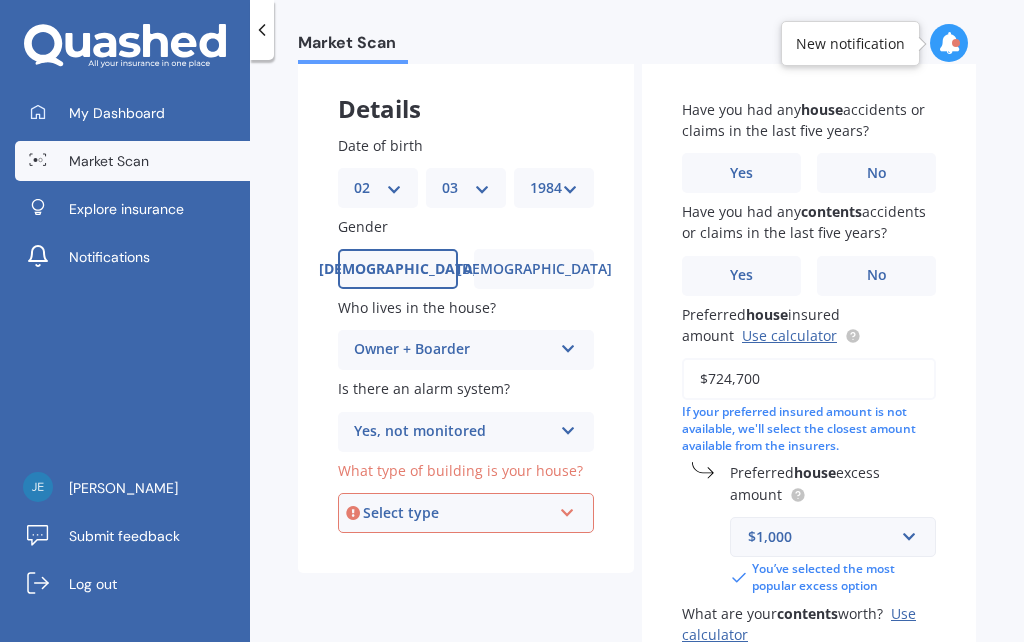 scroll, scrollTop: 131, scrollLeft: 0, axis: vertical 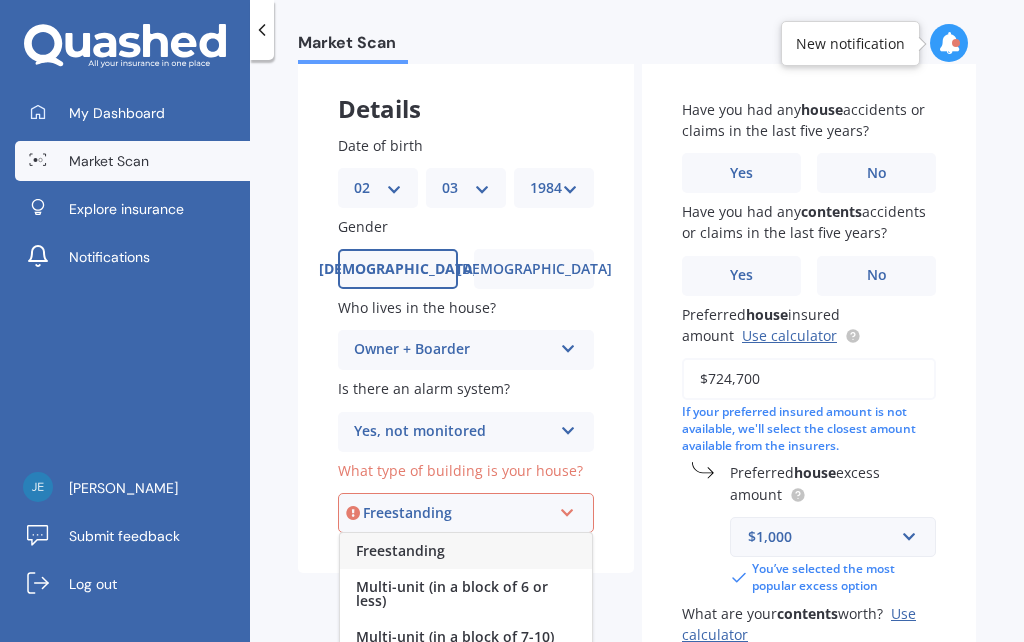 click on "Freestanding" at bounding box center [466, 551] 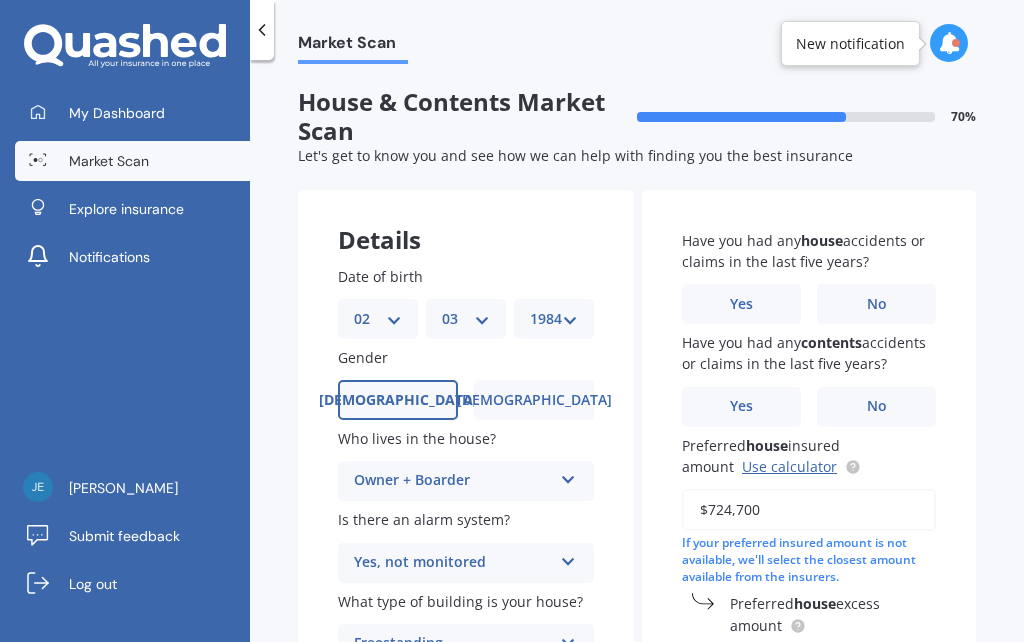 scroll, scrollTop: 0, scrollLeft: 0, axis: both 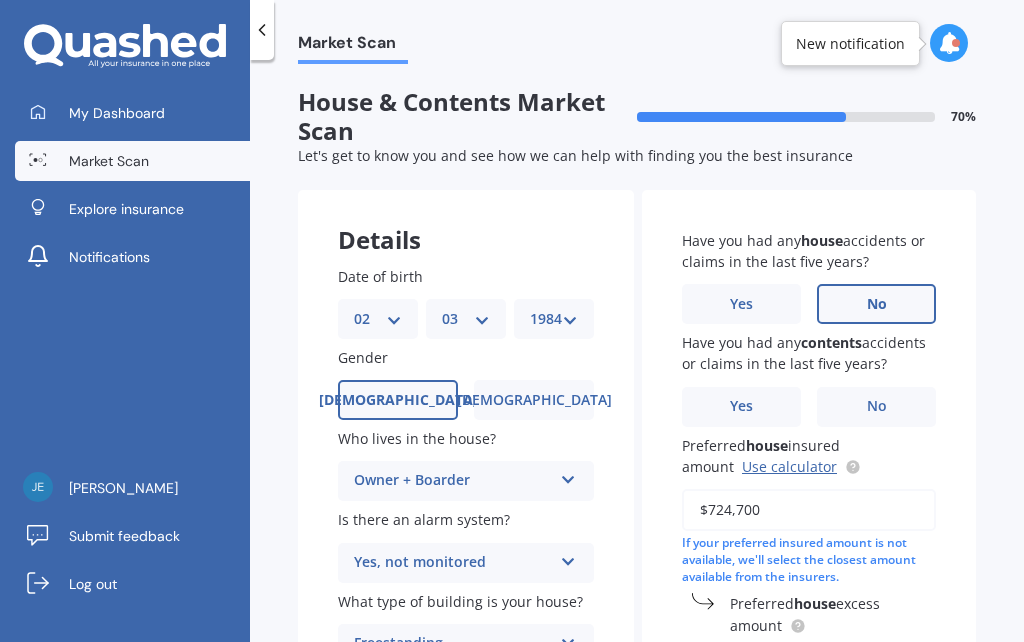 click on "Yes" at bounding box center (741, 304) 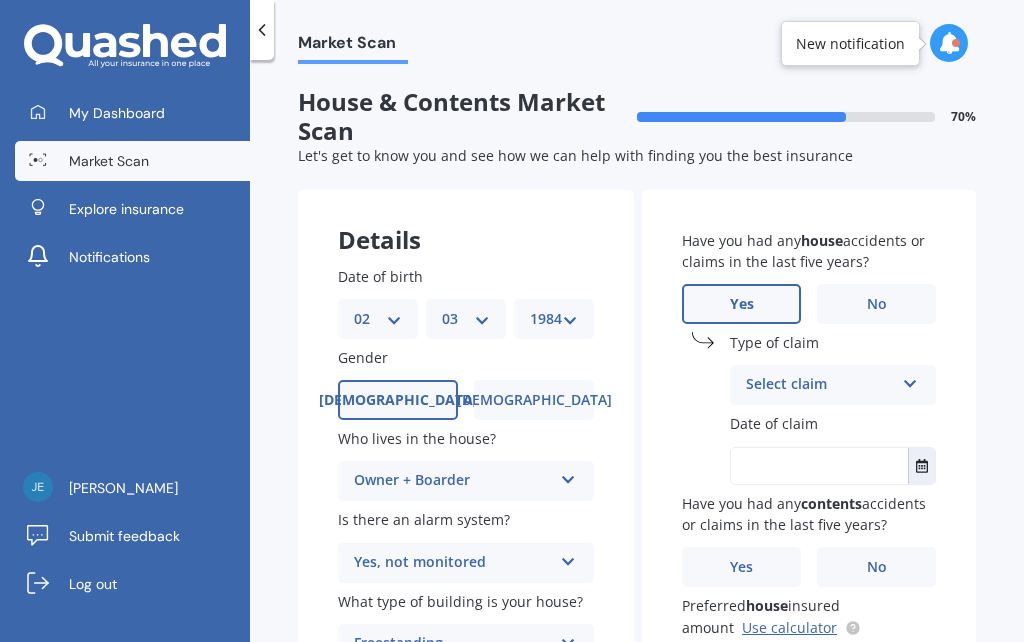 click on "Select claim" at bounding box center (820, 385) 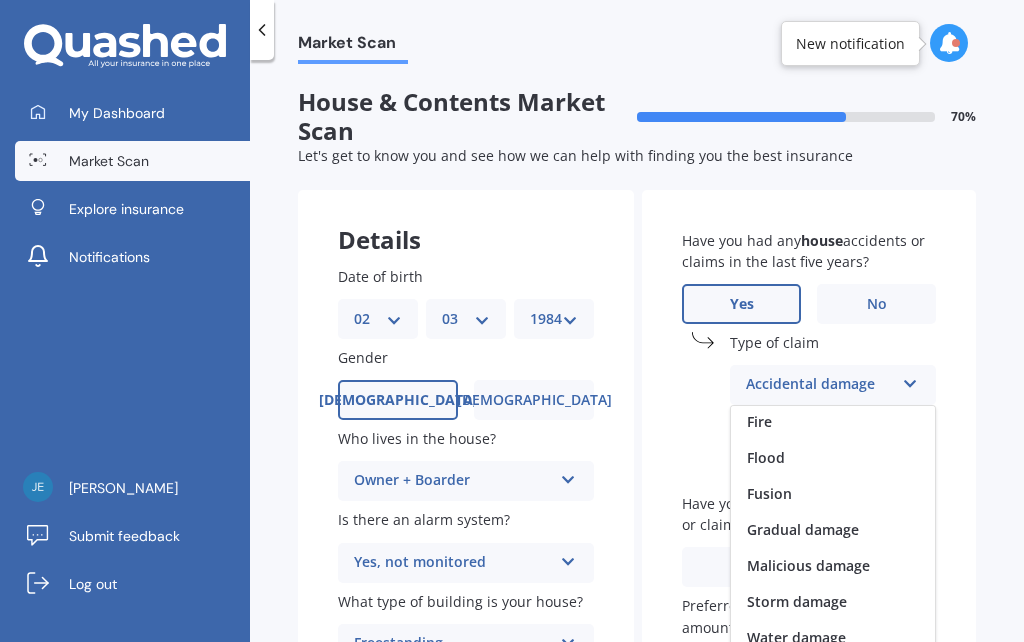 scroll, scrollTop: 146, scrollLeft: 0, axis: vertical 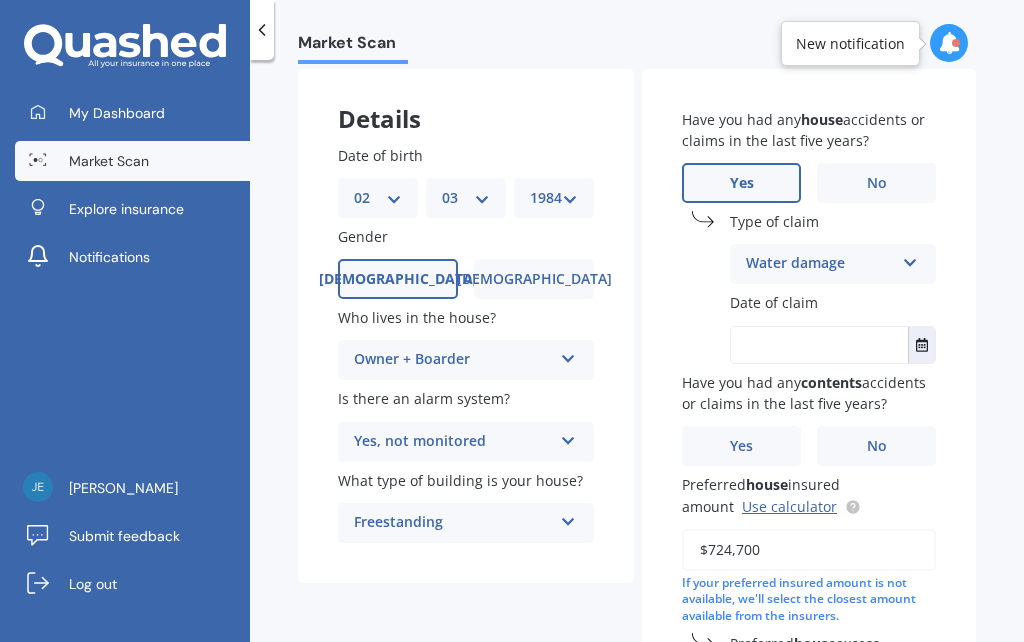 click on "No" at bounding box center [876, 446] 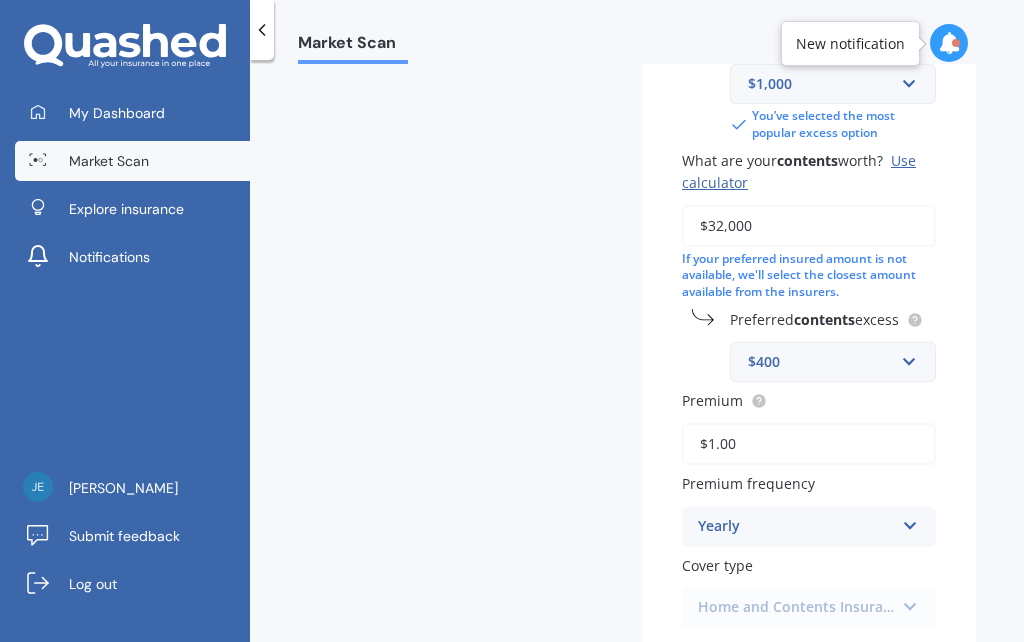 scroll, scrollTop: 744, scrollLeft: 0, axis: vertical 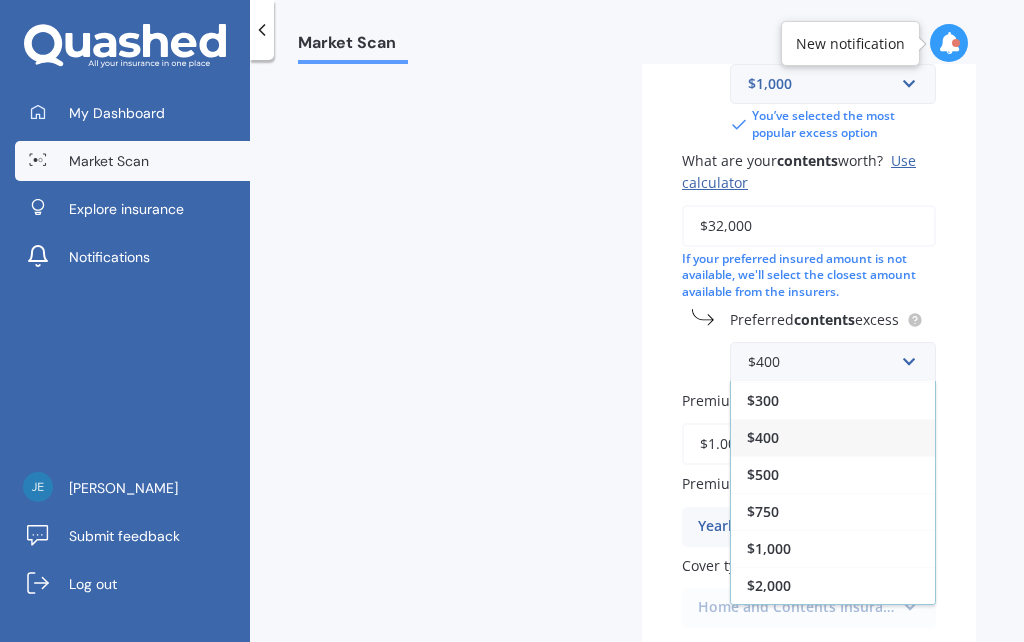 click on "$750" at bounding box center (833, 511) 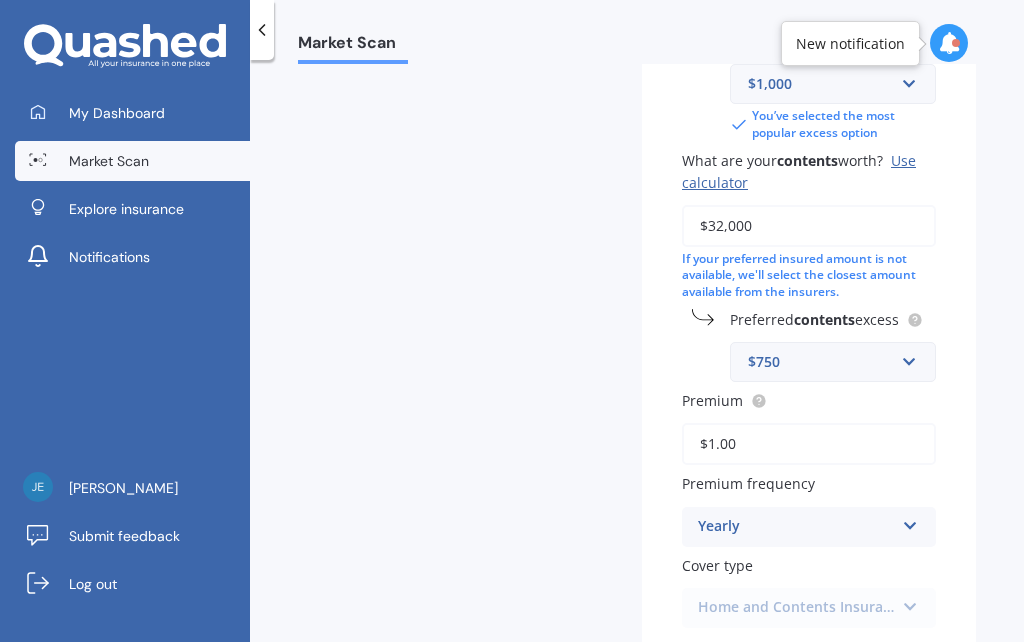 click on "$750" at bounding box center (821, 362) 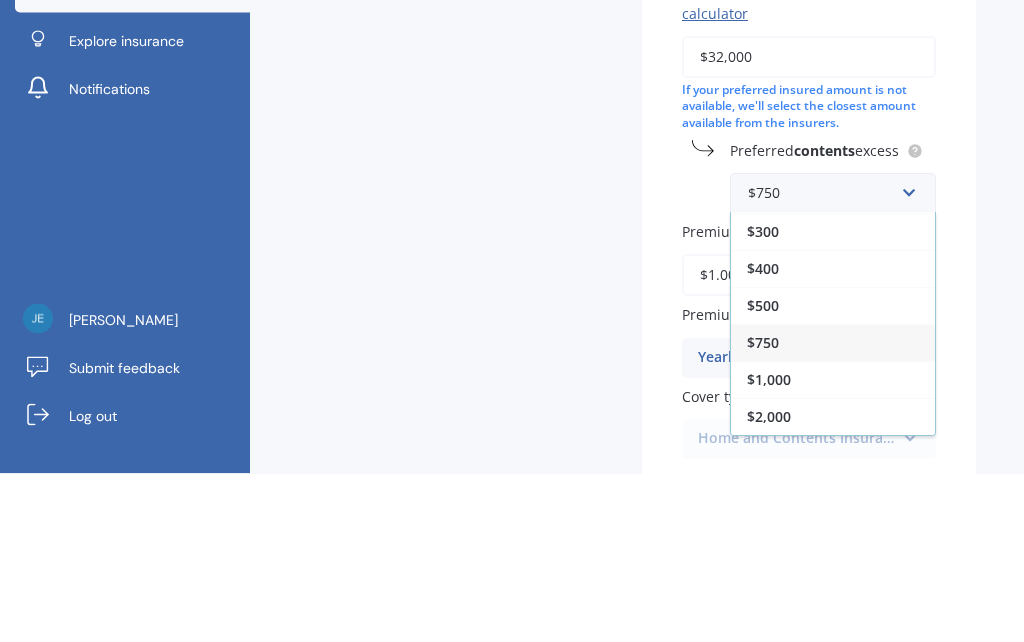 click on "$400" at bounding box center [833, 437] 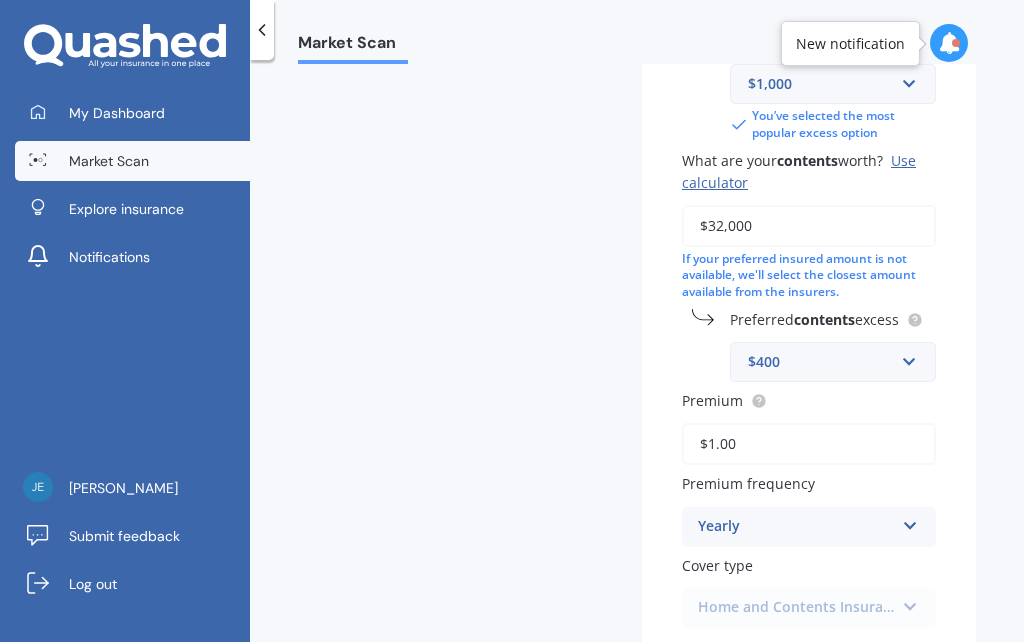 click 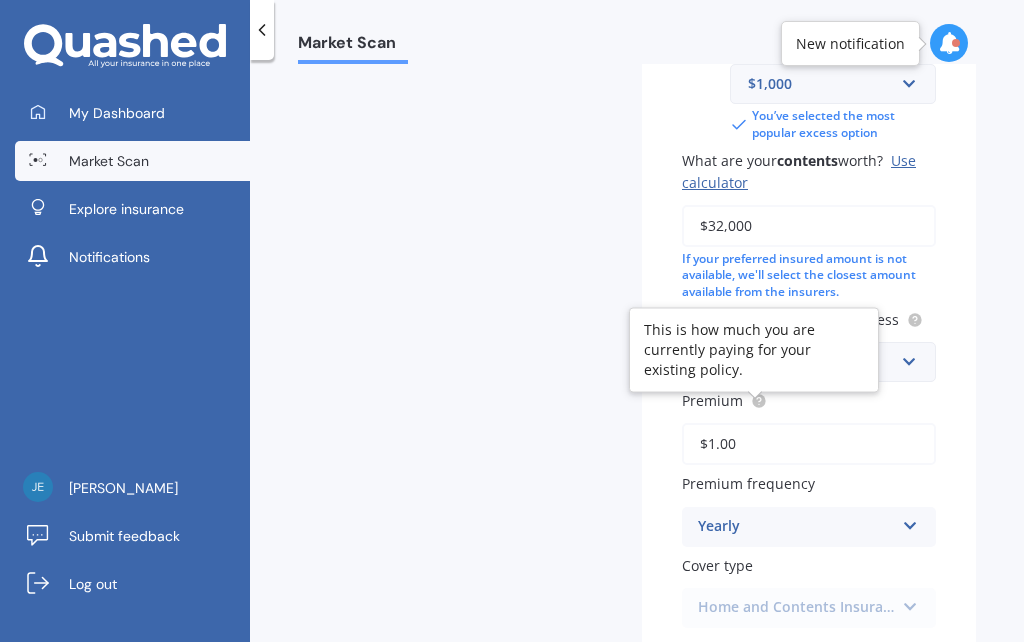 click on "$1.00" at bounding box center (809, 444) 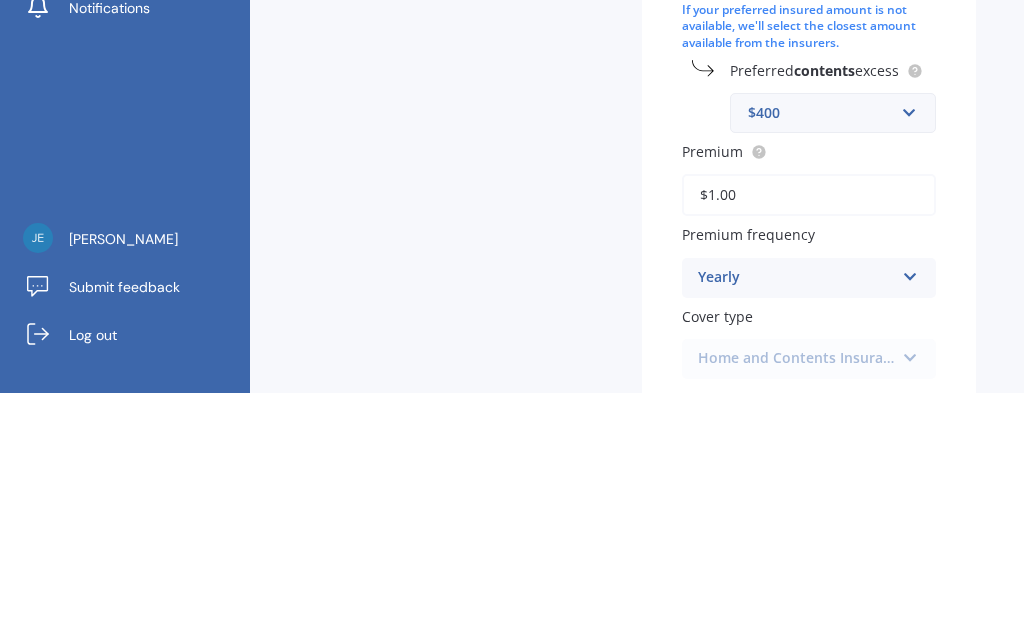 type on "$1.00" 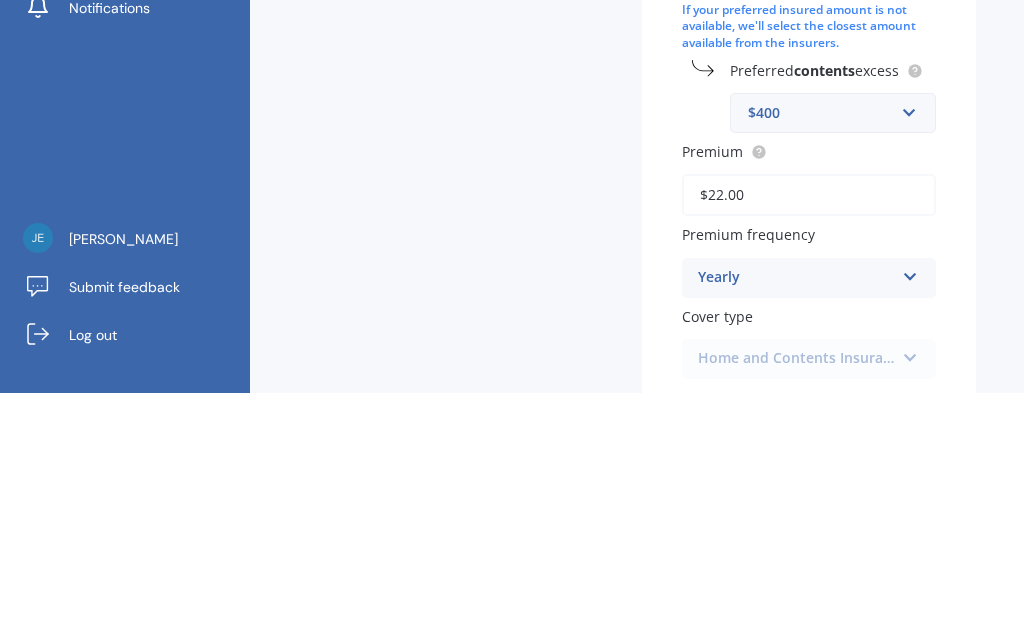 type on "$2.00" 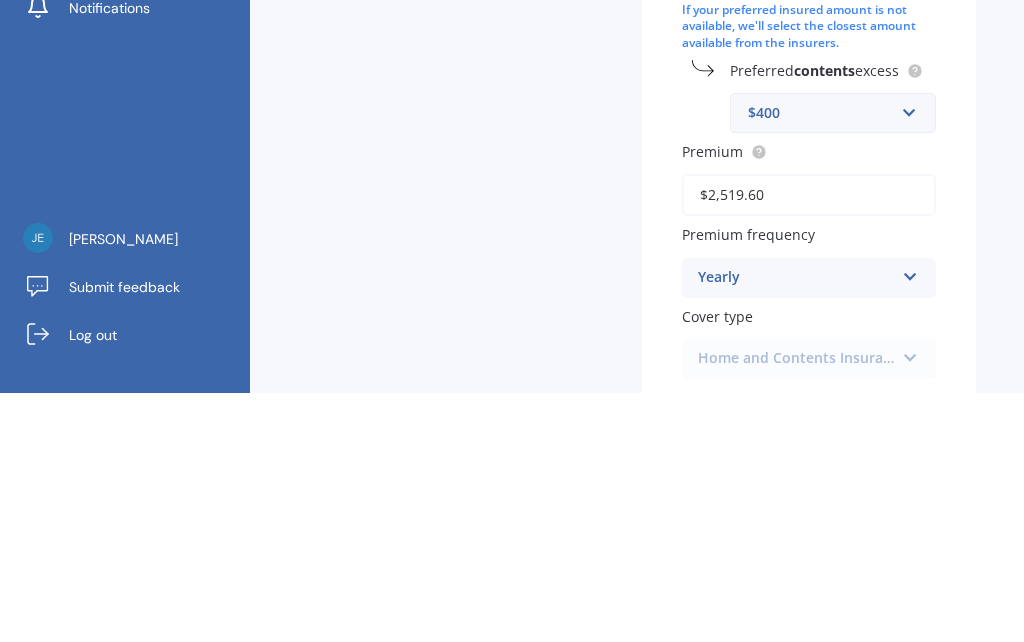 type on "$2,519.68" 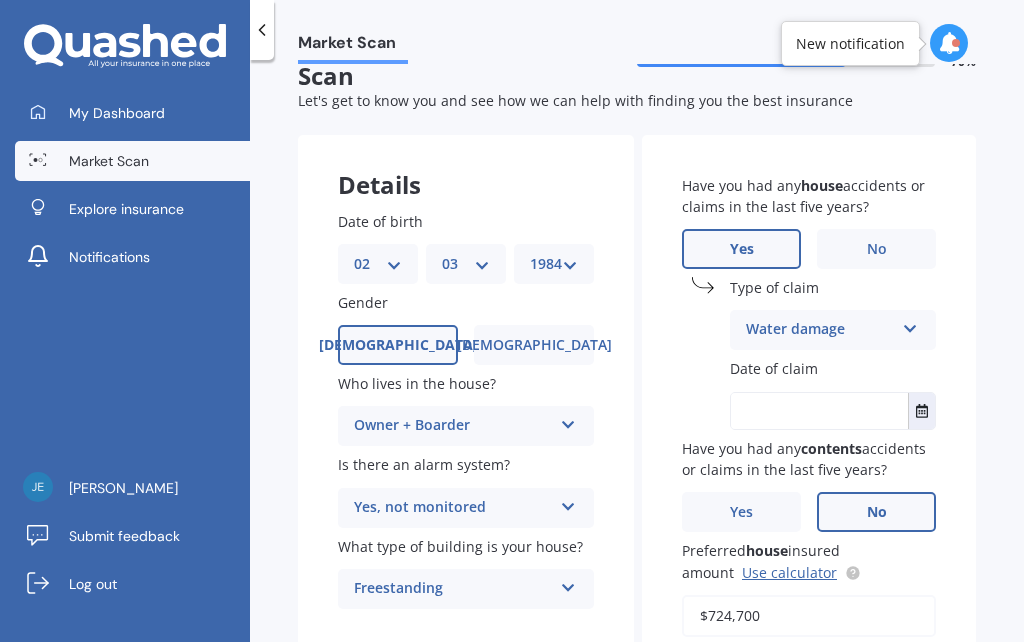 scroll, scrollTop: 55, scrollLeft: 0, axis: vertical 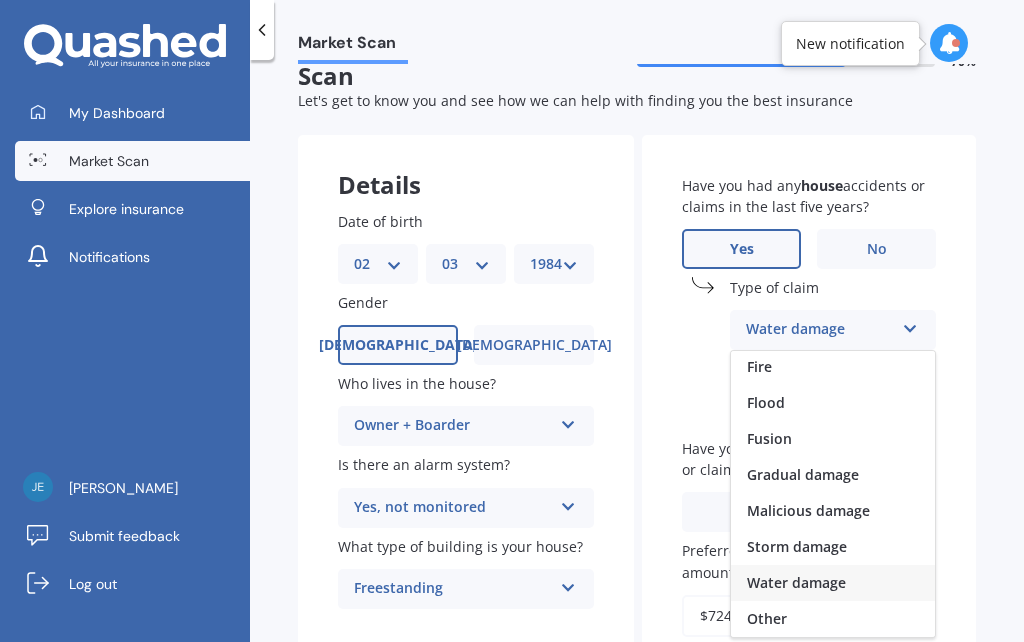 click on "Market Scan House & Contents Market Scan 70 % Let's get to know you and see how we can help with finding you the best insurance Details Date of birth DD 01 02 03 04 05 06 07 08 09 10 11 12 13 14 15 16 17 18 19 20 21 22 23 24 25 26 27 28 29 30 31 MM 01 02 03 04 05 06 07 08 09 10 11 12 YYYY 2009 2008 2007 2006 2005 2004 2003 2002 2001 2000 1999 1998 1997 1996 1995 1994 1993 1992 1991 1990 1989 1988 1987 1986 1985 1984 1983 1982 1981 1980 1979 1978 1977 1976 1975 1974 1973 1972 1971 1970 1969 1968 1967 1966 1965 1964 1963 1962 1961 1960 1959 1958 1957 1956 1955 1954 1953 1952 1951 1950 1949 1948 1947 1946 1945 1944 1943 1942 1941 1940 1939 1938 1937 1936 1935 1934 1933 1932 1931 1930 1929 1928 1927 1926 1925 1924 1923 1922 1921 1920 1919 1918 1917 1916 1915 1914 1913 1912 1911 1910 Gender [DEMOGRAPHIC_DATA] [DEMOGRAPHIC_DATA] Who lives in the house? Owner + Boarder Owner Owner + Boarder Is there an alarm system? Yes, not monitored Yes, monitored Yes, not monitored No What type of building is your house? Freestanding Freestanding house No" at bounding box center (637, 355) 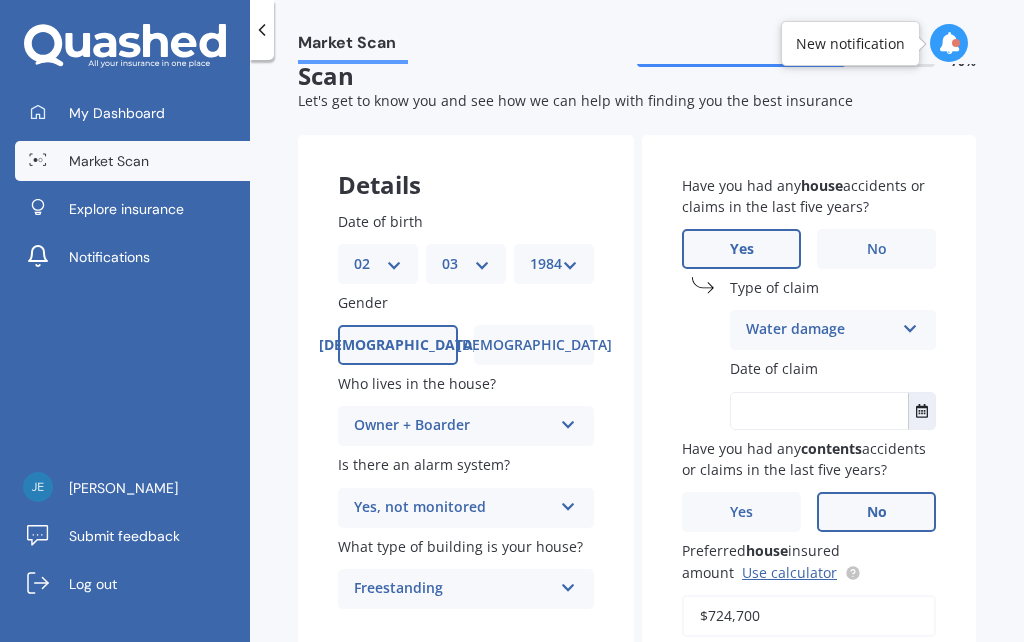 click at bounding box center (819, 411) 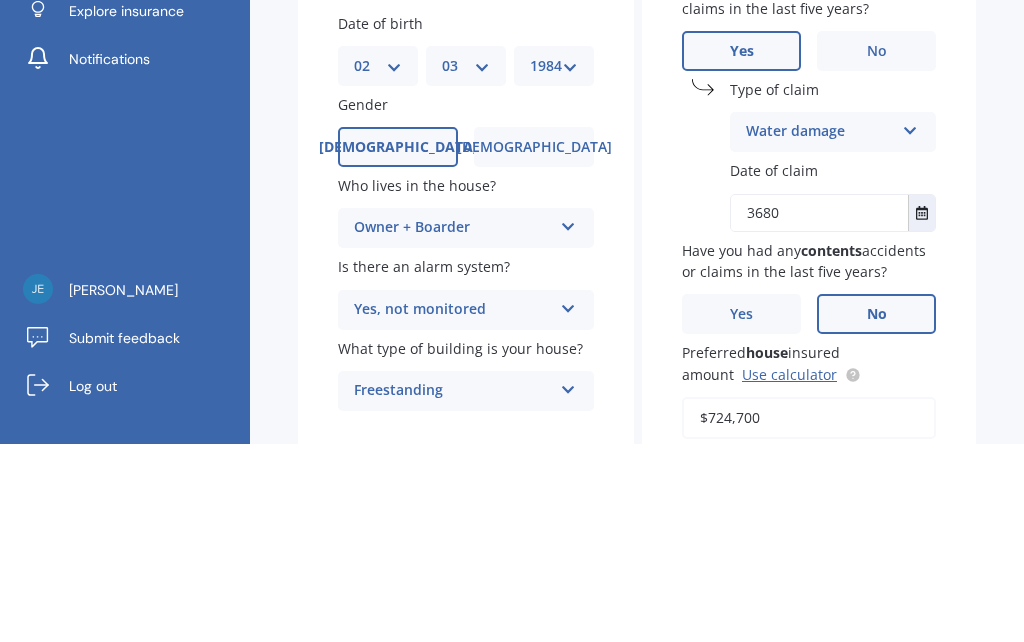 type on "3680" 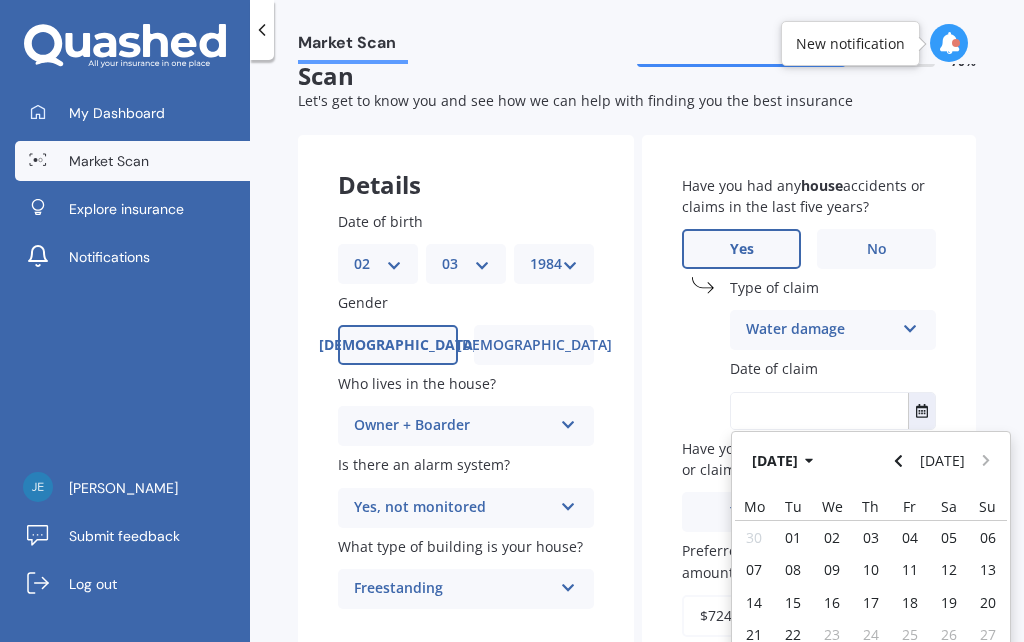 click on "[DATE]" at bounding box center [786, 461] 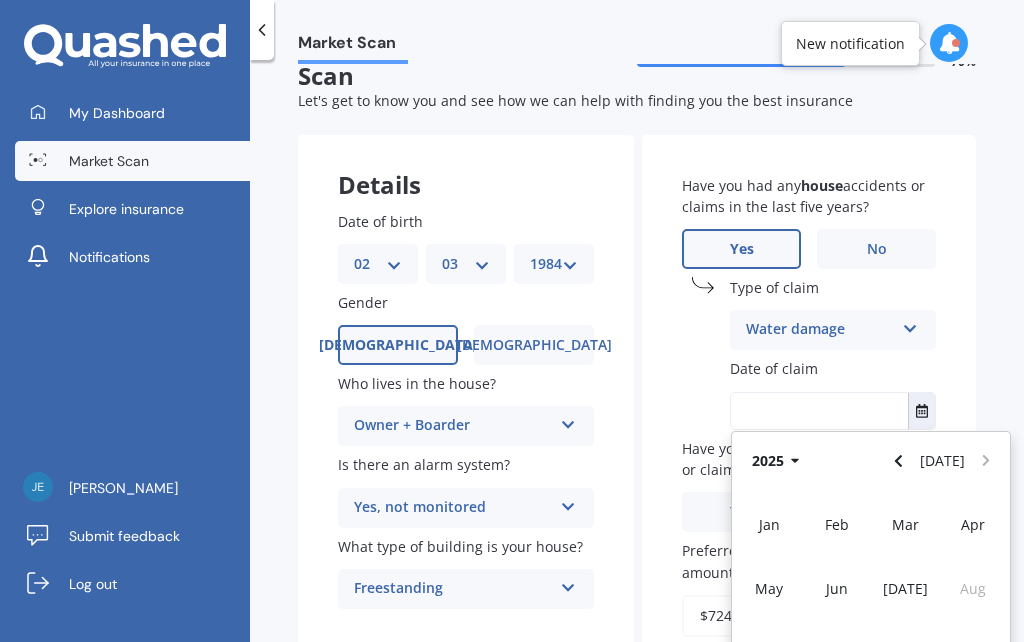 click on "2025" at bounding box center [779, 461] 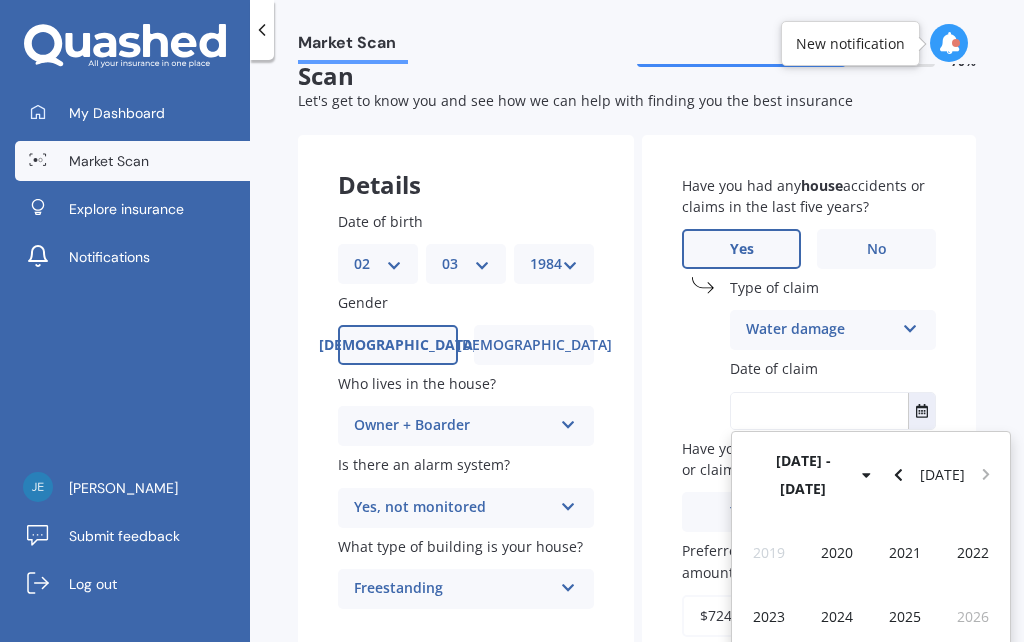 click on "[DATE] - [DATE]" at bounding box center (814, 475) 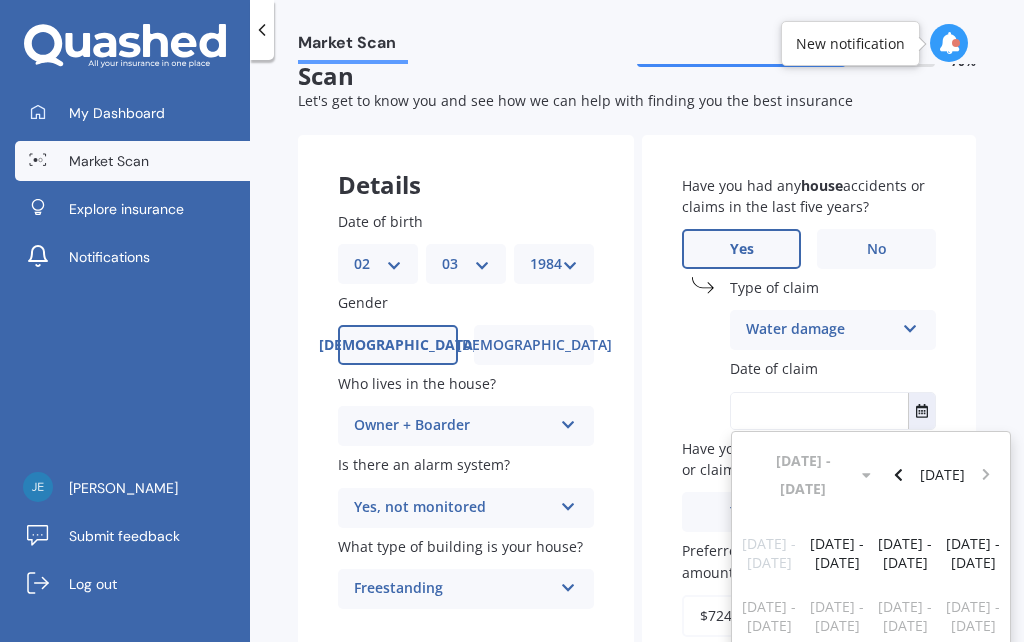 click 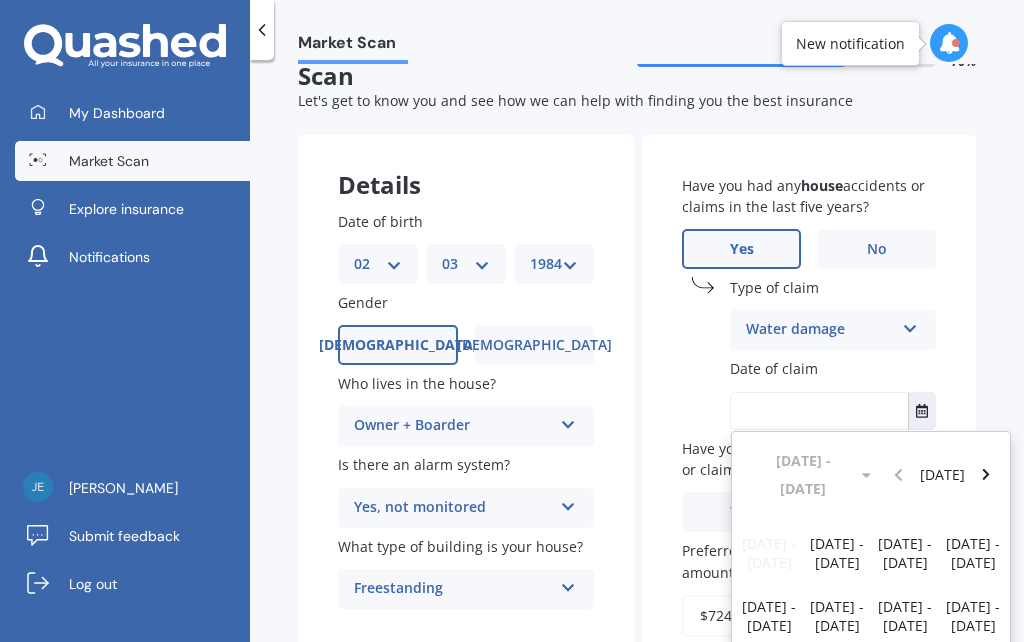click on "Market Scan House & Contents Market Scan 70 % Let's get to know you and see how we can help with finding you the best insurance Details Date of birth DD 01 02 03 04 05 06 07 08 09 10 11 12 13 14 15 16 17 18 19 20 21 22 23 24 25 26 27 28 29 30 31 MM 01 02 03 04 05 06 07 08 09 10 11 12 YYYY 2009 2008 2007 2006 2005 2004 2003 2002 2001 2000 1999 1998 1997 1996 1995 1994 1993 1992 1991 1990 1989 1988 1987 1986 1985 1984 1983 1982 1981 1980 1979 1978 1977 1976 1975 1974 1973 1972 1971 1970 1969 1968 1967 1966 1965 1964 1963 1962 1961 1960 1959 1958 1957 1956 1955 1954 1953 1952 1951 1950 1949 1948 1947 1946 1945 1944 1943 1942 1941 1940 1939 1938 1937 1936 1935 1934 1933 1932 1931 1930 1929 1928 1927 1926 1925 1924 1923 1922 1921 1920 1919 1918 1917 1916 1915 1914 1913 1912 1911 1910 Gender [DEMOGRAPHIC_DATA] [DEMOGRAPHIC_DATA] Who lives in the house? Owner + Boarder Owner Owner + Boarder Is there an alarm system? Yes, not monitored Yes, monitored Yes, not monitored No What type of building is your house? Freestanding Freestanding house No" at bounding box center [637, 355] 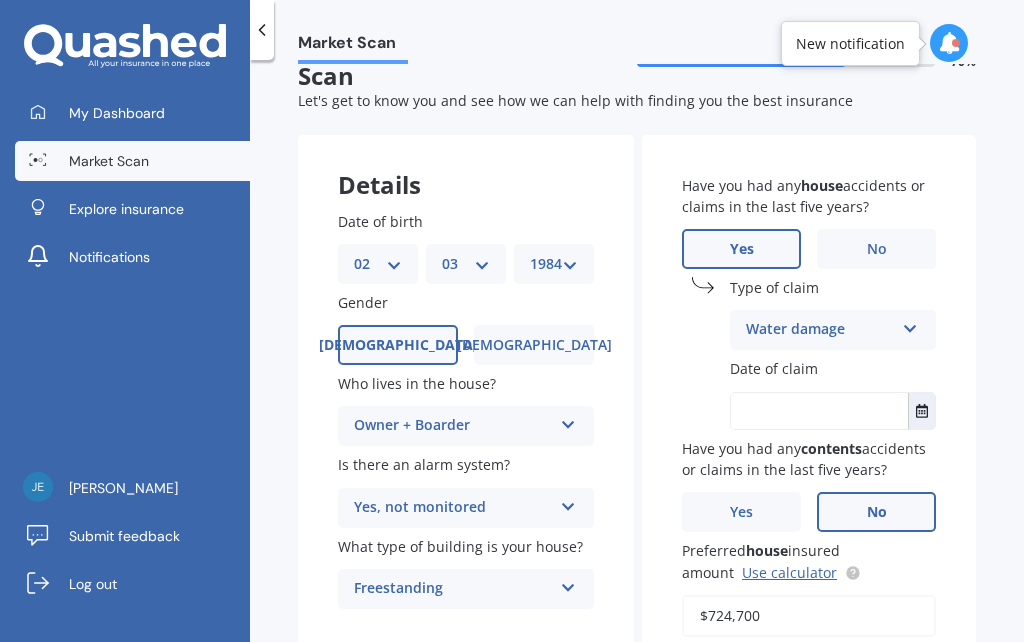 click 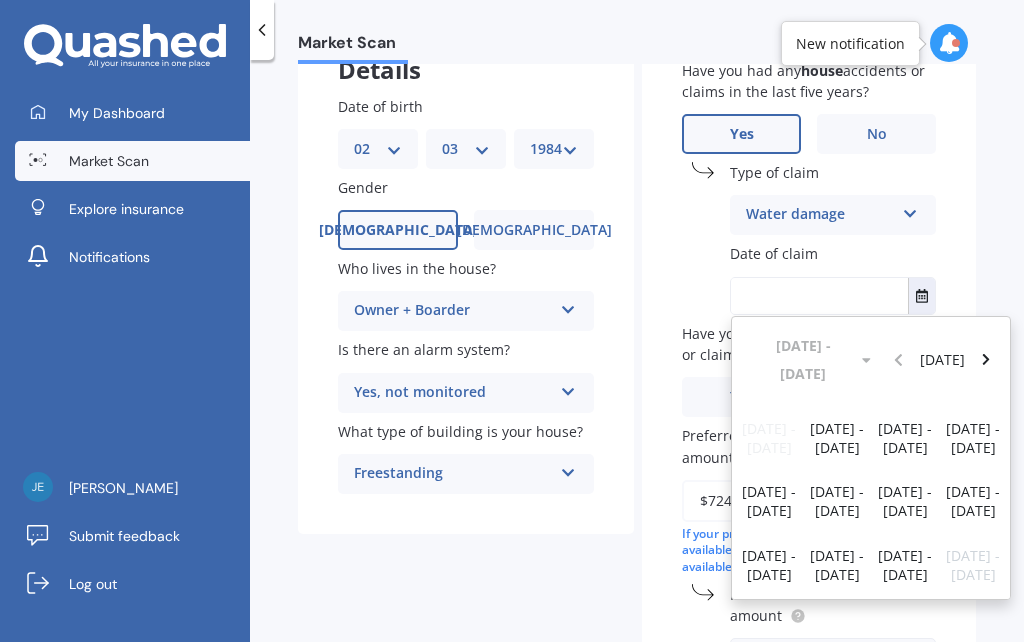 scroll, scrollTop: 170, scrollLeft: 0, axis: vertical 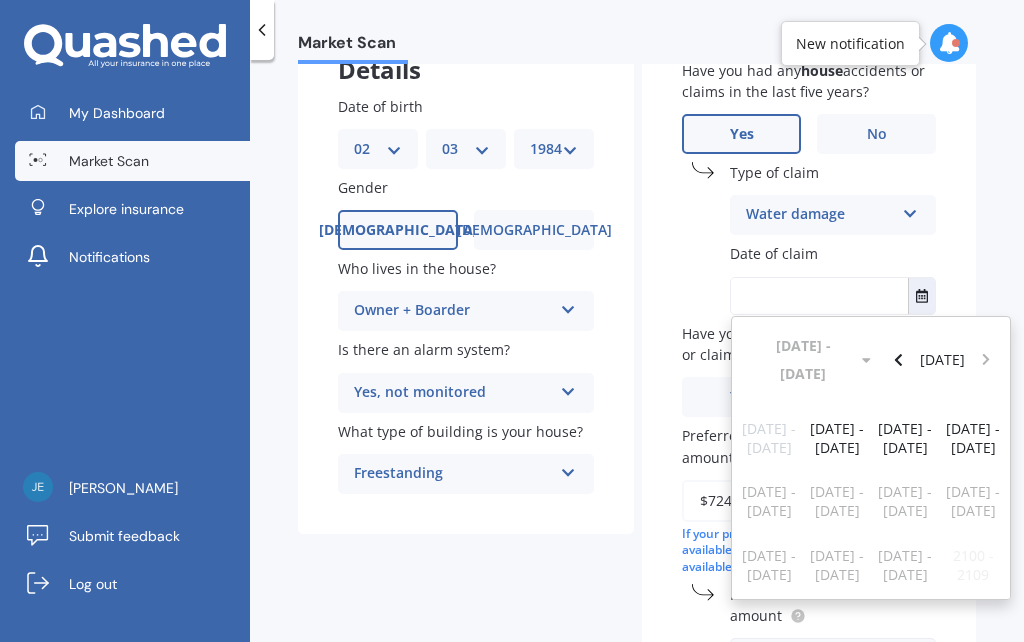 click on "[DATE] - [DATE]" at bounding box center (837, 438) 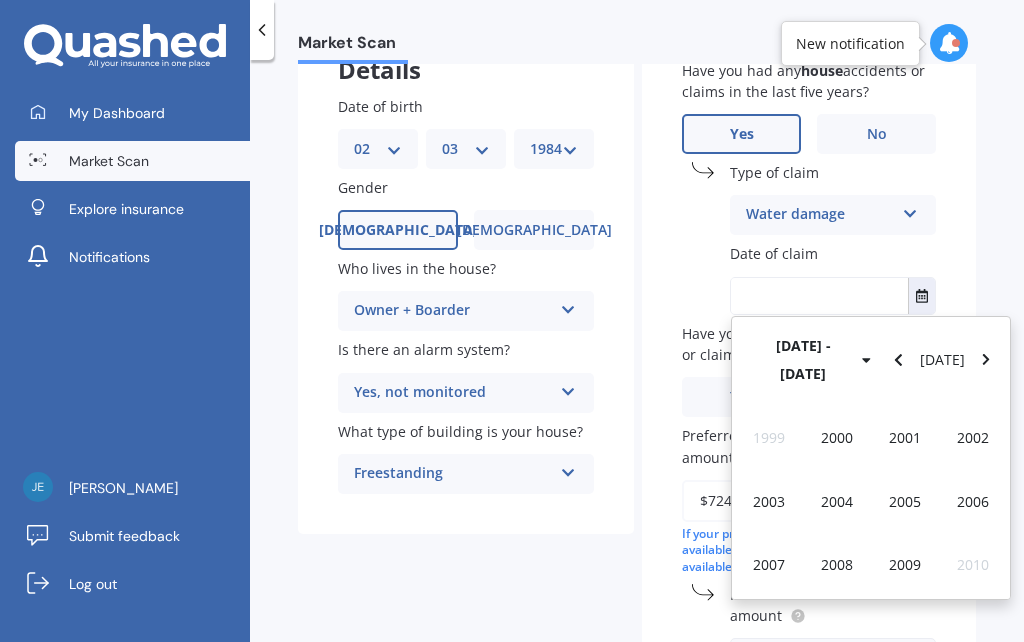 click 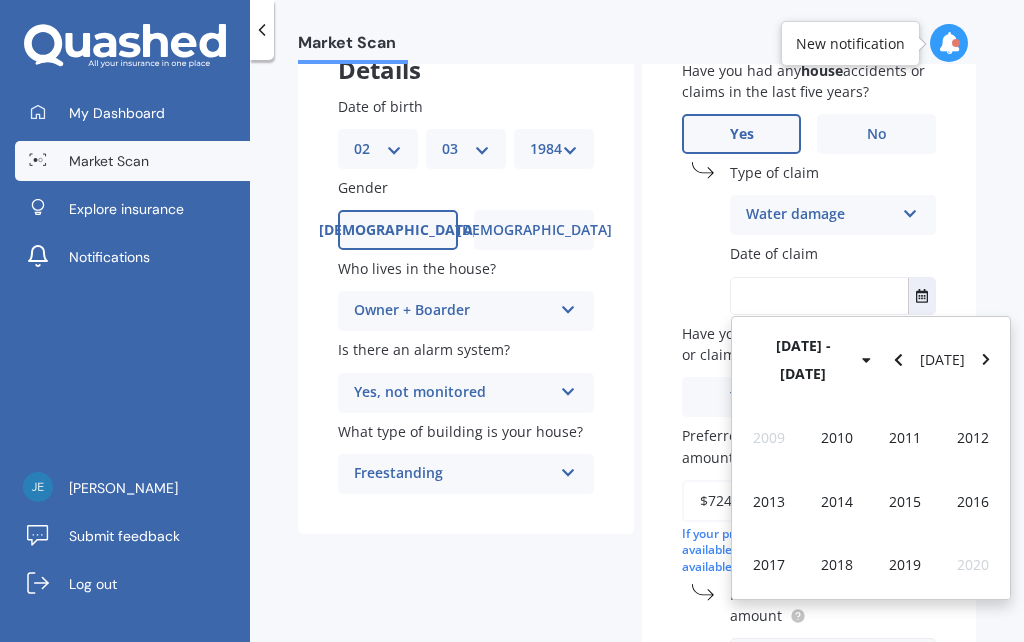 click 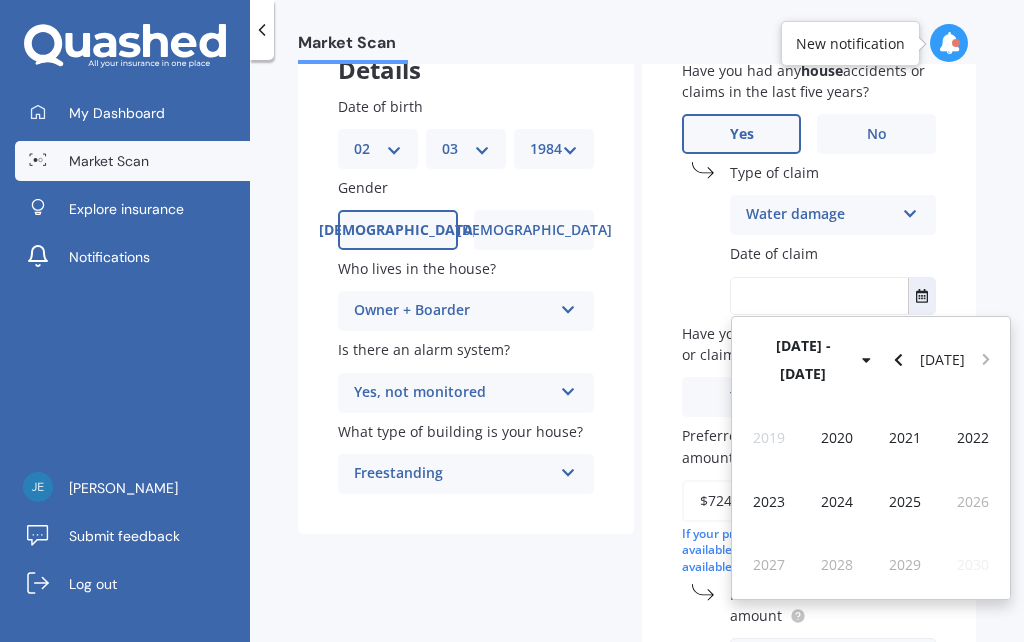 click on "2024" at bounding box center (837, 501) 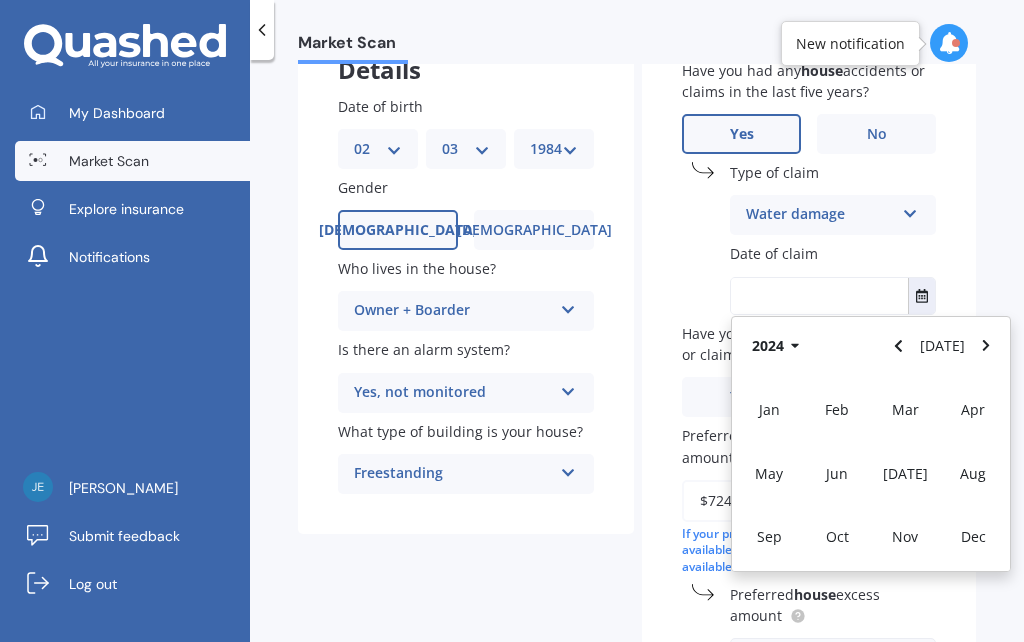 click on "Jan" at bounding box center (769, 409) 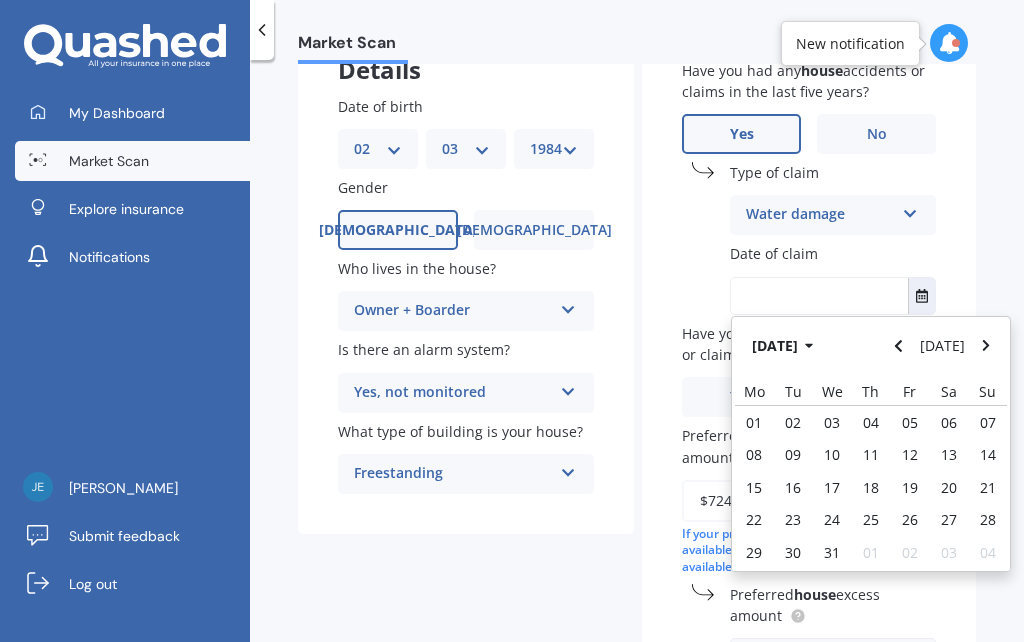 click on "03" at bounding box center (832, 422) 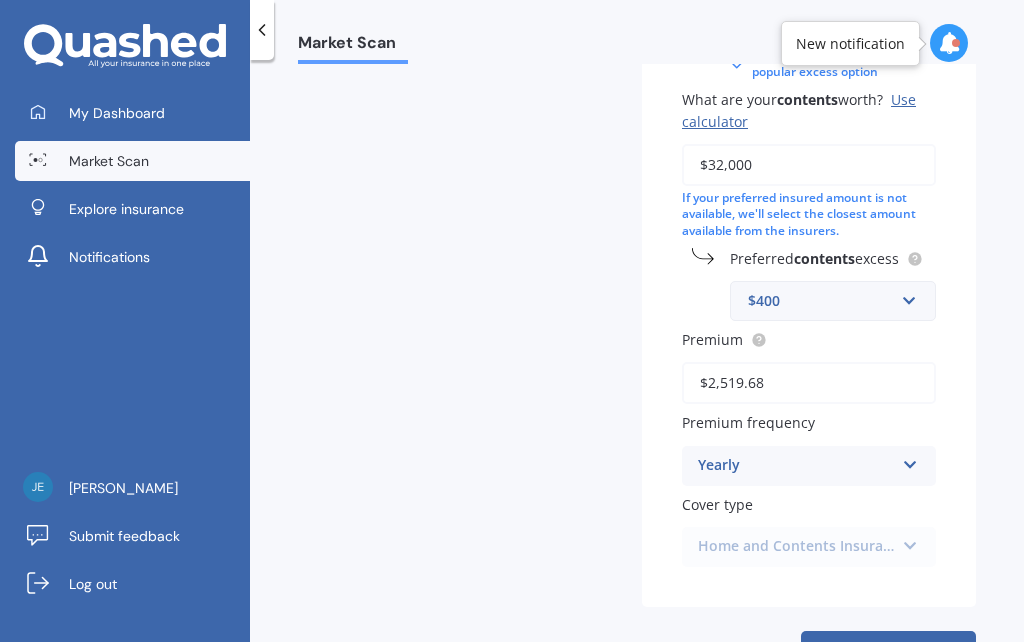 scroll, scrollTop: 803, scrollLeft: 0, axis: vertical 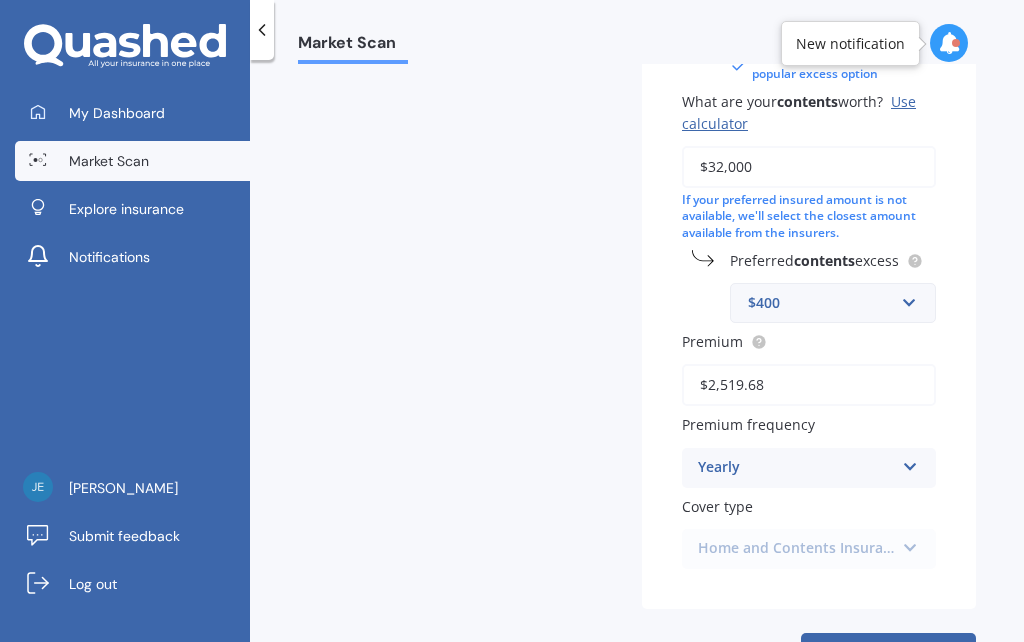 click on "Home and Contents Insurance Package Home and Contents Insurance Package" at bounding box center [809, 549] 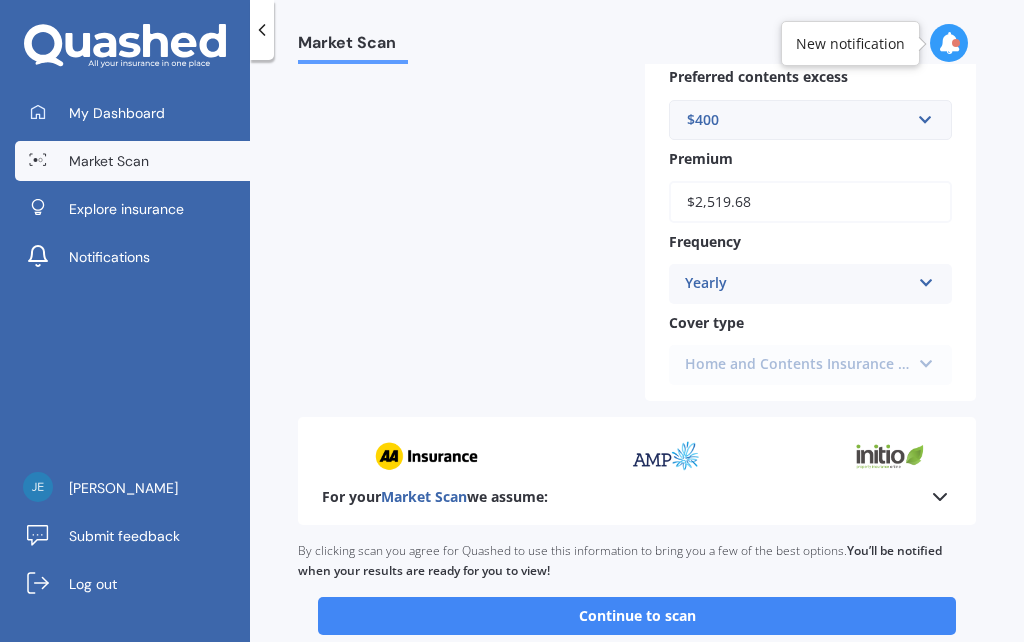 scroll, scrollTop: 1035, scrollLeft: 0, axis: vertical 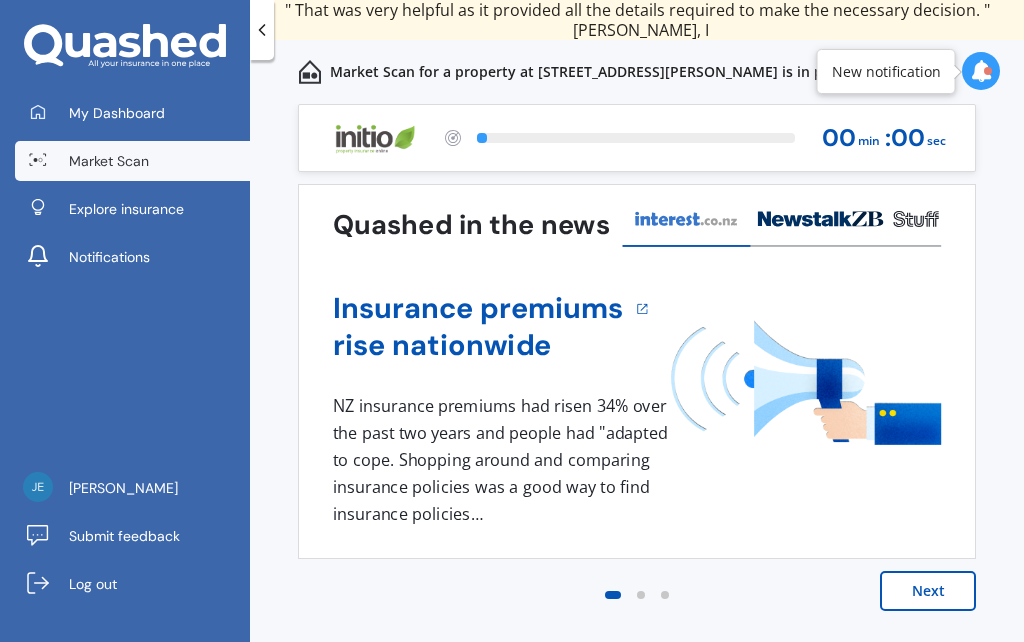 click on "Next" at bounding box center [928, 591] 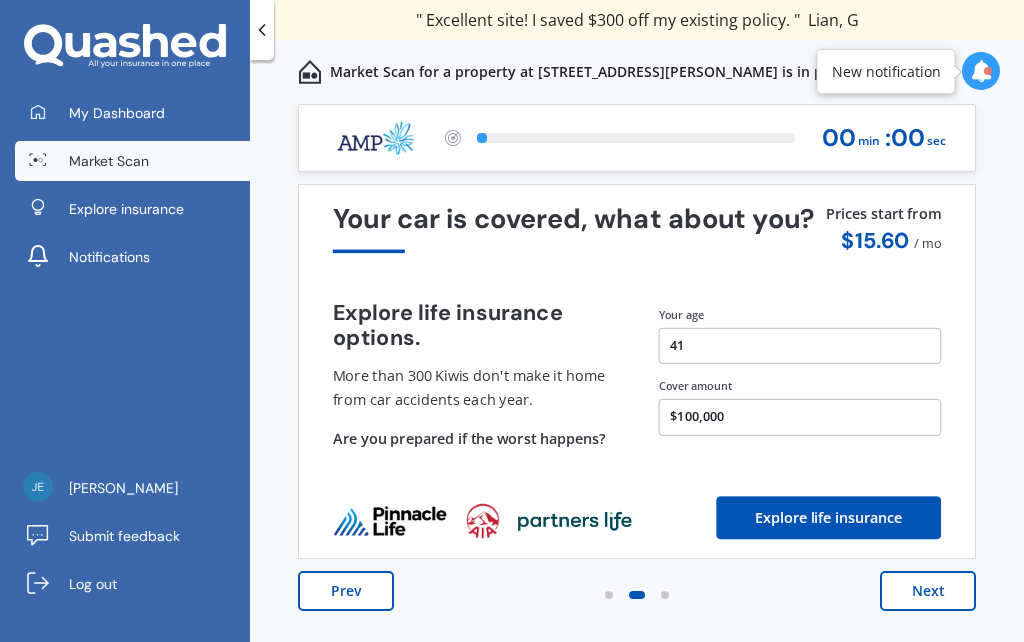 click on "Next" at bounding box center (928, 591) 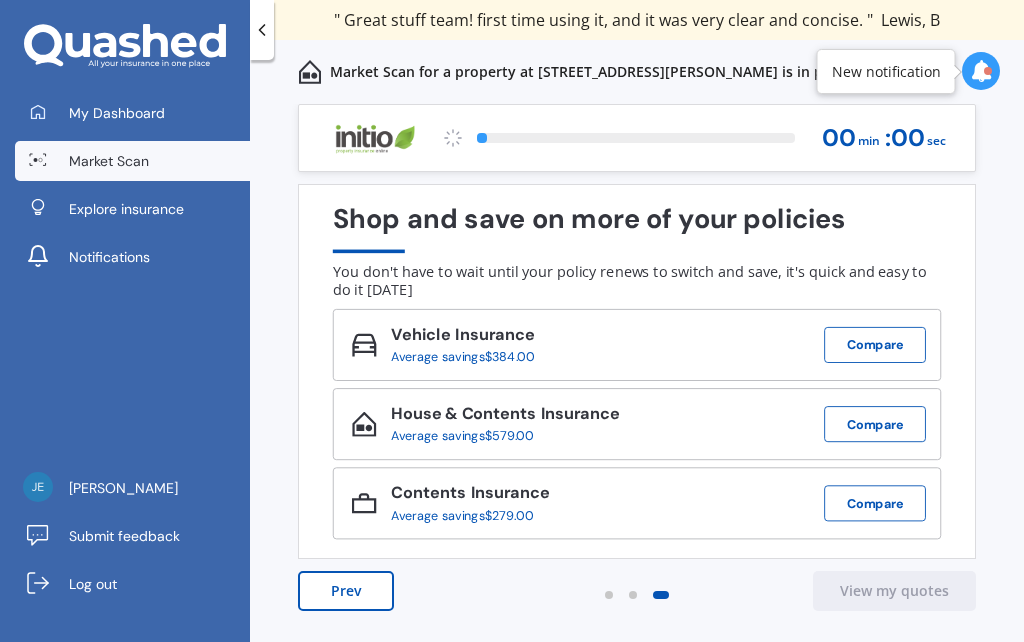 scroll, scrollTop: 0, scrollLeft: 0, axis: both 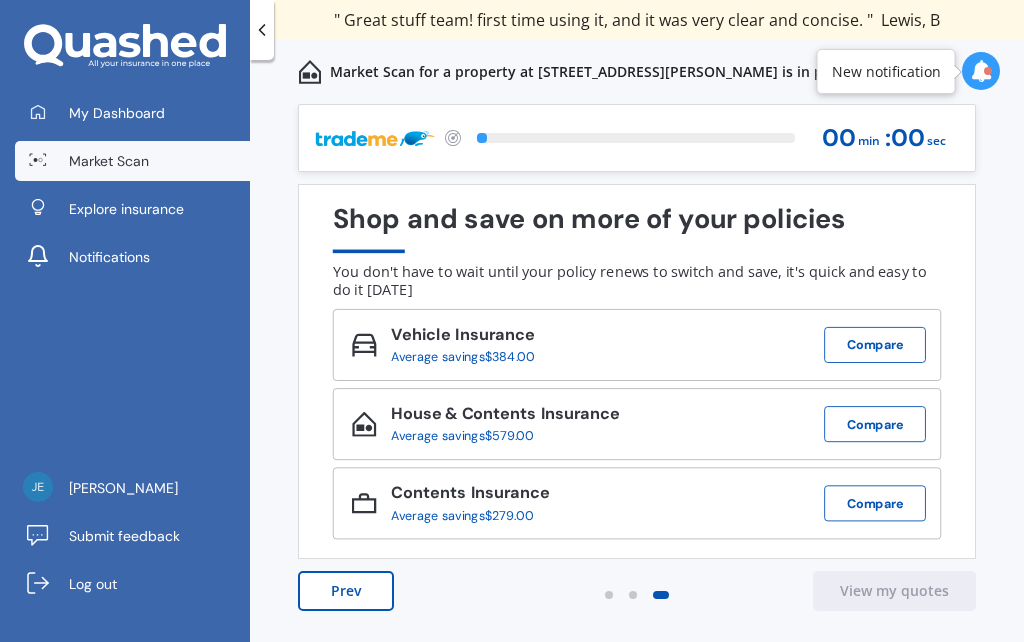click on "0 % 00 min :  00 sec" at bounding box center (715, 138) 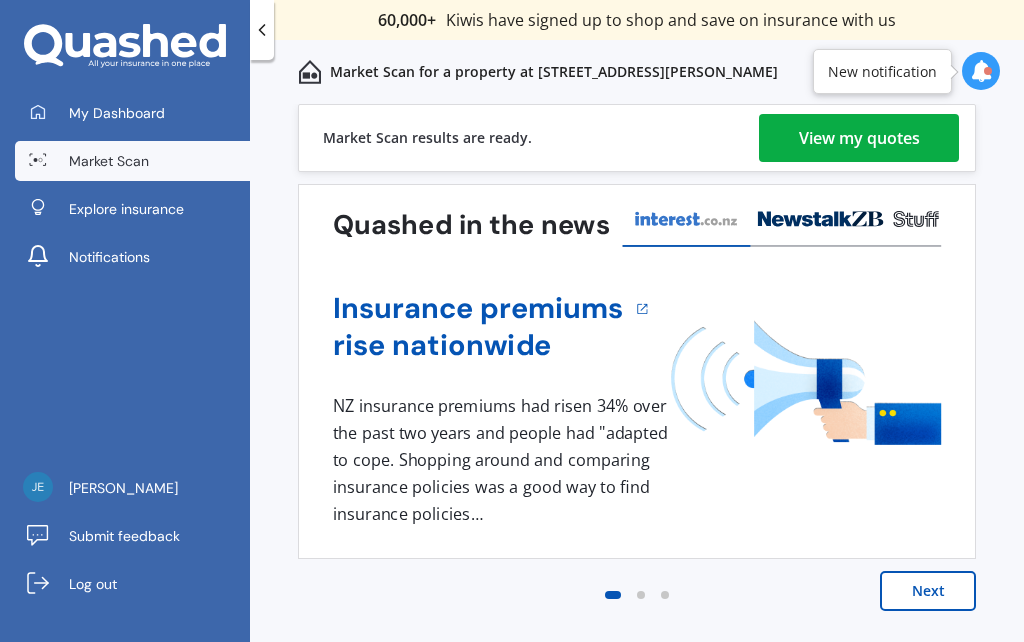 scroll, scrollTop: 0, scrollLeft: 0, axis: both 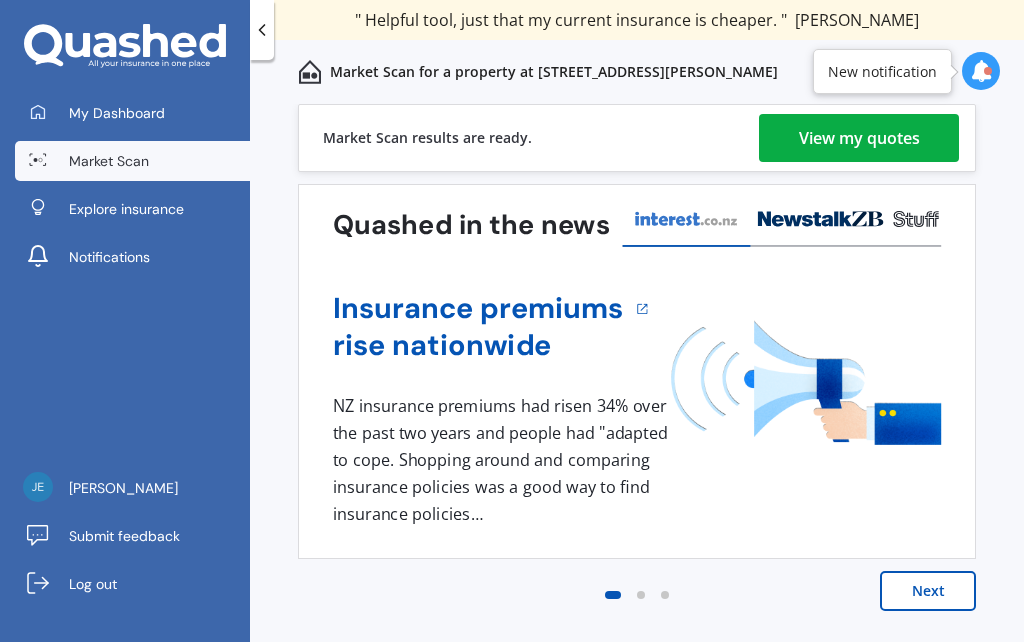 click on "View my quotes" at bounding box center [859, 138] 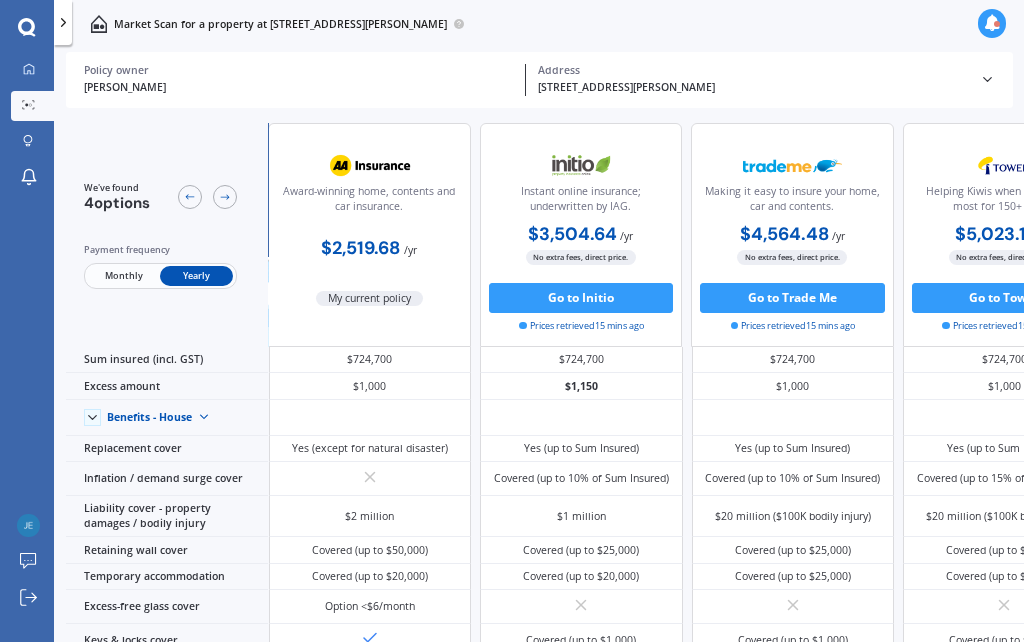 scroll, scrollTop: 0, scrollLeft: 0, axis: both 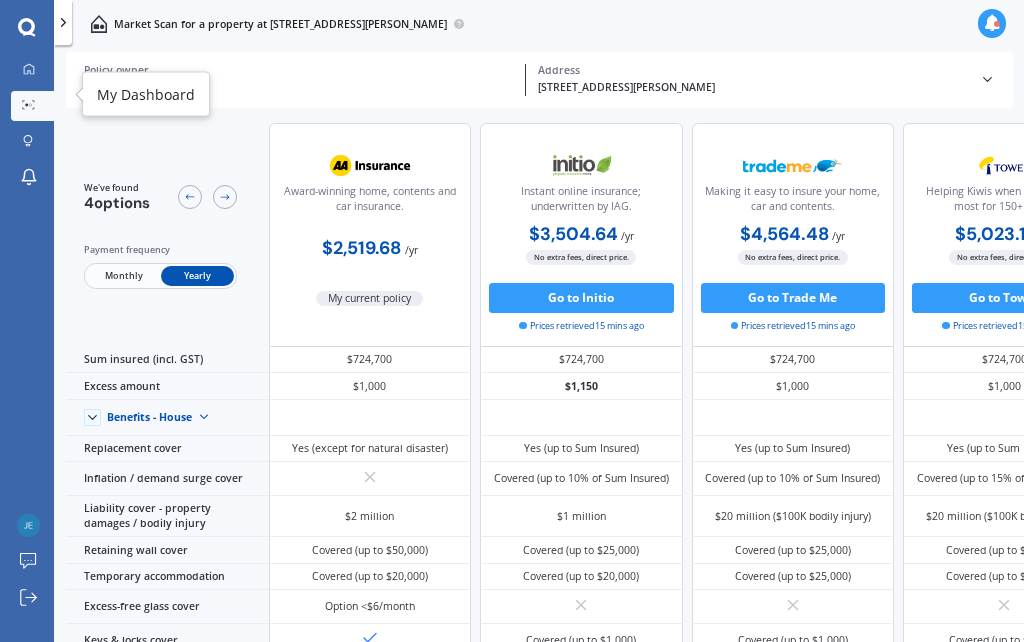 click 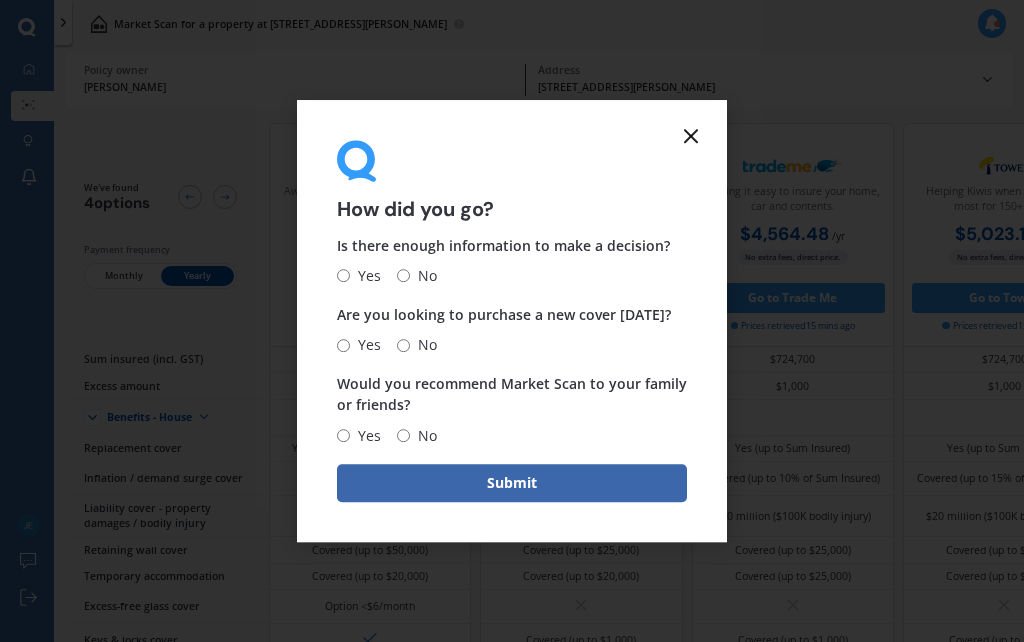 click on "No" at bounding box center (423, 276) 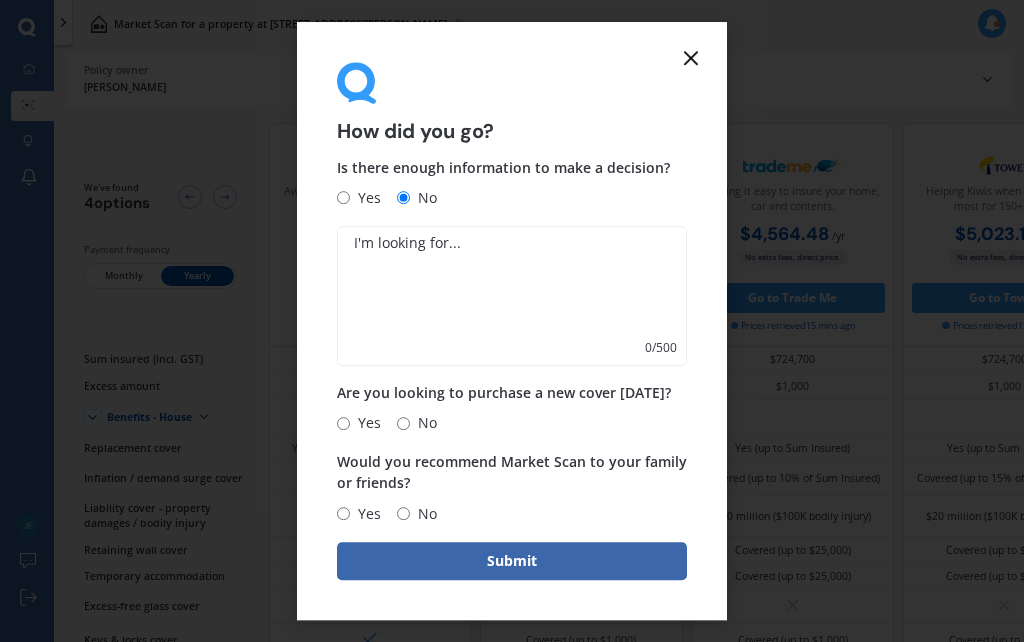 click on "No" at bounding box center [403, 423] 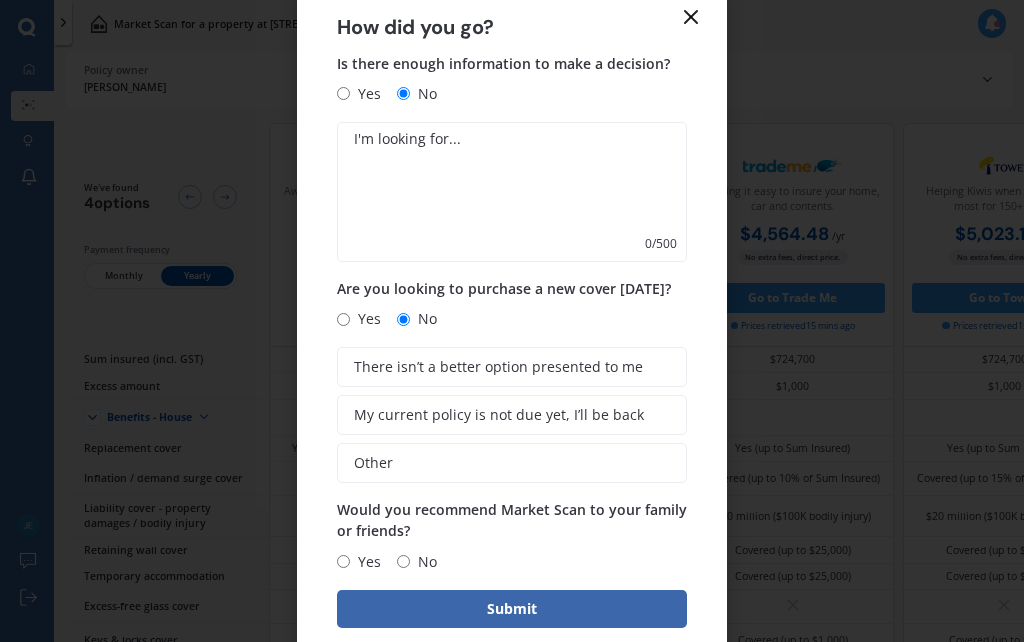 scroll, scrollTop: 62, scrollLeft: 0, axis: vertical 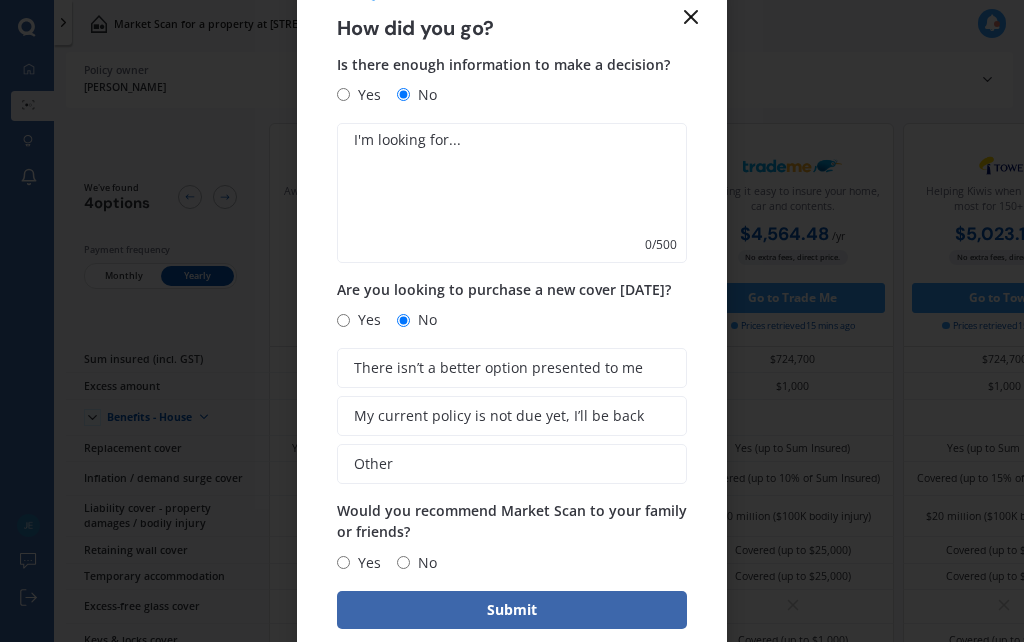 click on "No" at bounding box center [403, 562] 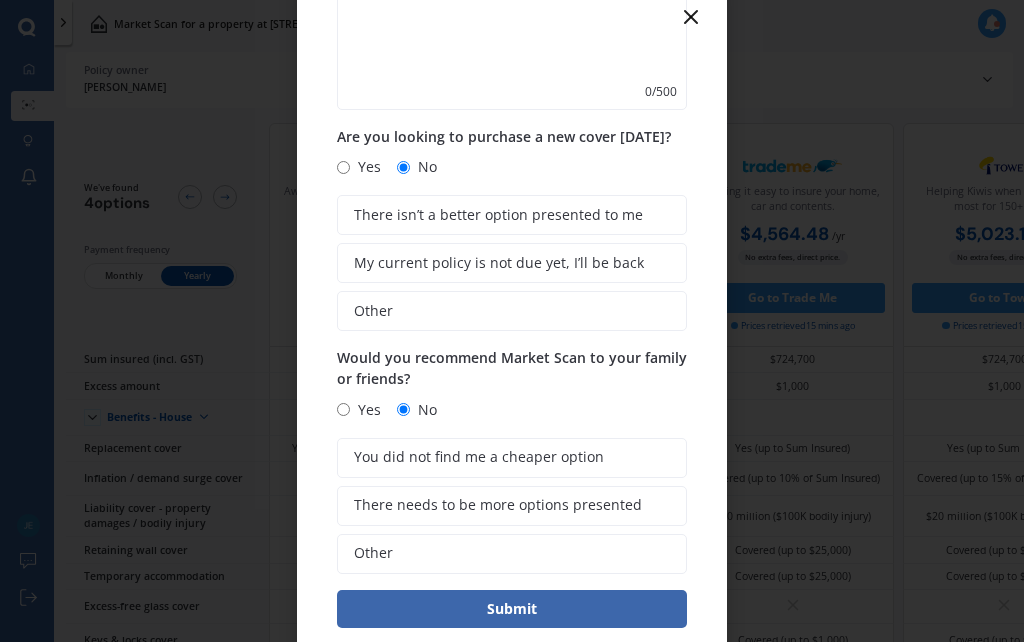 scroll, scrollTop: 214, scrollLeft: 0, axis: vertical 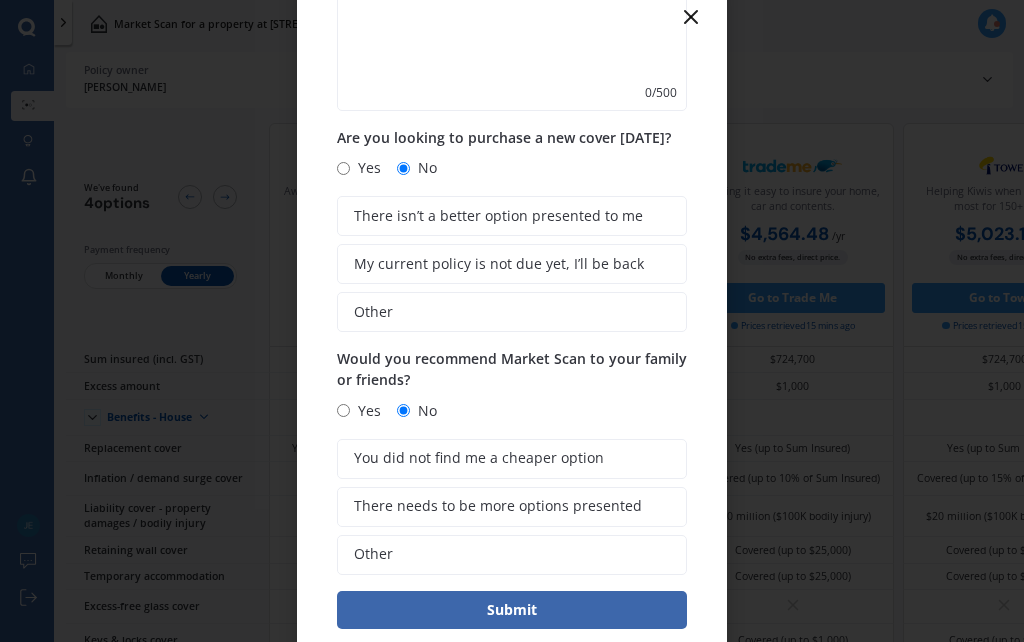 click on "Submit" at bounding box center (512, 610) 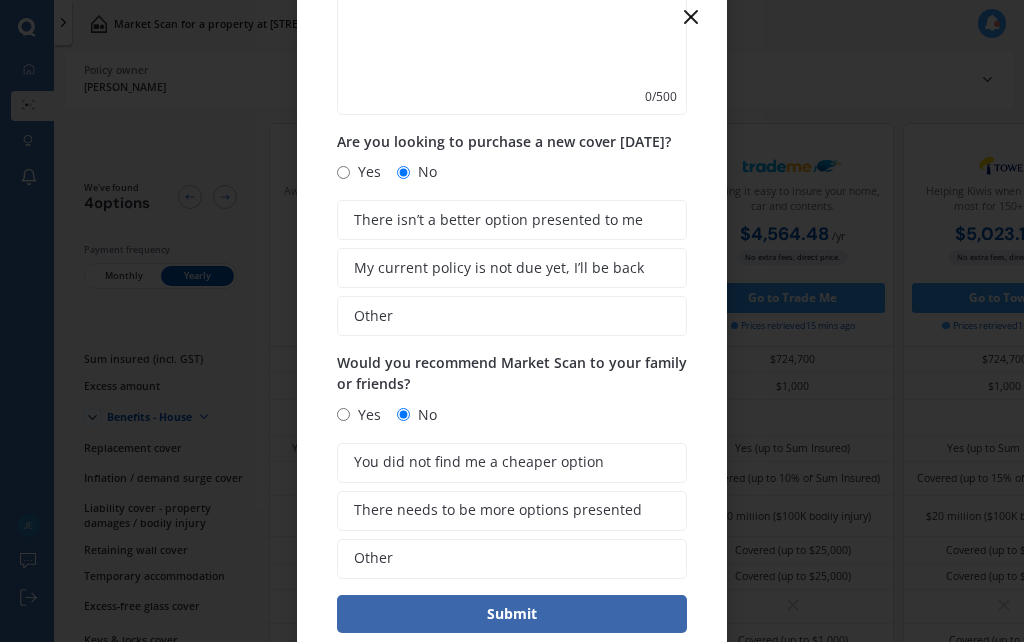 click on "Submit" at bounding box center [512, 614] 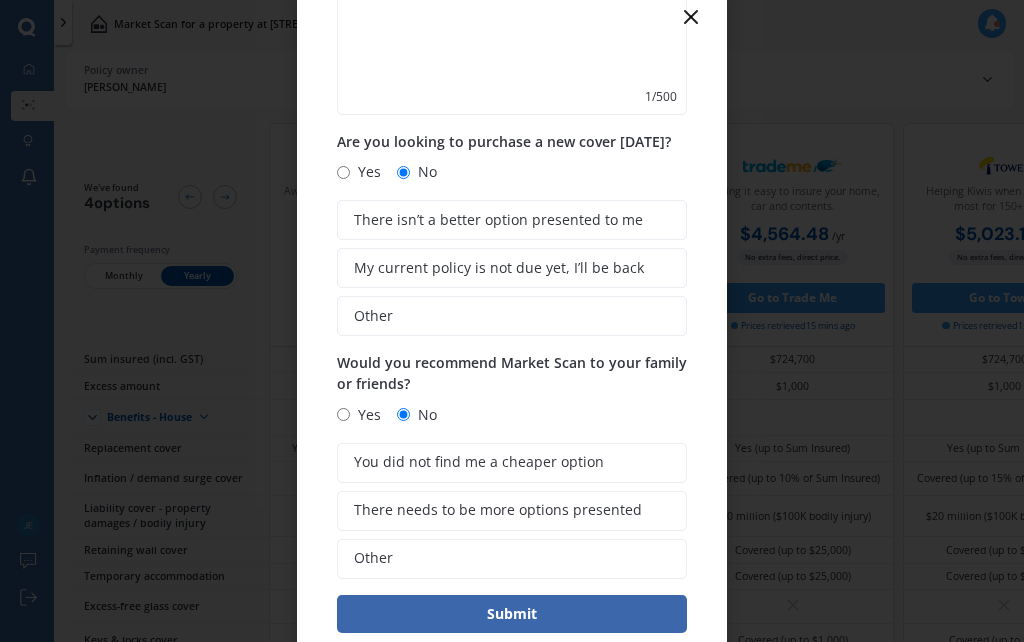 scroll, scrollTop: 208, scrollLeft: 0, axis: vertical 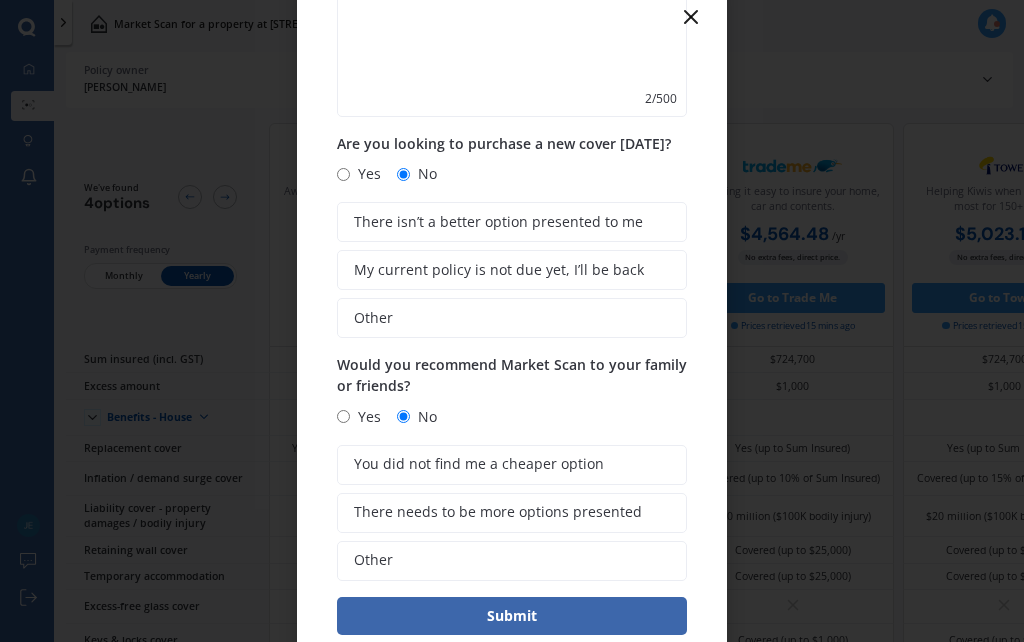type on "No" 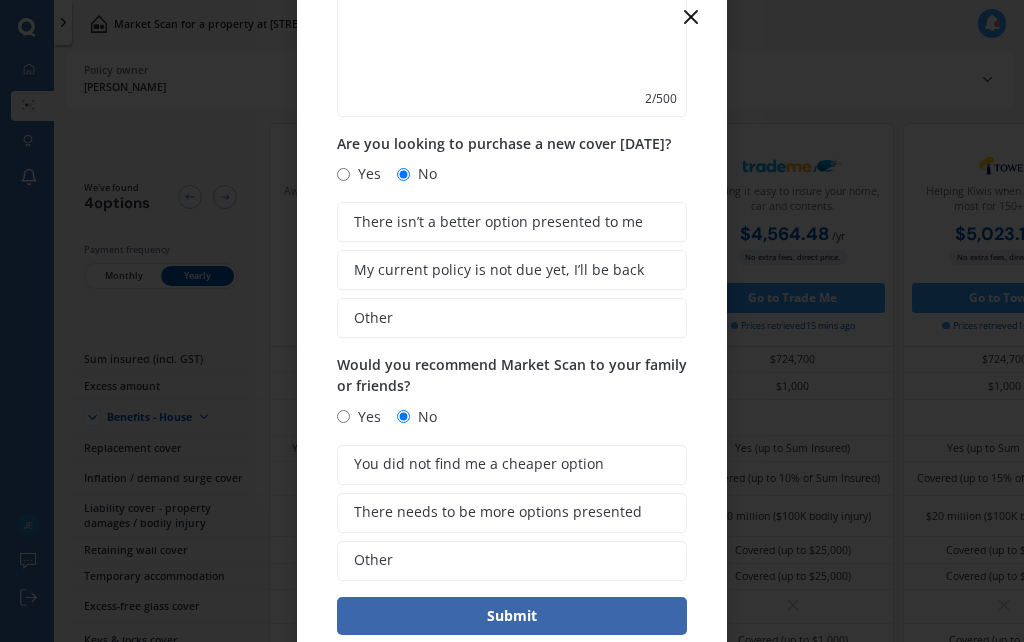 click on "Submit" at bounding box center (512, 616) 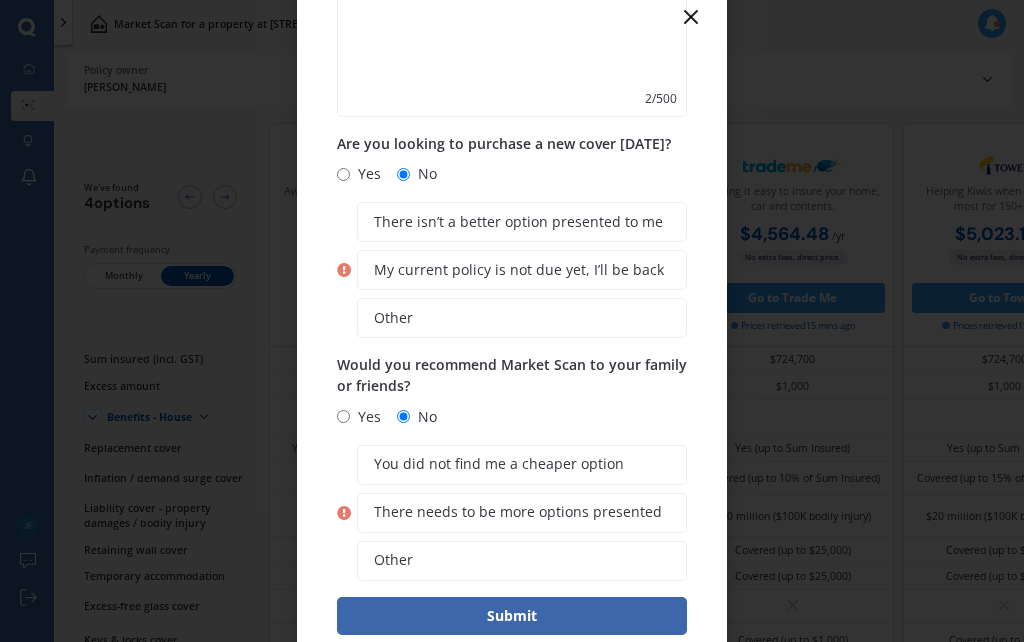 click on "There isn’t a better option presented to me" at bounding box center (518, 222) 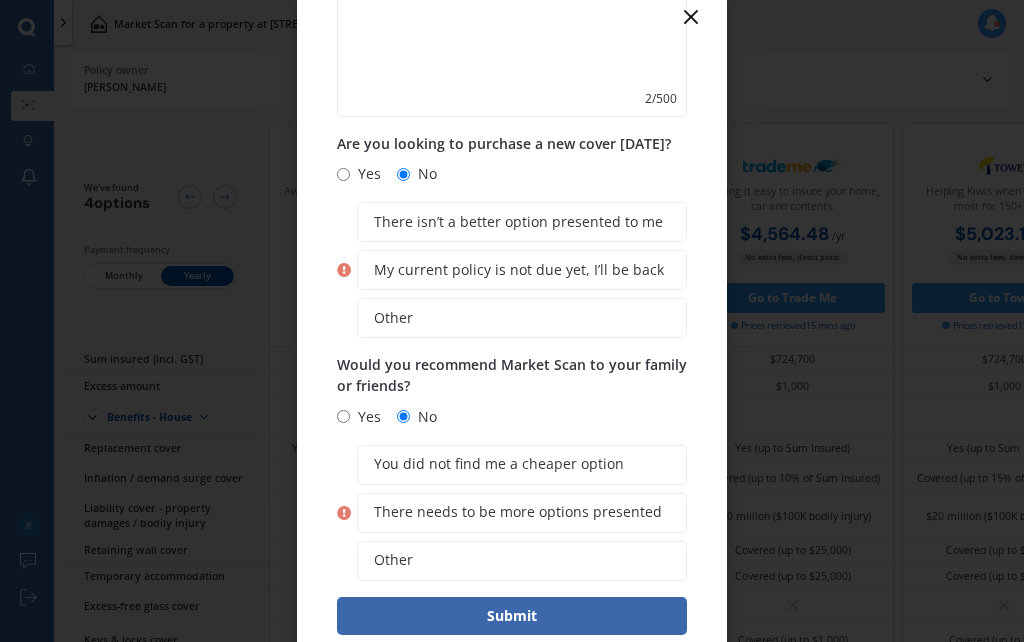 click on "There isn’t a better option presented to me" at bounding box center [0, 0] 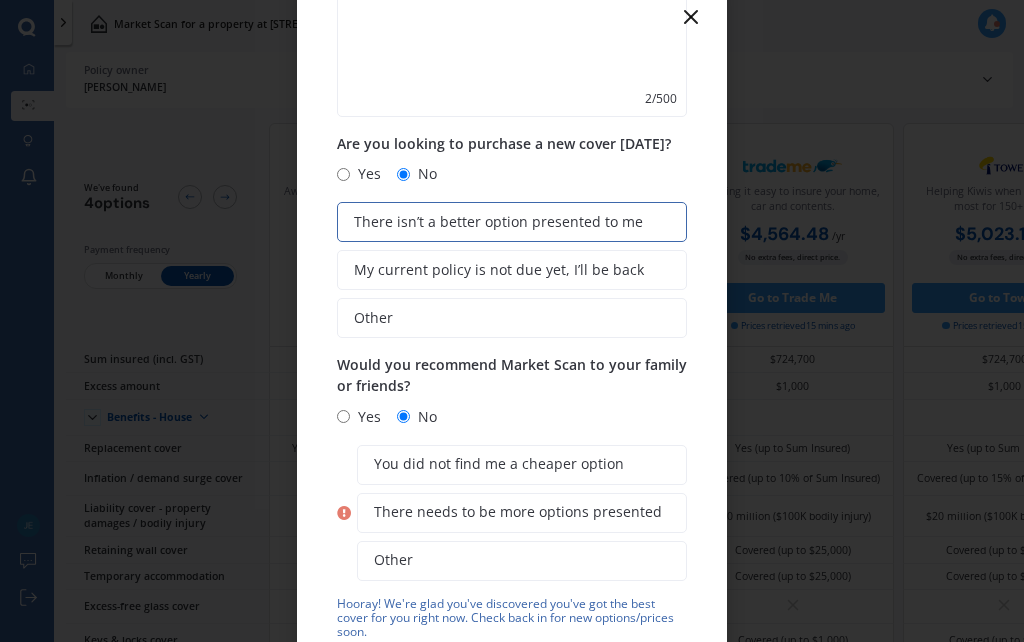 click on "You did not find me a cheaper option" at bounding box center (499, 464) 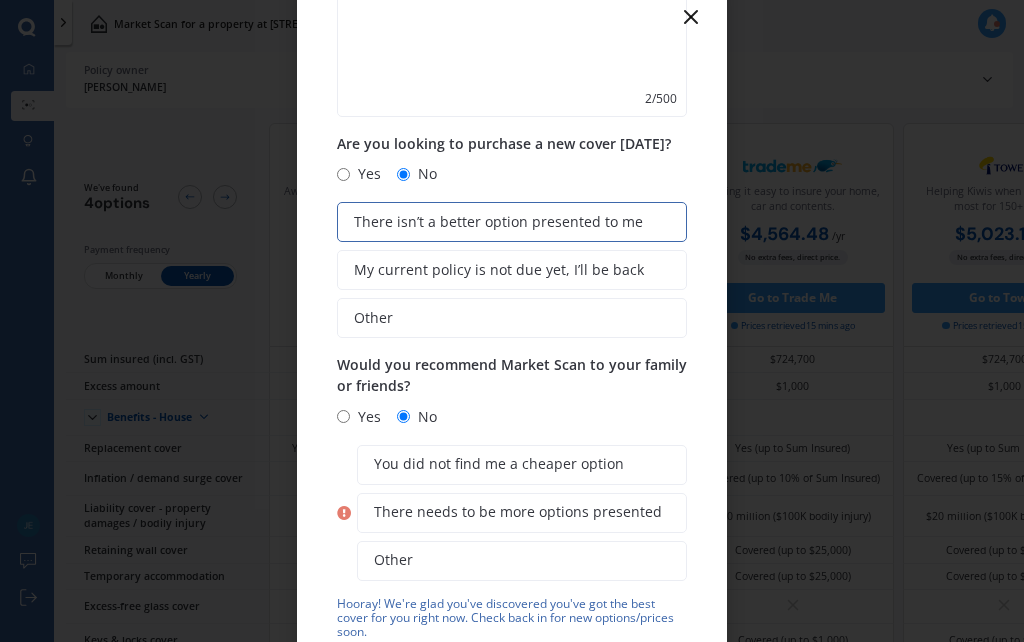 click on "You did not find me a cheaper option" at bounding box center [0, 0] 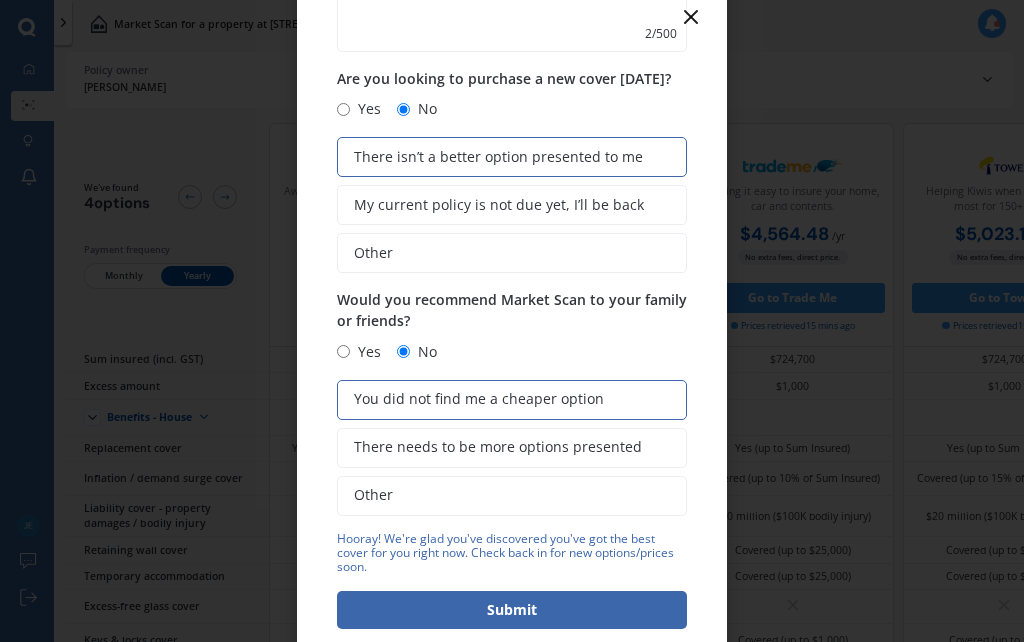 scroll, scrollTop: 272, scrollLeft: 0, axis: vertical 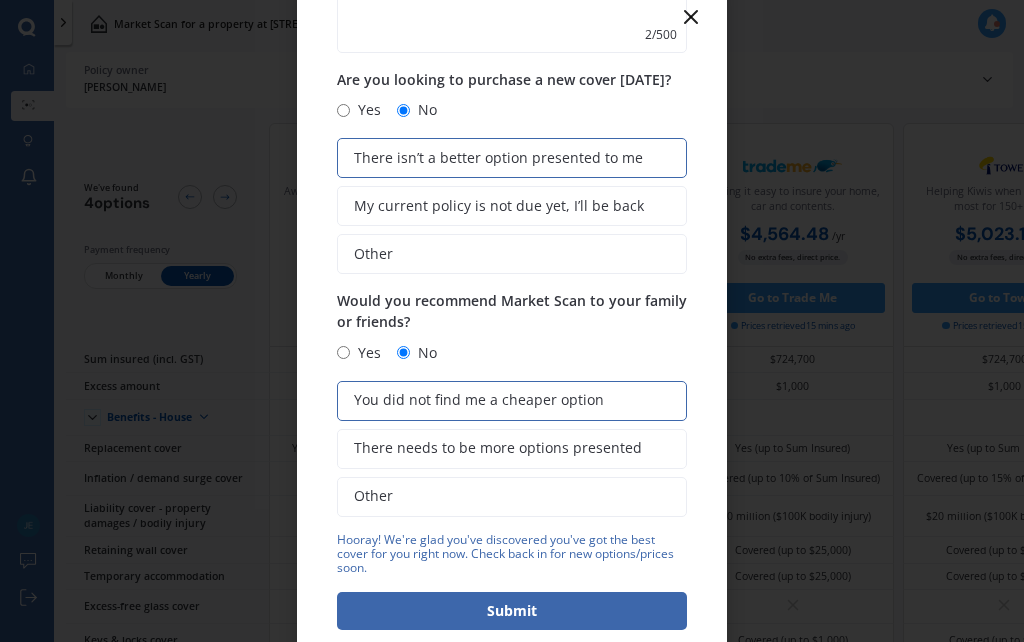 click on "Submit" at bounding box center [512, 611] 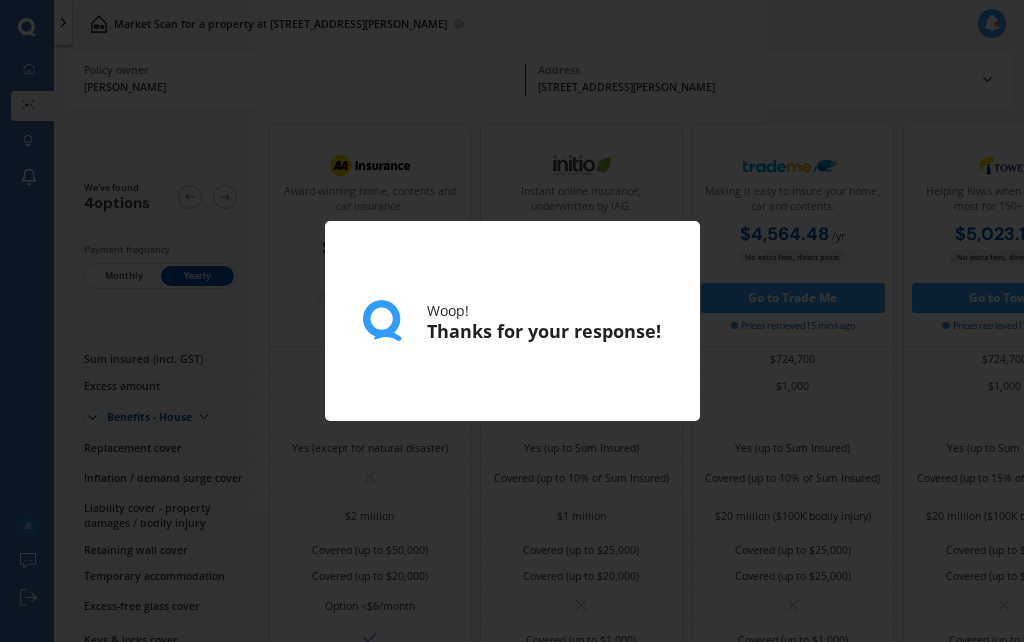 click on "Woop! Thanks for your response!" at bounding box center (512, 321) 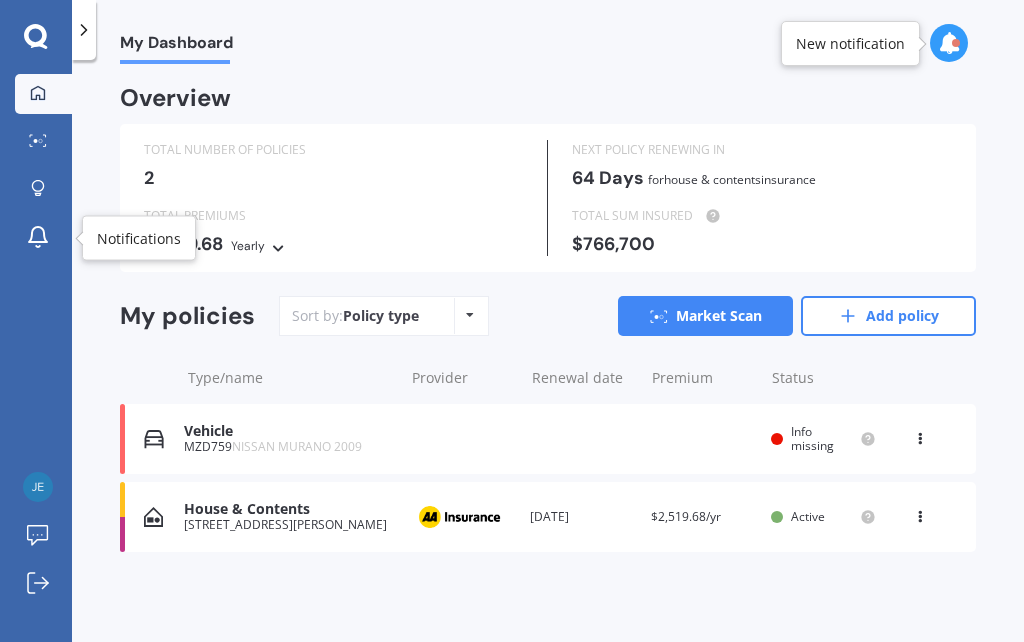 click 